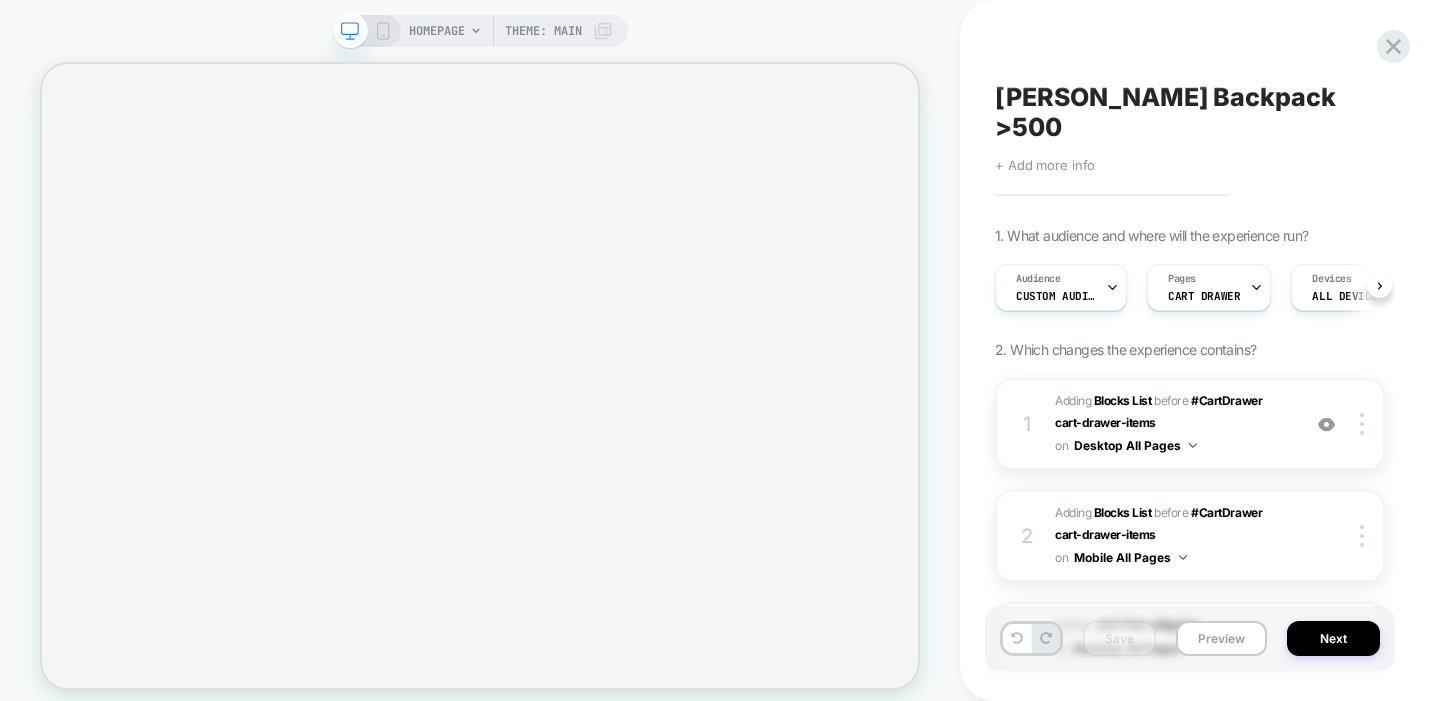scroll, scrollTop: 0, scrollLeft: 0, axis: both 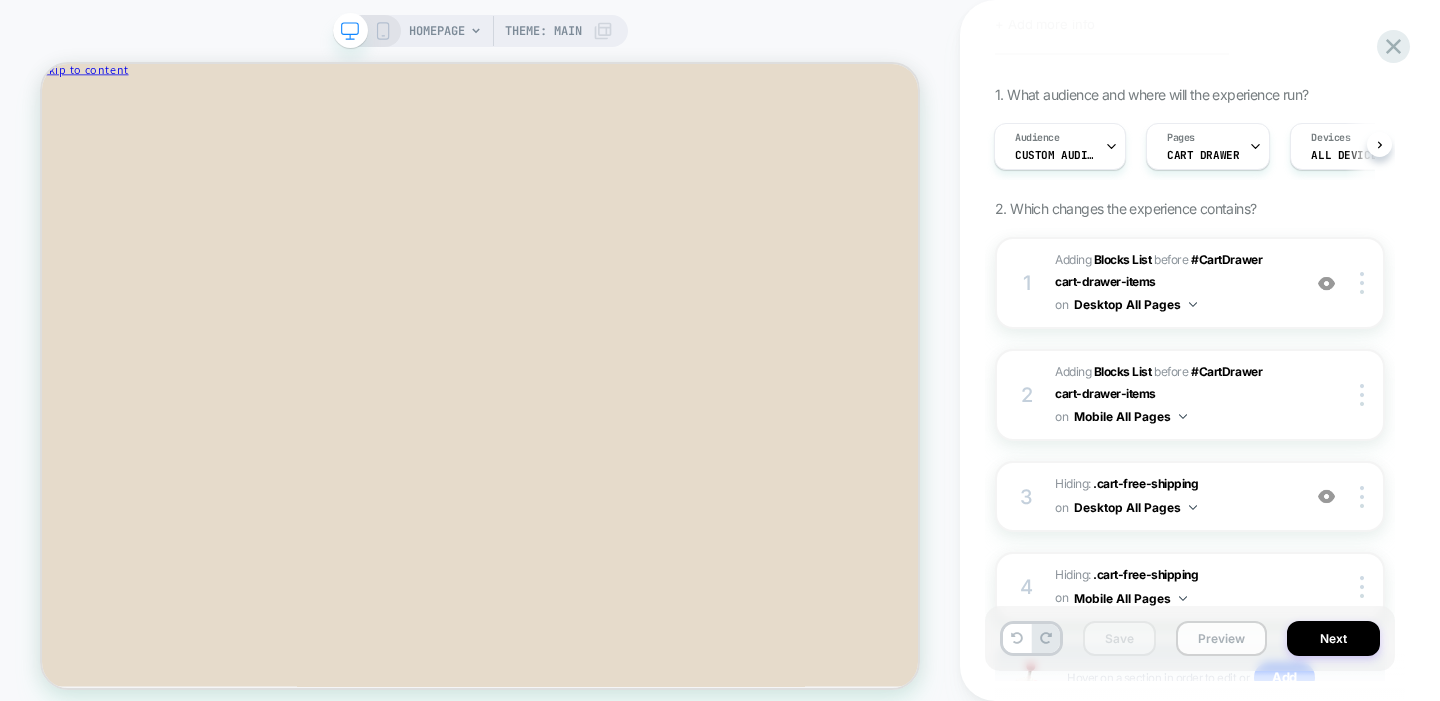 click on "Preview" at bounding box center [1221, 638] 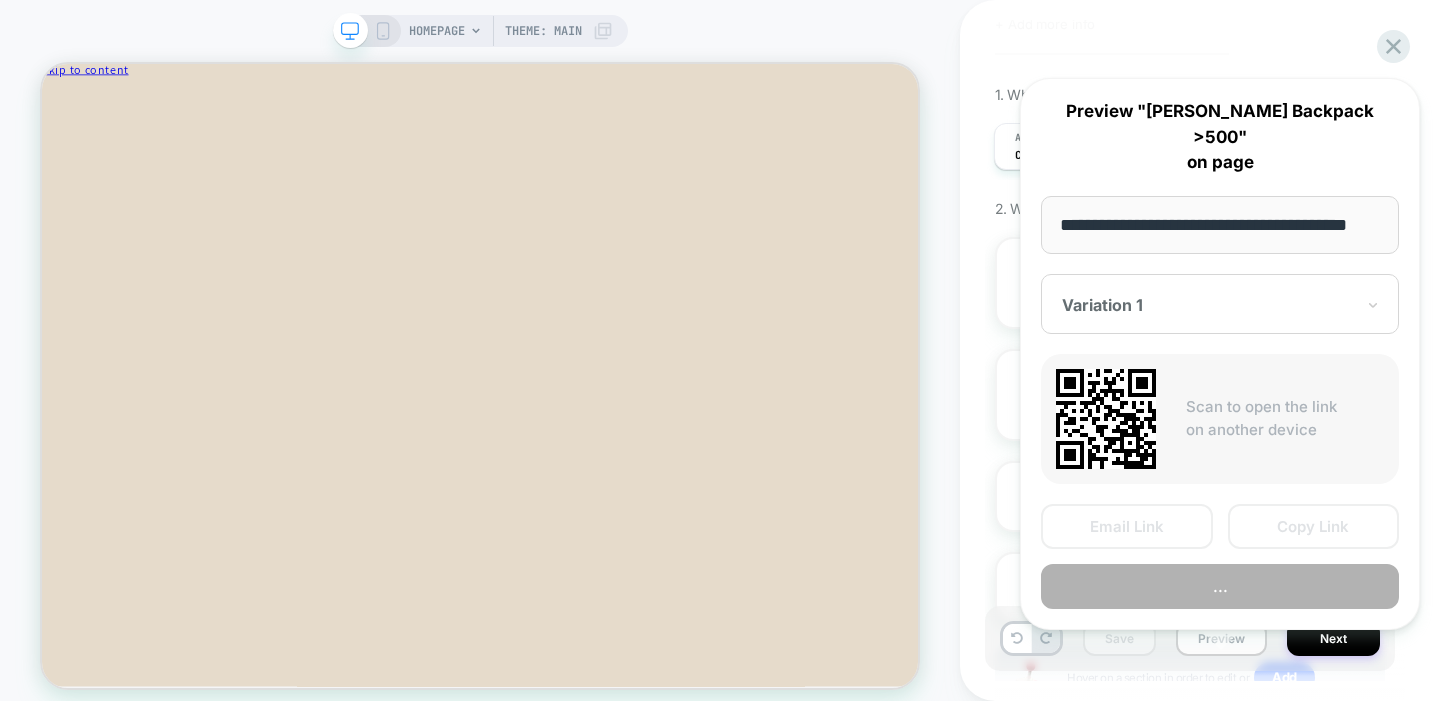 scroll, scrollTop: 0, scrollLeft: 28, axis: horizontal 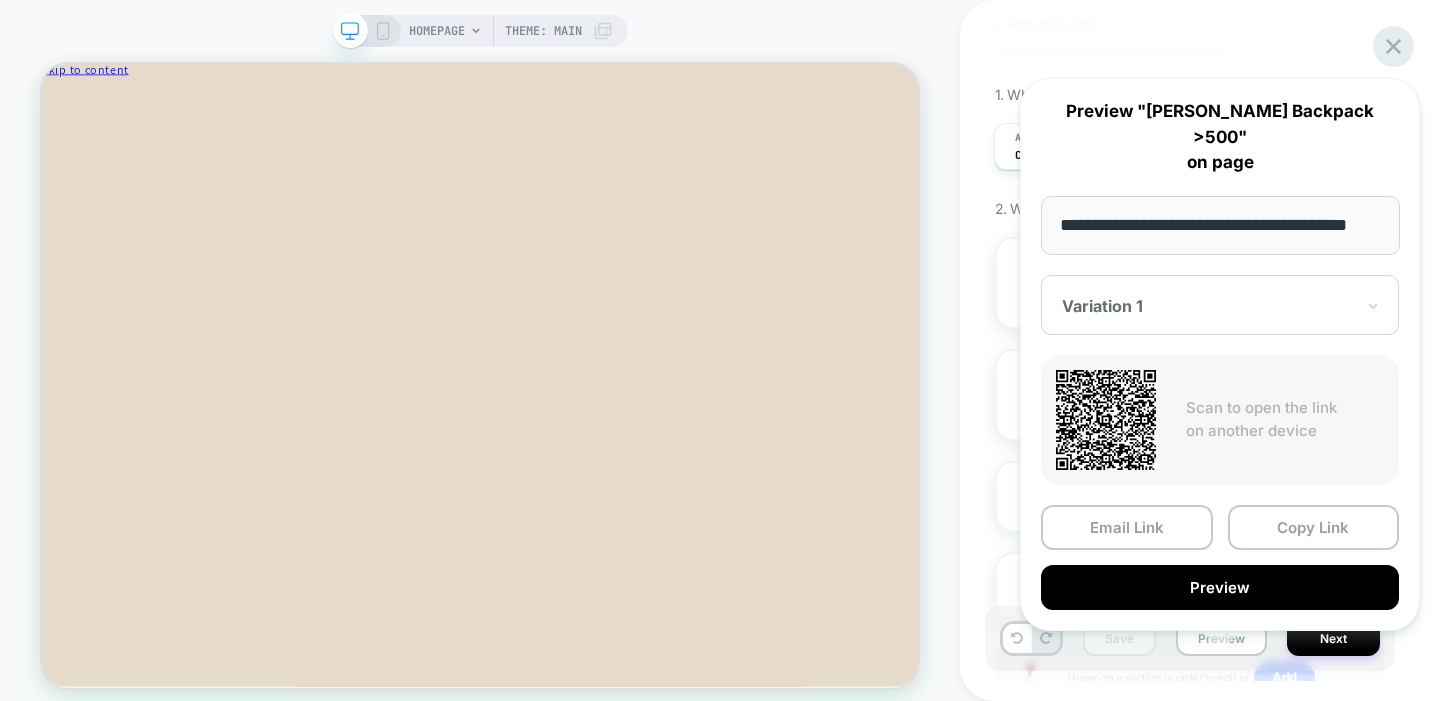 click 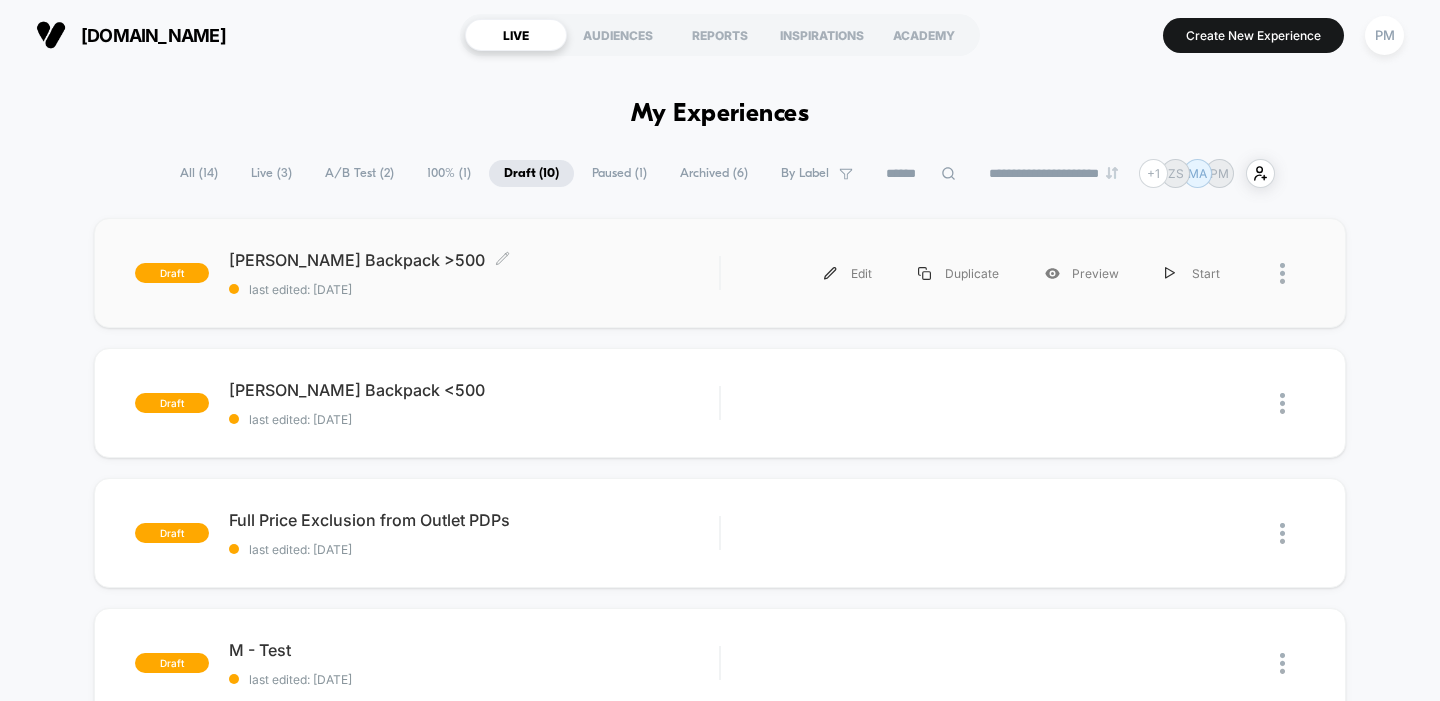 click on "Dryden Backpack >500 Click to edit experience details" at bounding box center (474, 260) 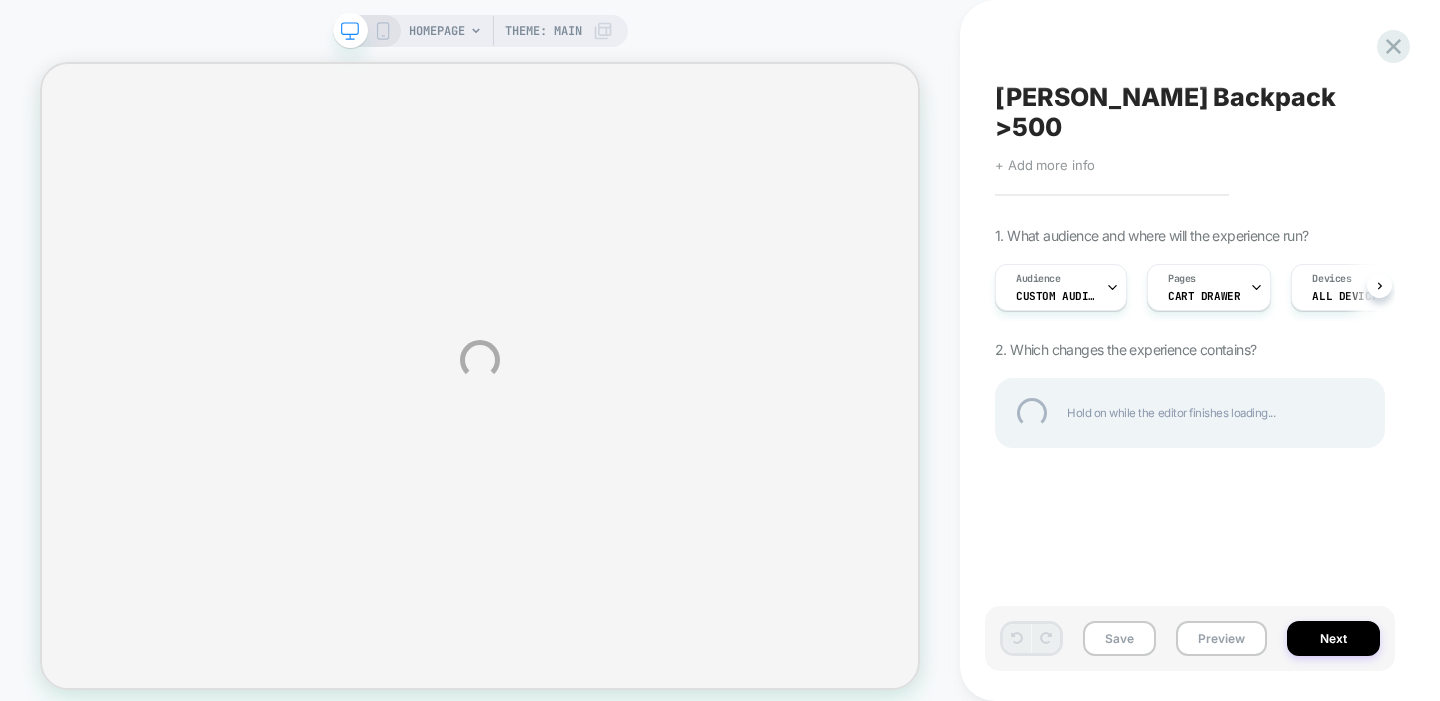 click on "HOMEPAGE Theme: MAIN Dryden Backpack >500 Click to edit experience details + Add more info 1. What audience and where will the experience run? Audience Custom Audience Pages CART DRAWER Devices ALL DEVICES Trigger Page Load 2. Which changes the experience contains? Hold on while the editor finishes loading... Save Preview Next" at bounding box center [720, 360] 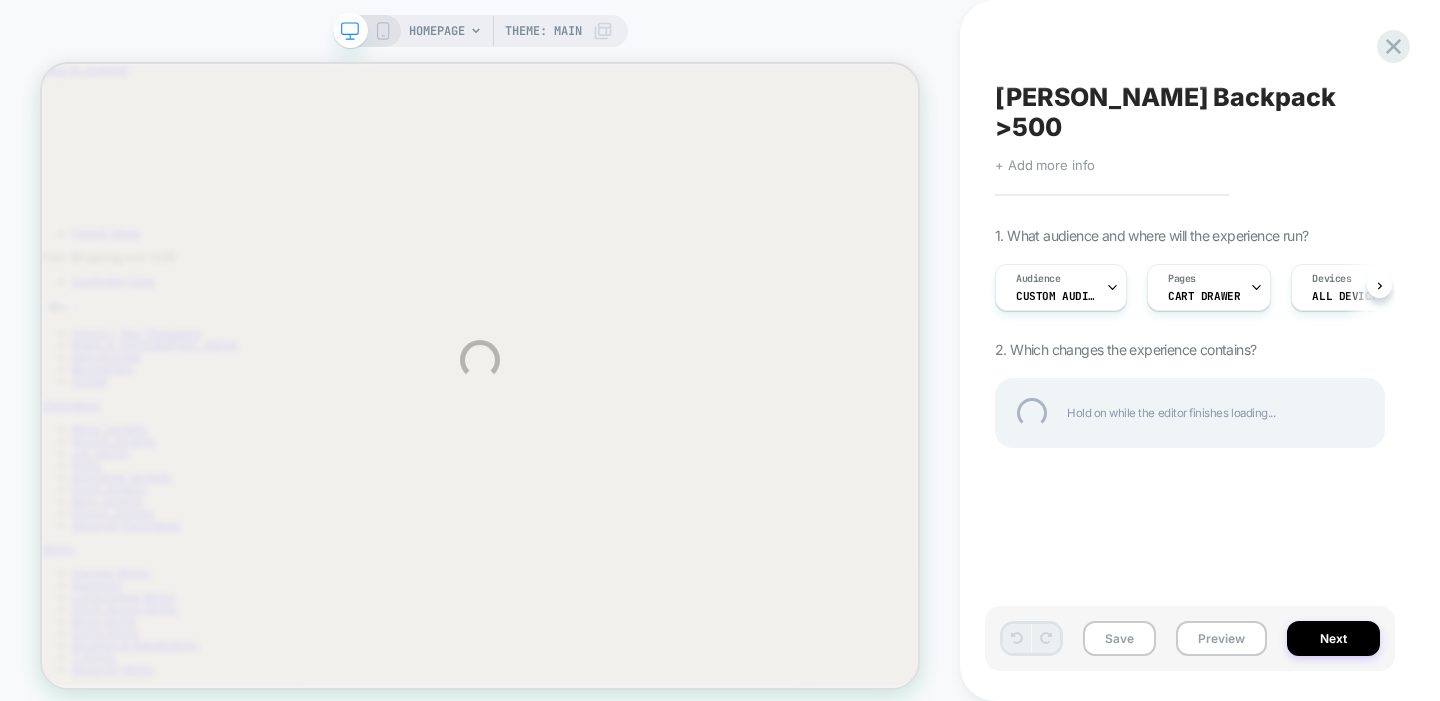 scroll, scrollTop: 0, scrollLeft: 0, axis: both 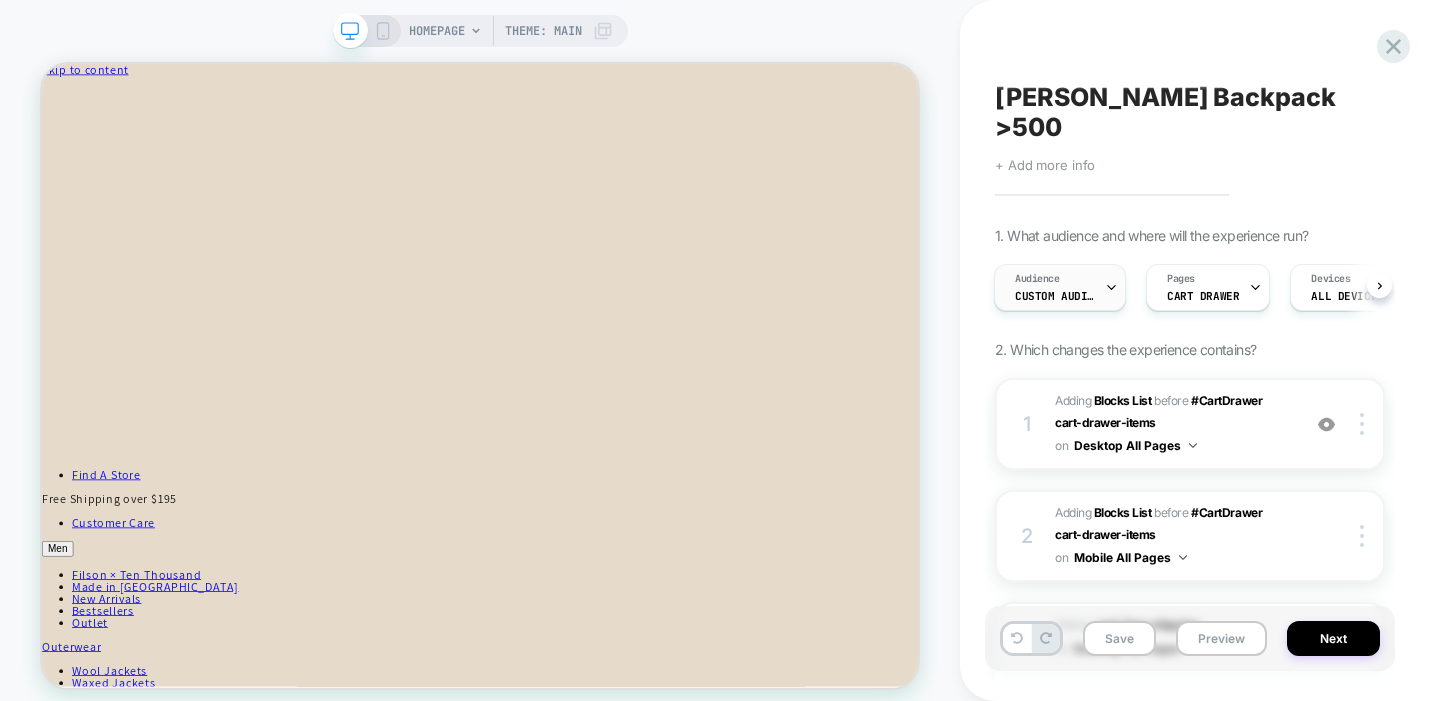 click on "Audience Custom Audience" at bounding box center [1055, 287] 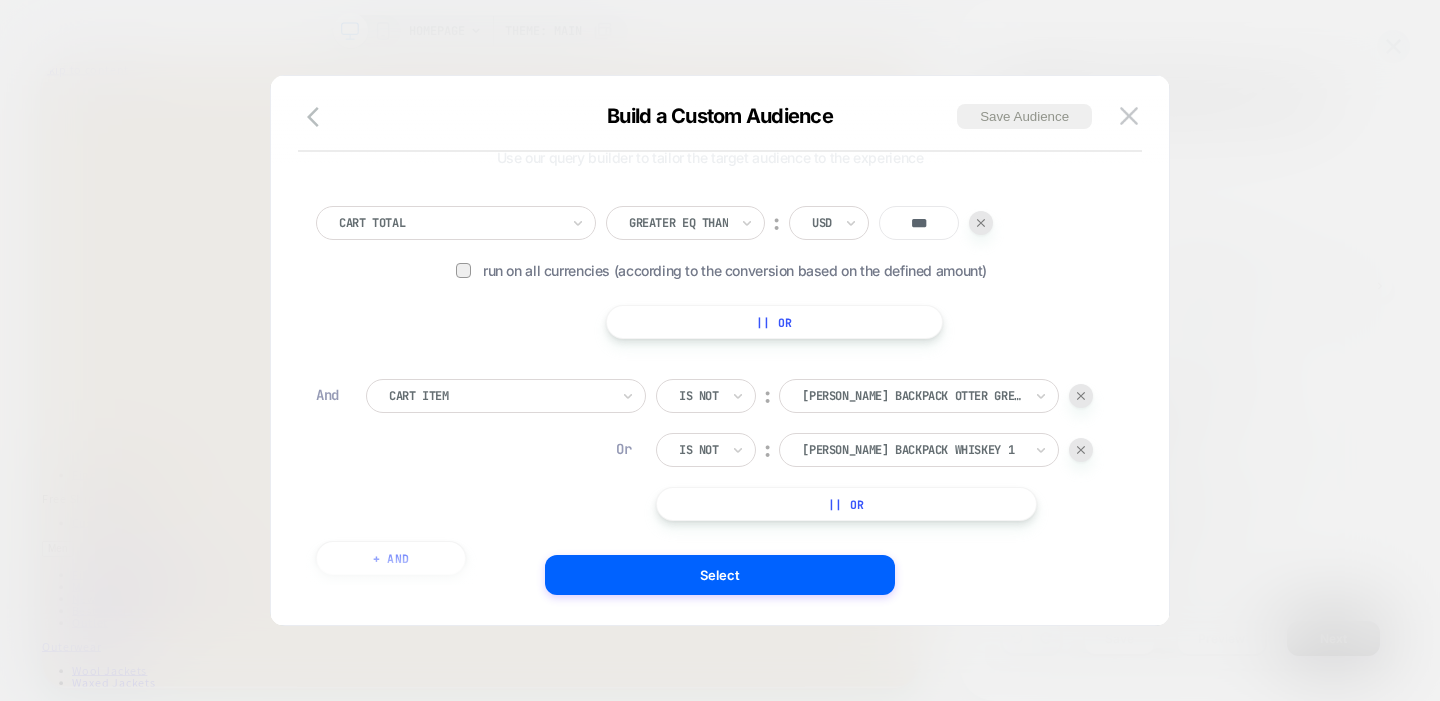 scroll, scrollTop: 25, scrollLeft: 0, axis: vertical 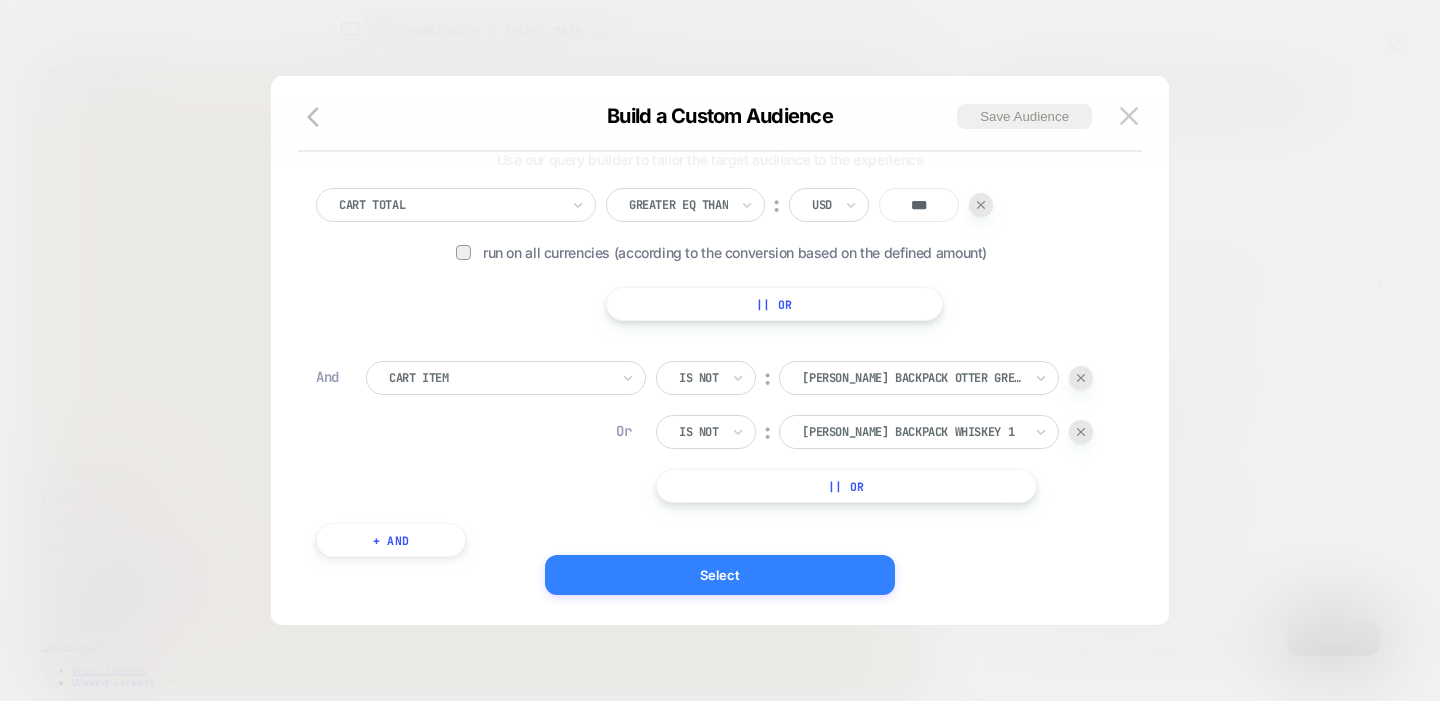 click on "Select" at bounding box center [720, 575] 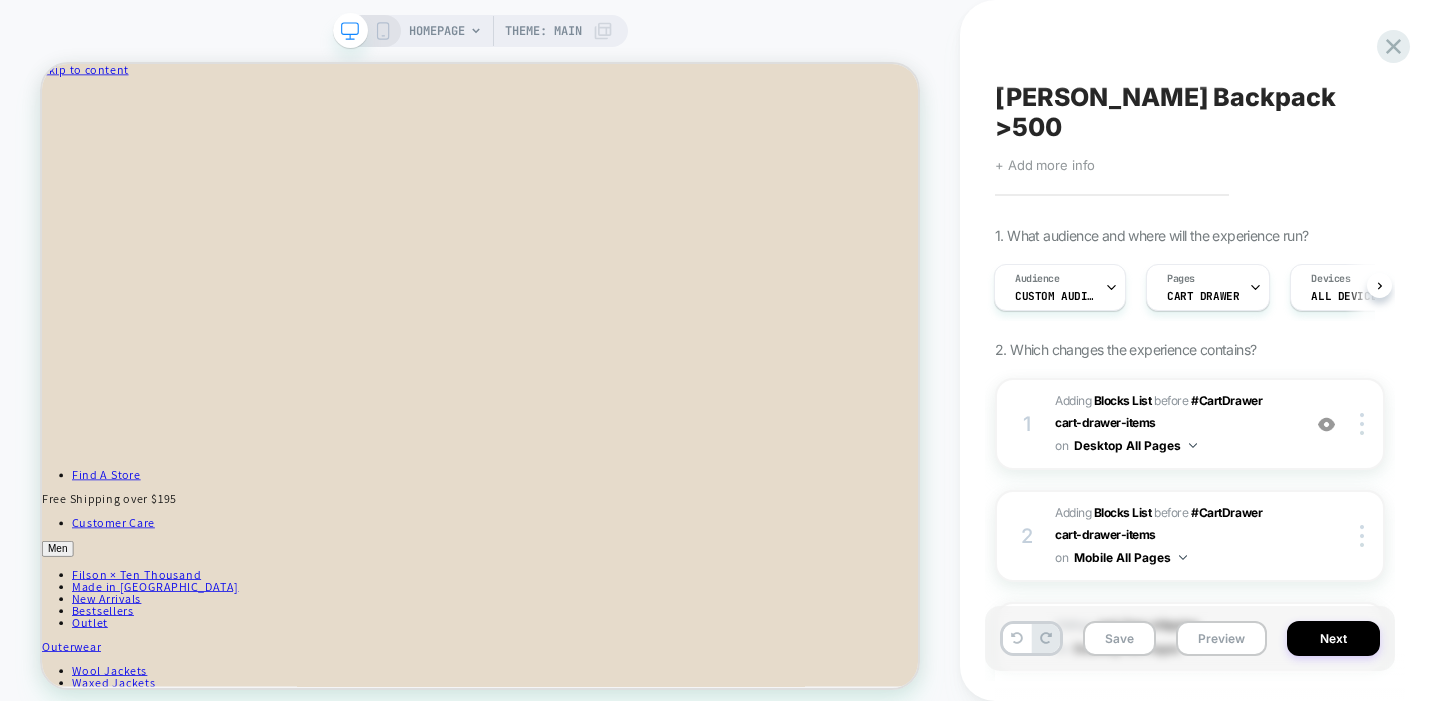 scroll, scrollTop: 257, scrollLeft: 0, axis: vertical 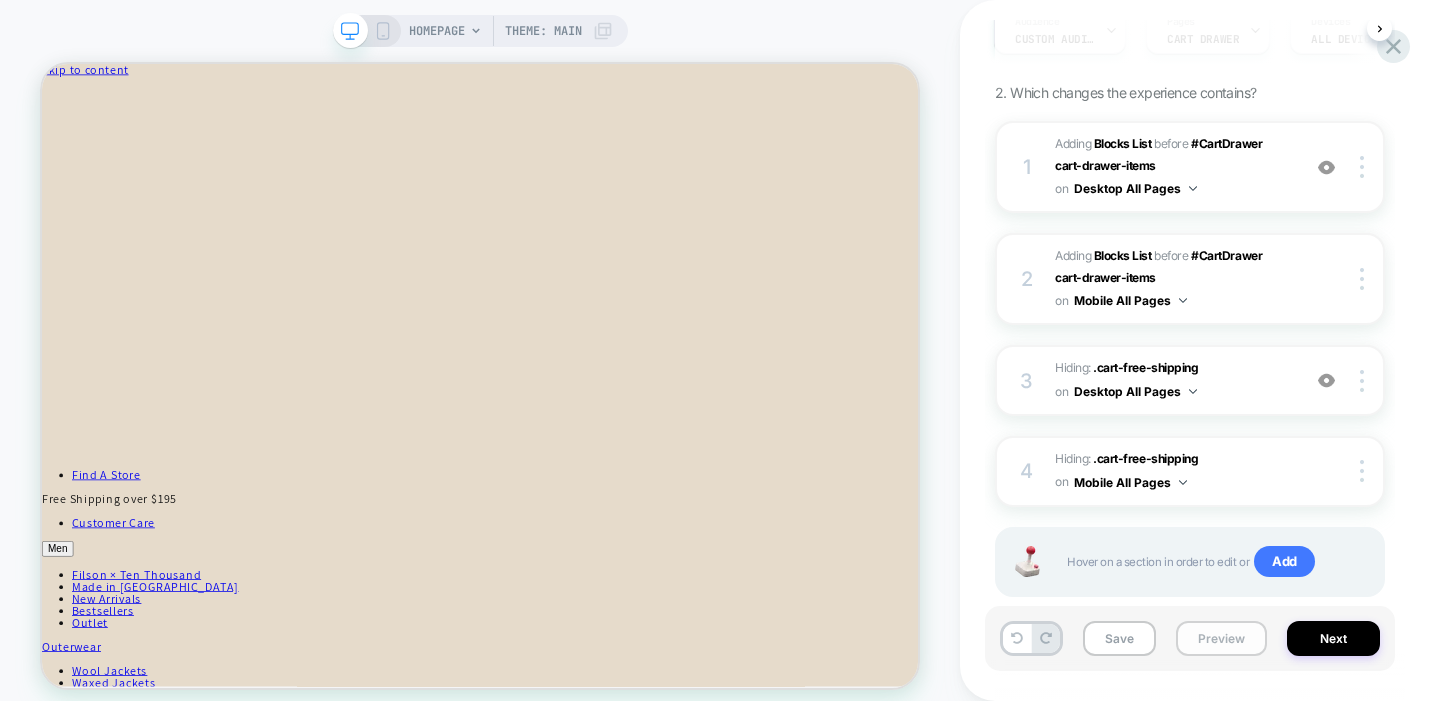click on "Preview" at bounding box center (1221, 638) 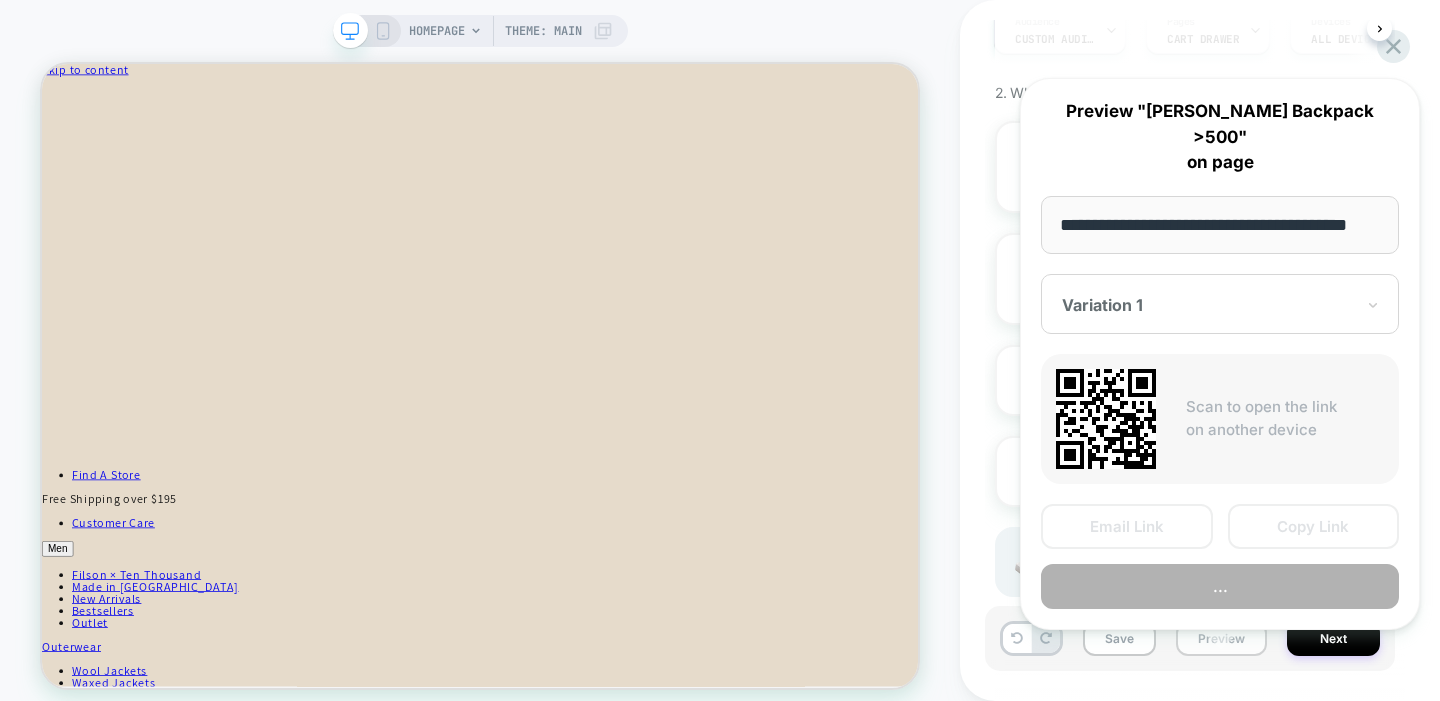 scroll, scrollTop: 0, scrollLeft: 28, axis: horizontal 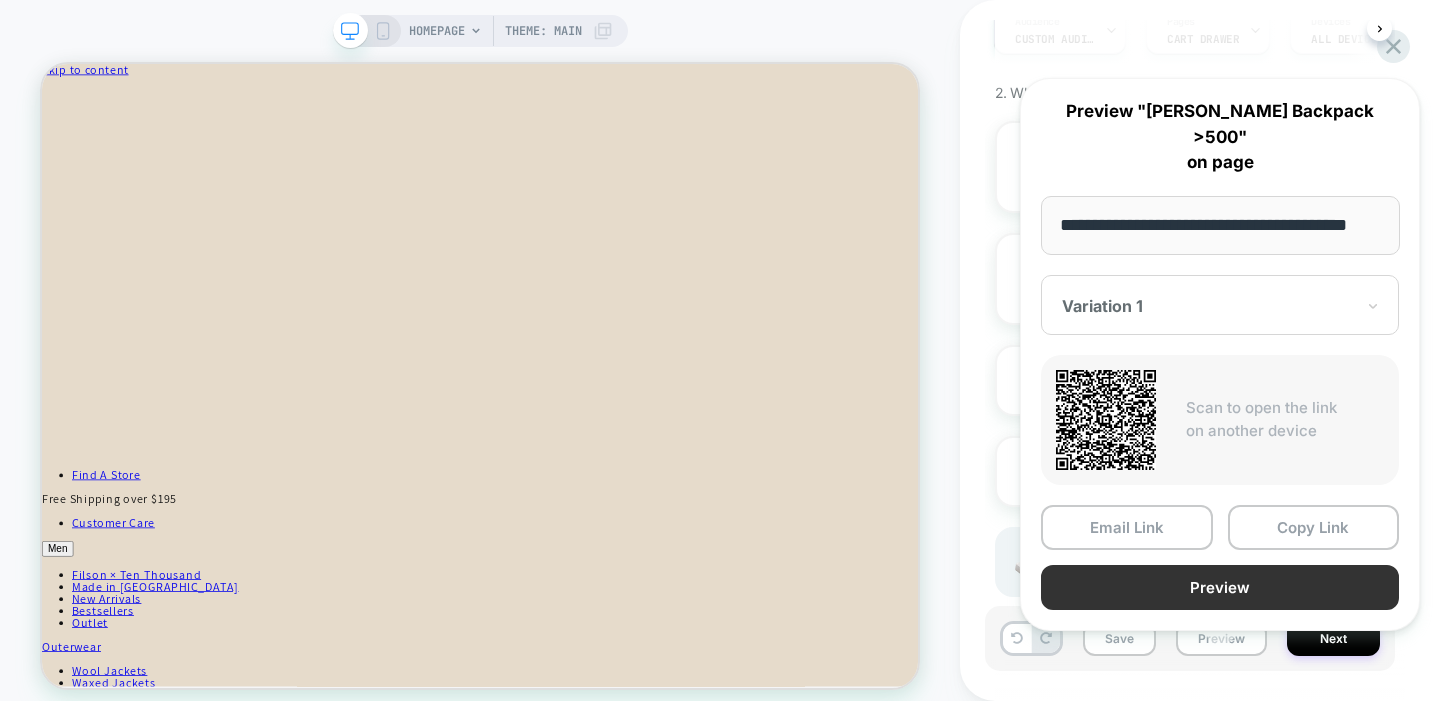click on "Preview" at bounding box center [1220, 587] 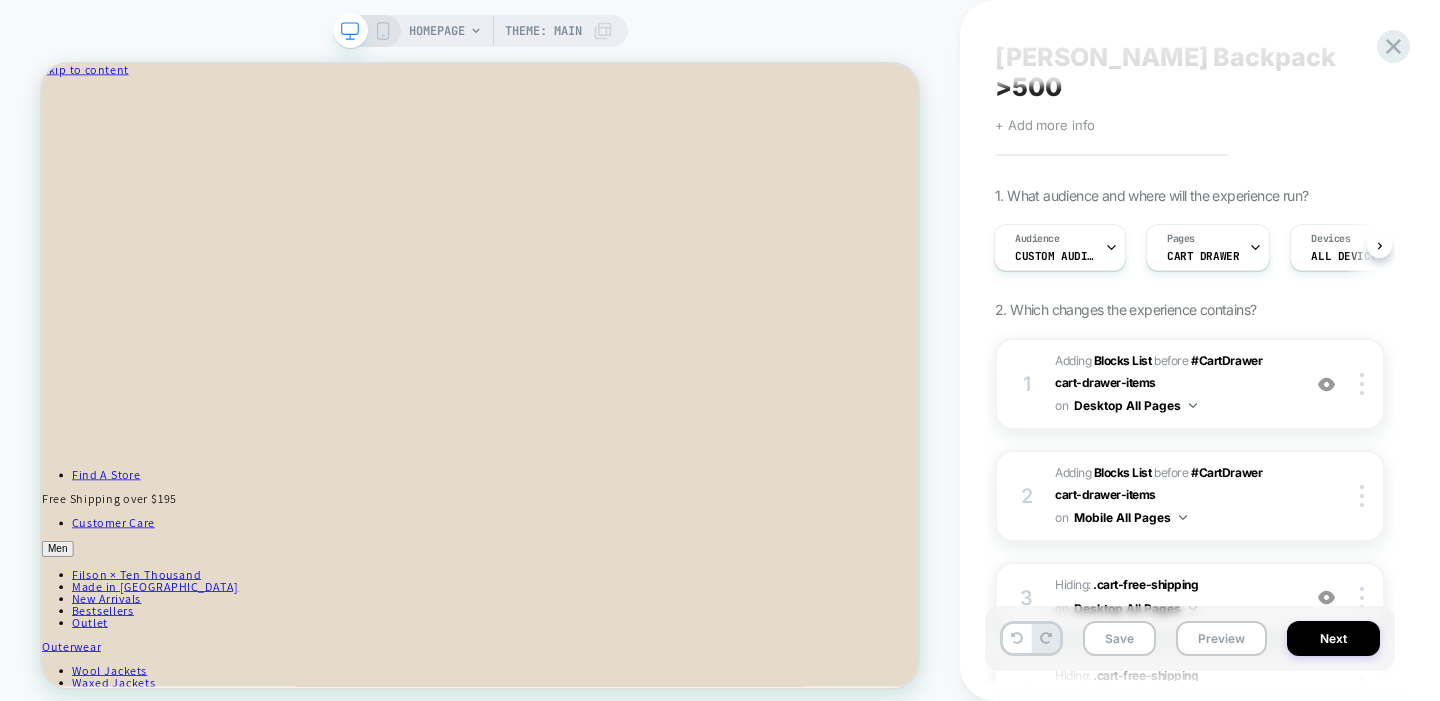 scroll, scrollTop: 45, scrollLeft: 0, axis: vertical 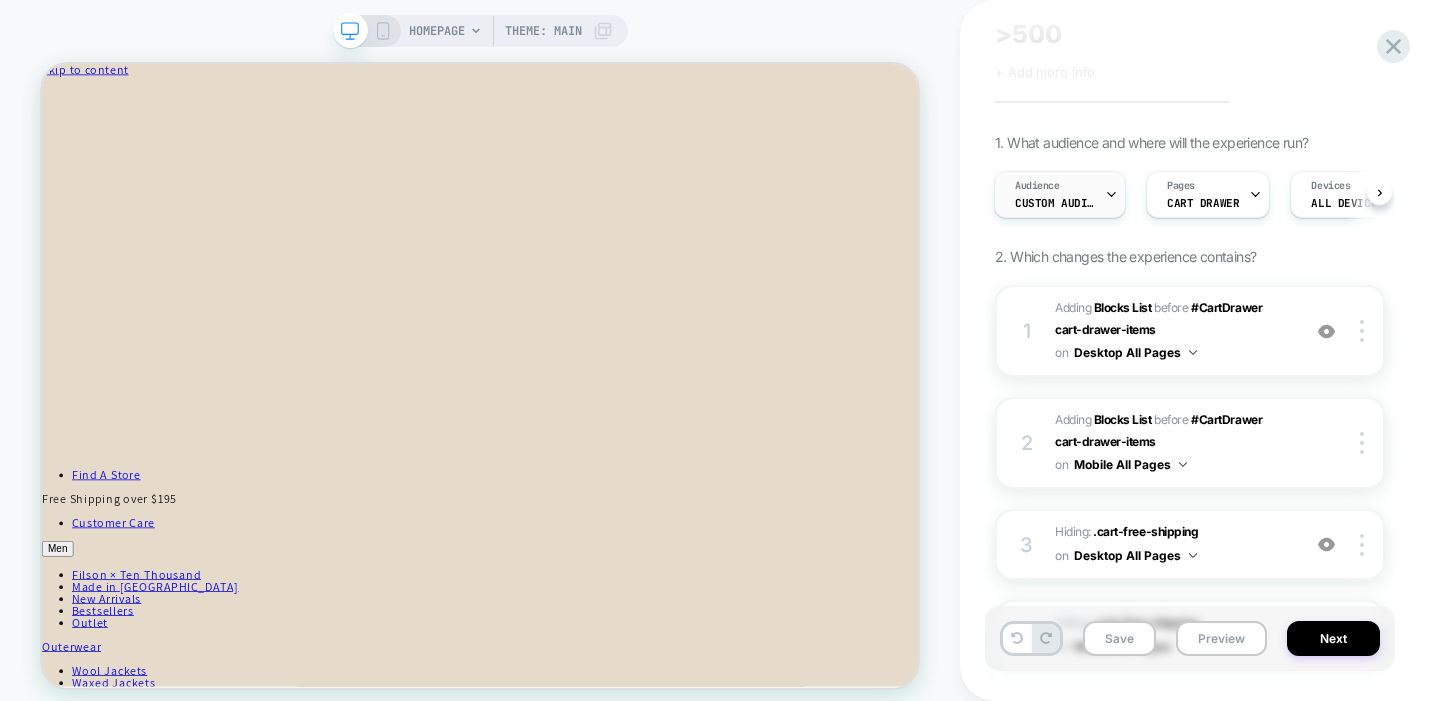 click on "Audience Custom Audience" at bounding box center [1055, 194] 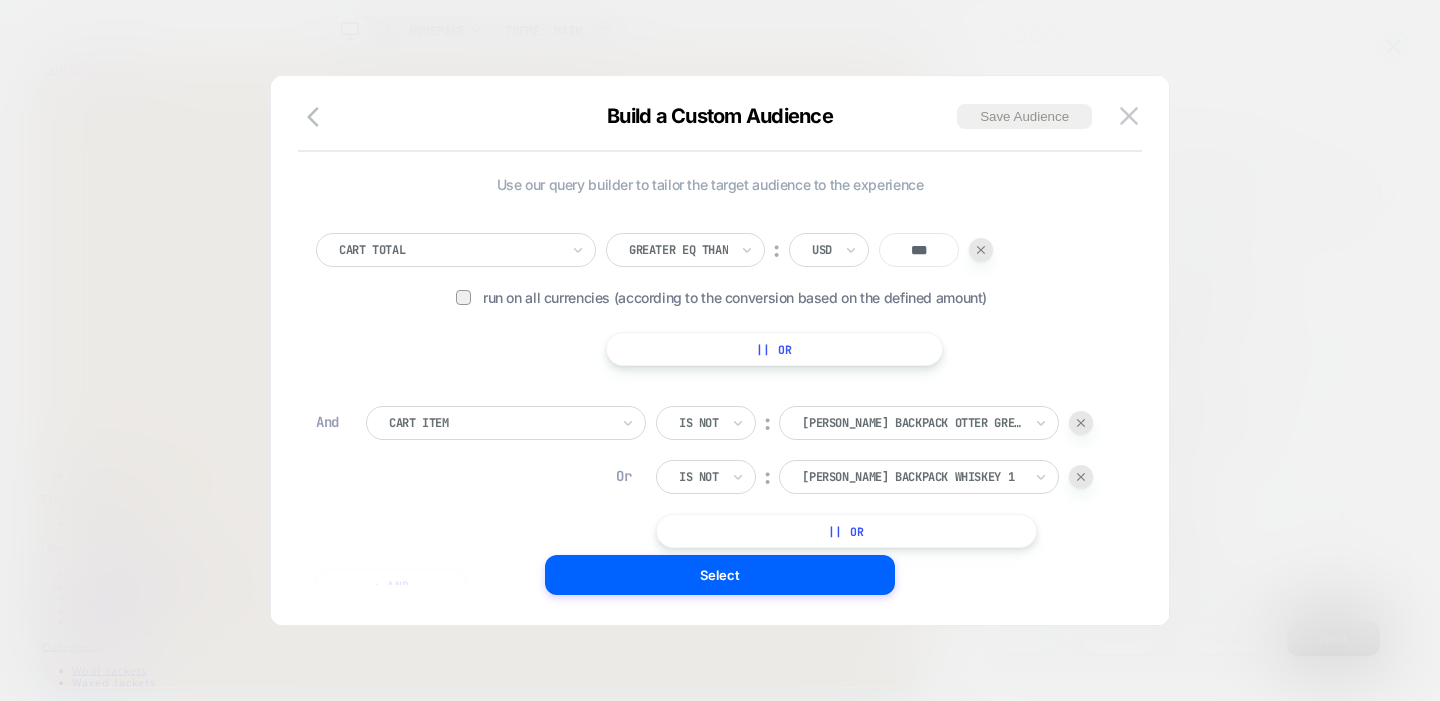 click at bounding box center [1081, 477] 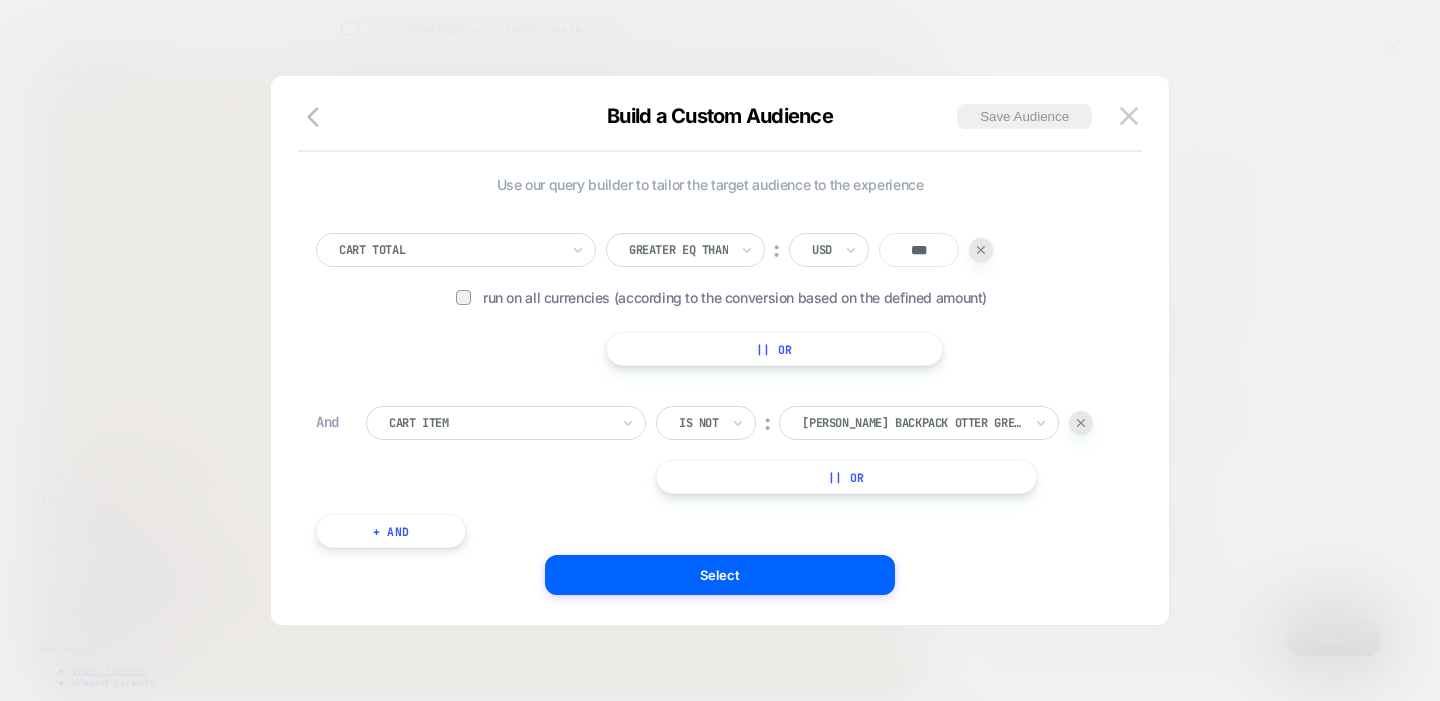 click on "+ And" at bounding box center (391, 531) 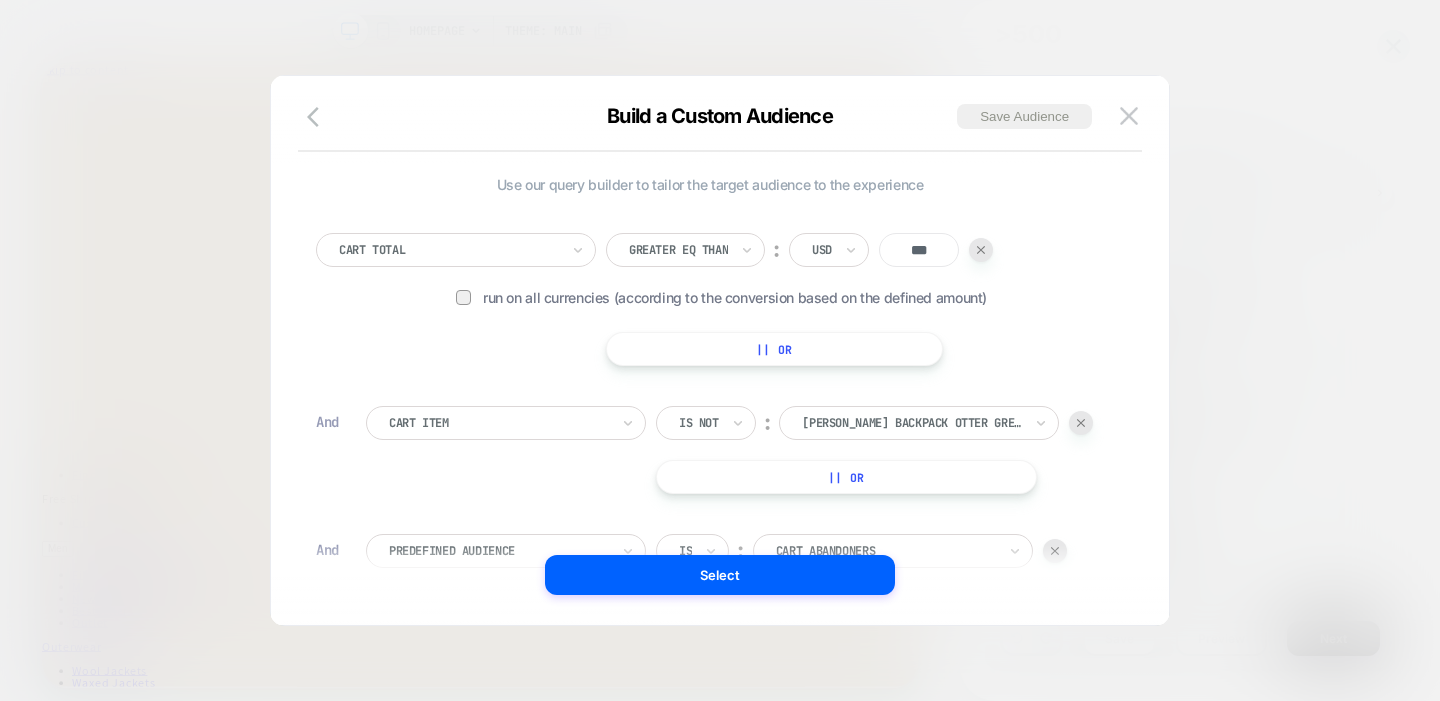 scroll, scrollTop: 20, scrollLeft: 0, axis: vertical 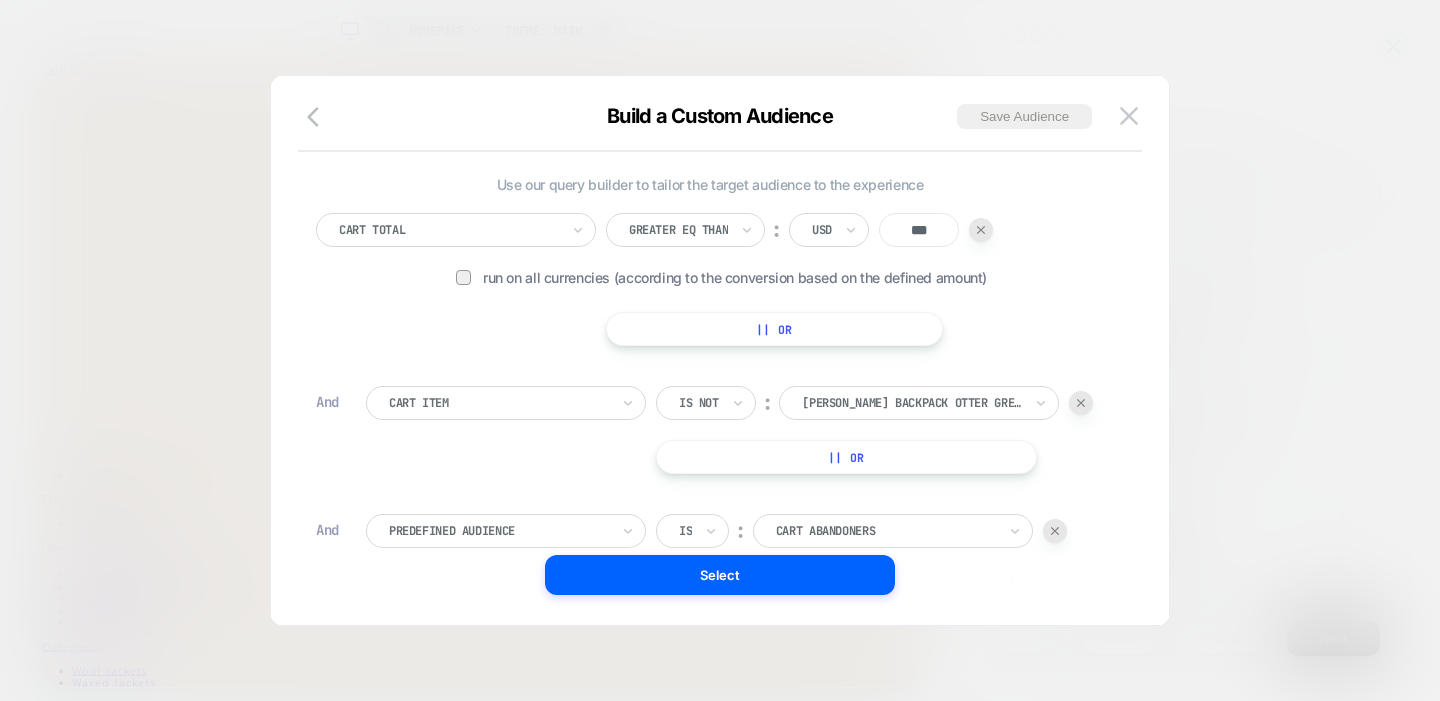 click on "Cart Total Greater Eq Than ︰ USD *** Run on all currencies (according to the conversion based on the defined amount) || Or And Cart Item Is not ︰ dryden backpack otter green 1 DRYDEN BACKPACK OTTER GREEN 1 || Or And Predefined Audience Is ︰ Cart Abandoners || Or + And" at bounding box center (710, 444) 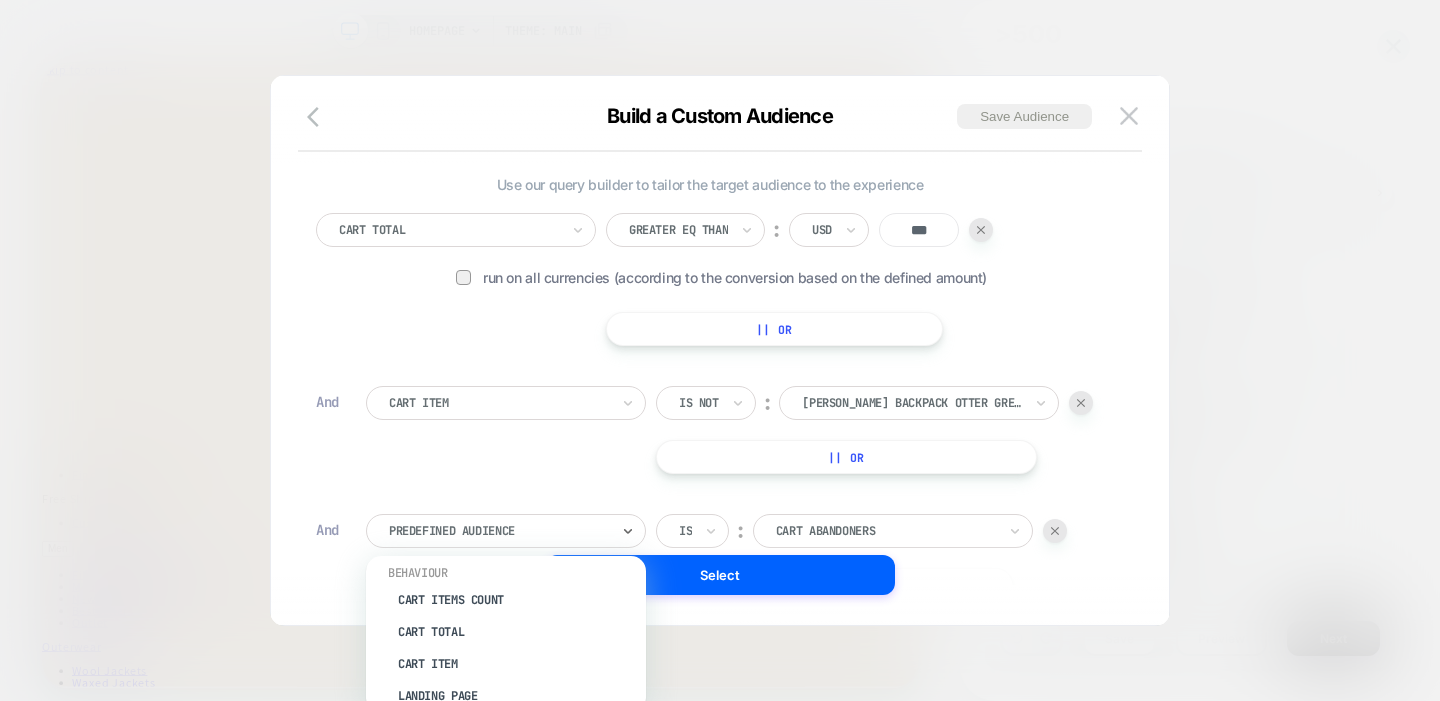scroll, scrollTop: 242, scrollLeft: 0, axis: vertical 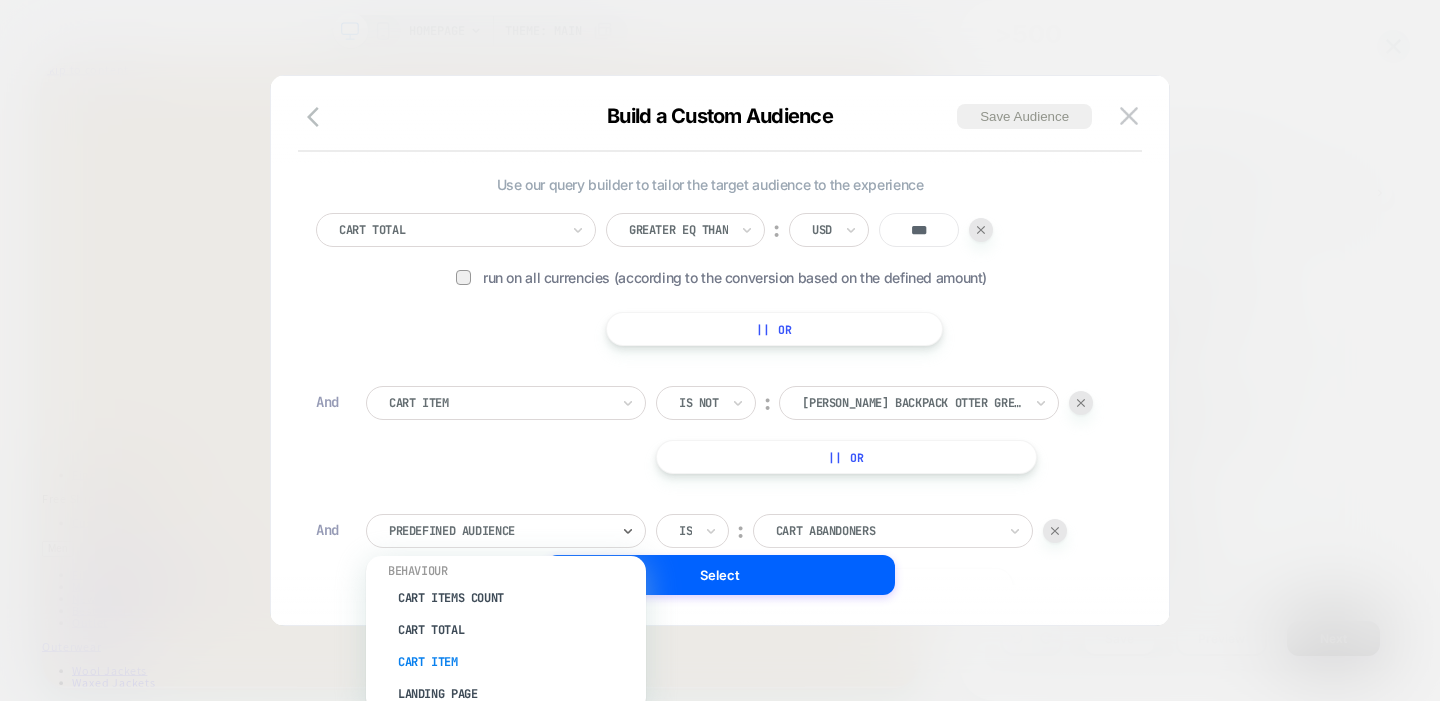 click on "Cart Item" at bounding box center [516, 662] 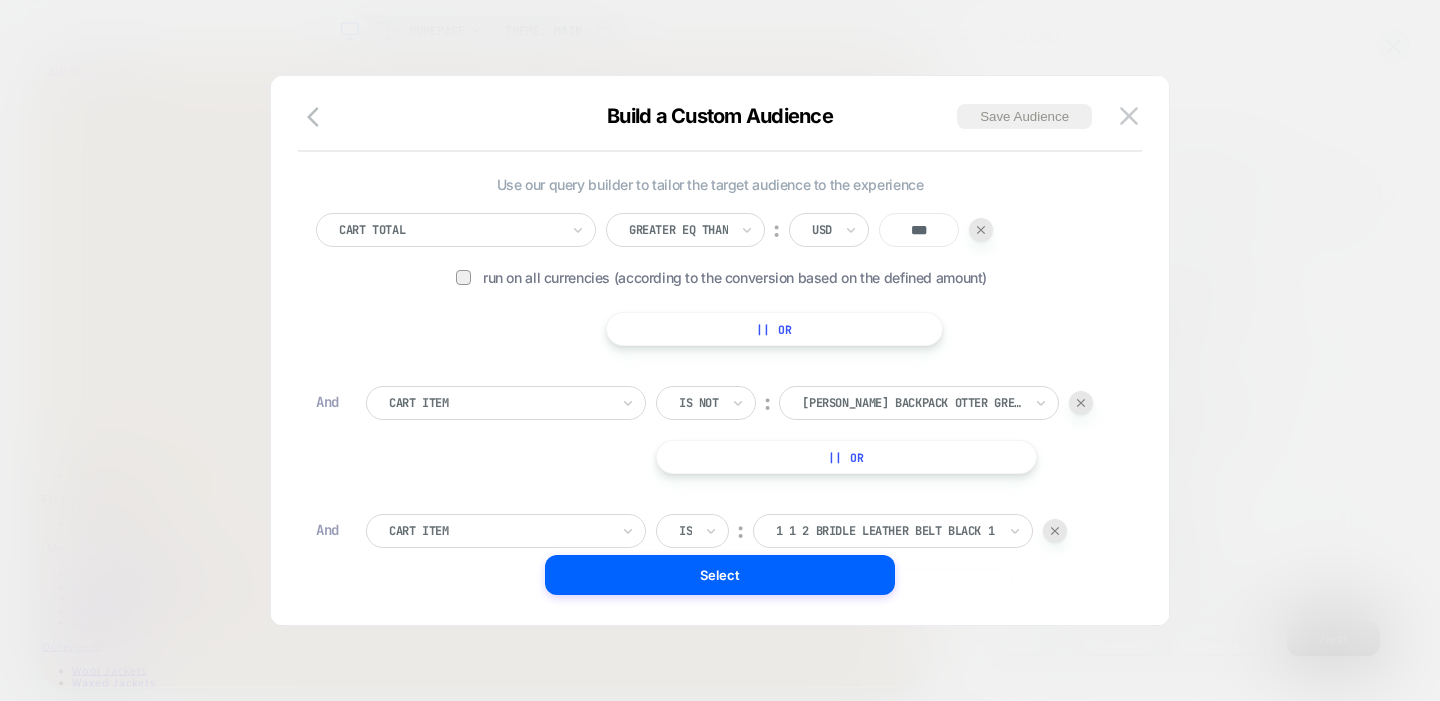 click at bounding box center [685, 531] 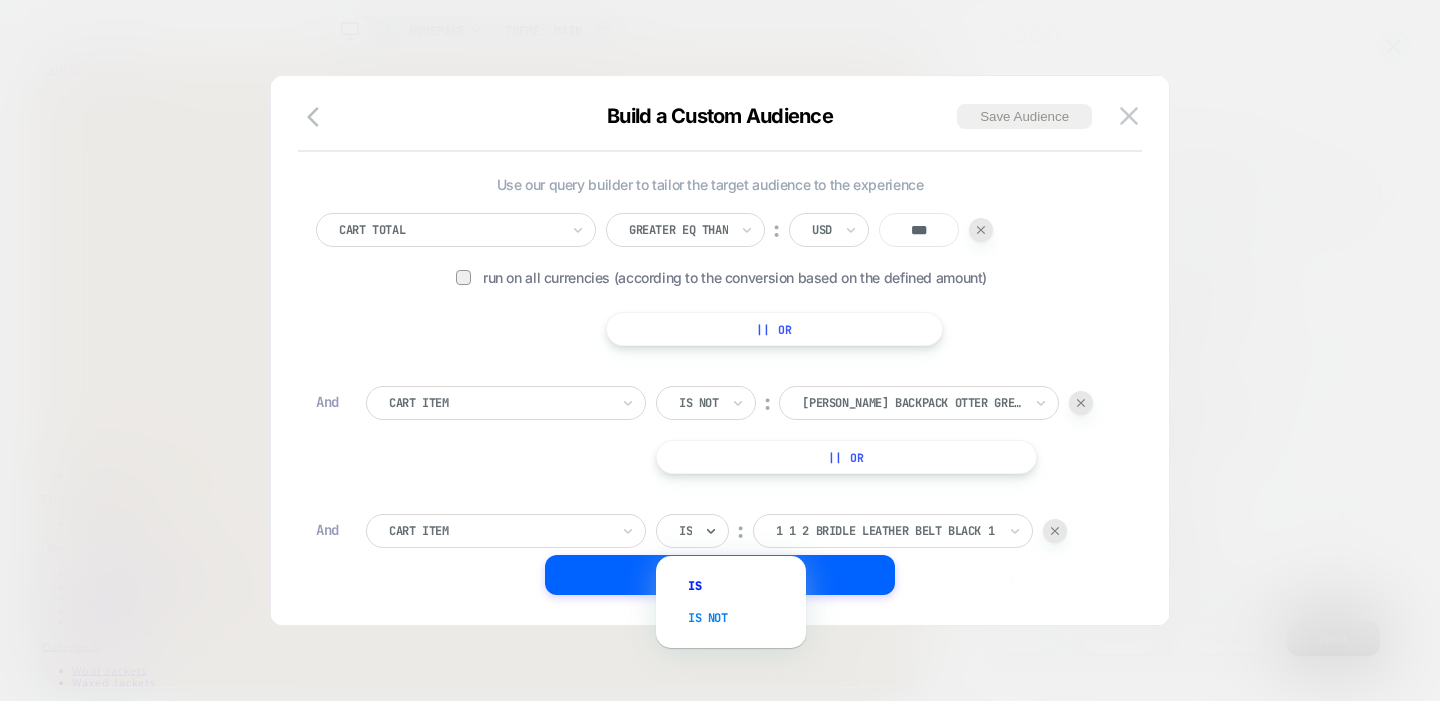 click on "Is not" at bounding box center (741, 618) 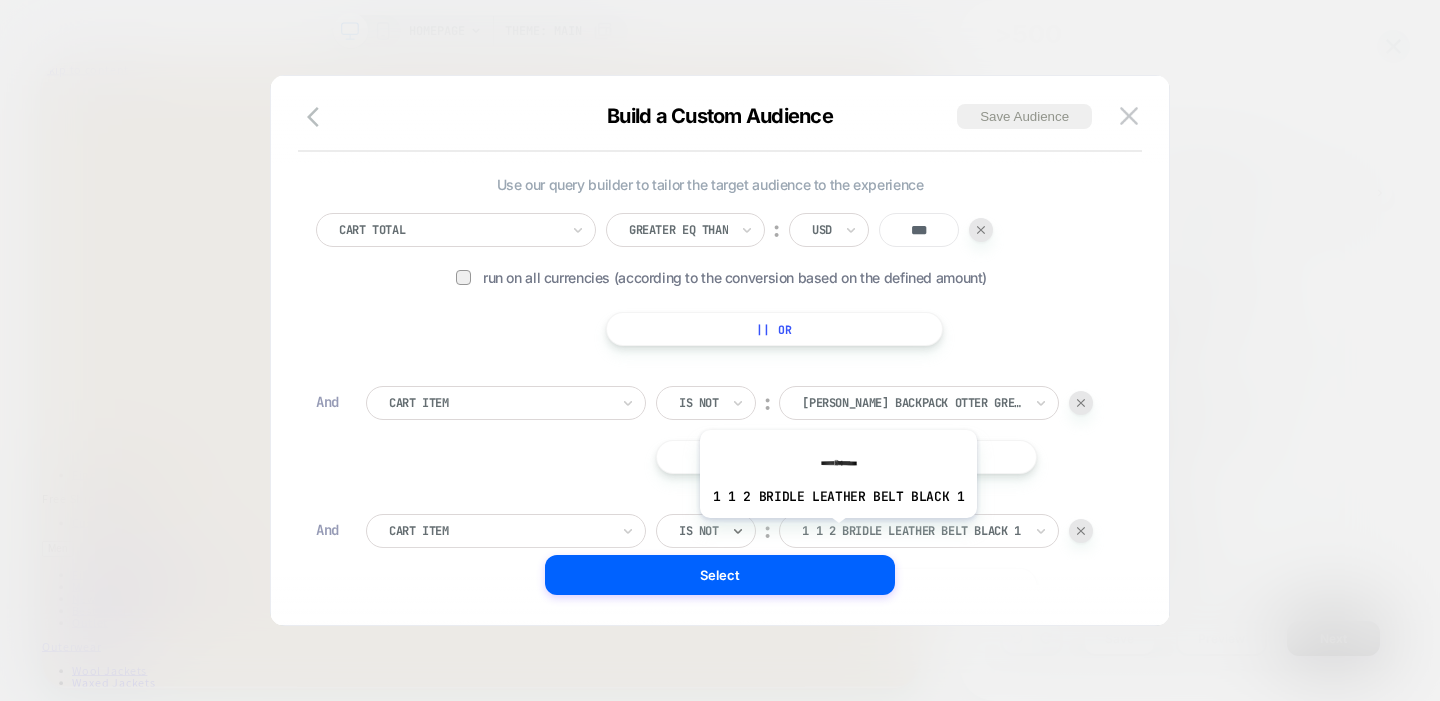 click at bounding box center [912, 531] 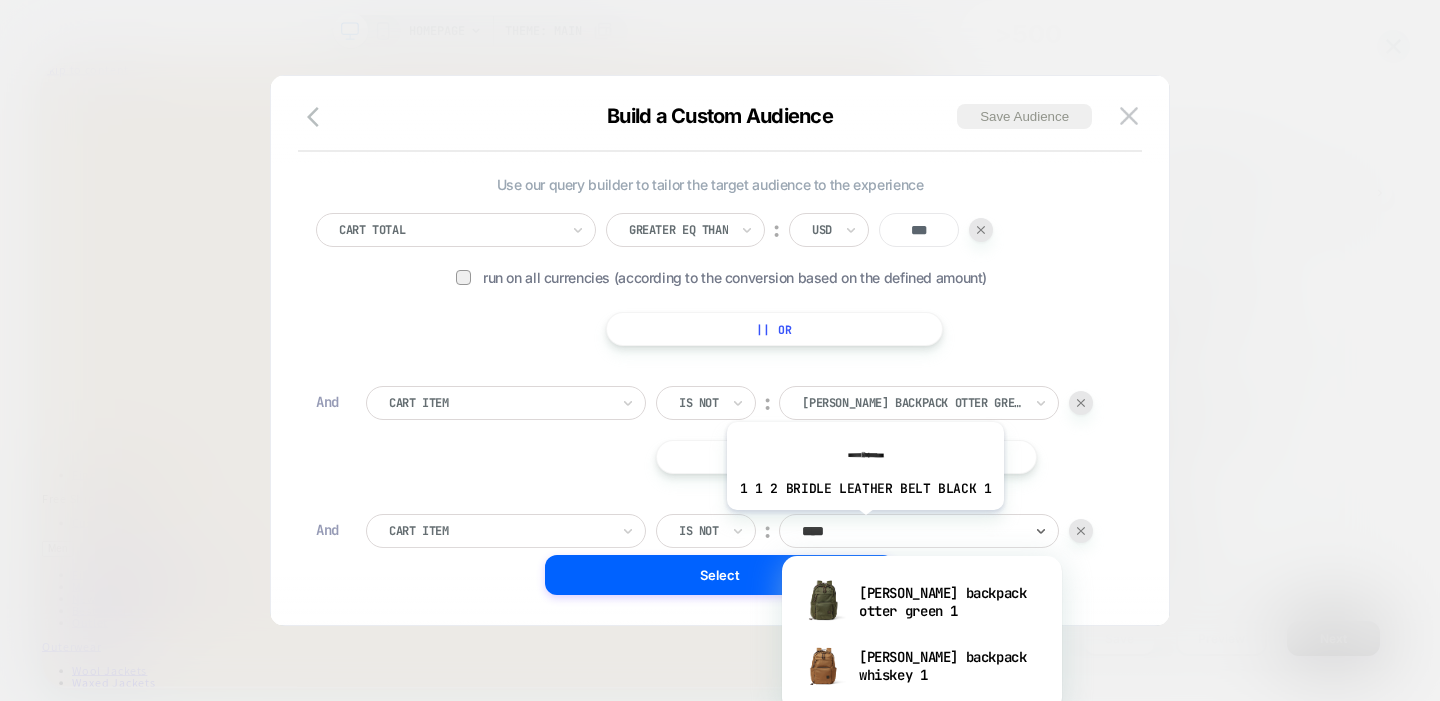 type on "*****" 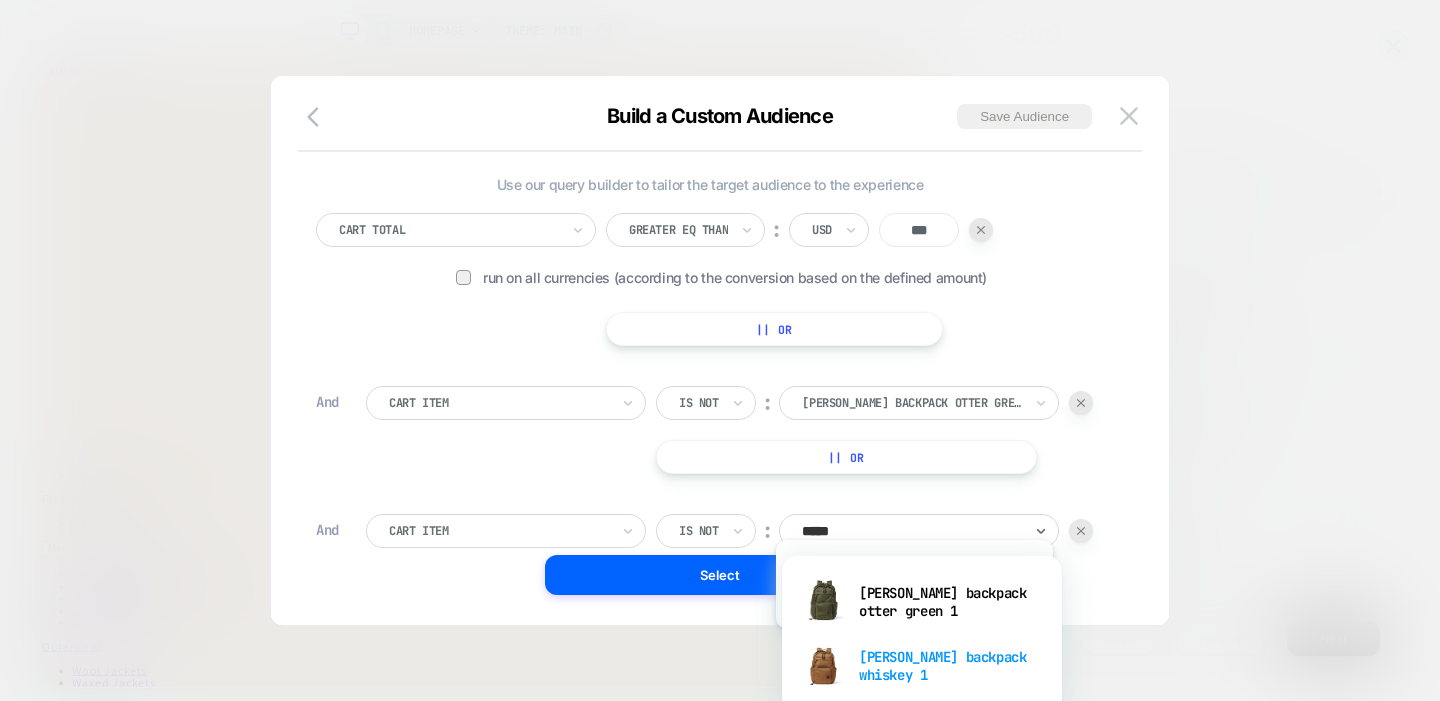 click on "dryden backpack whiskey 1" at bounding box center [922, 666] 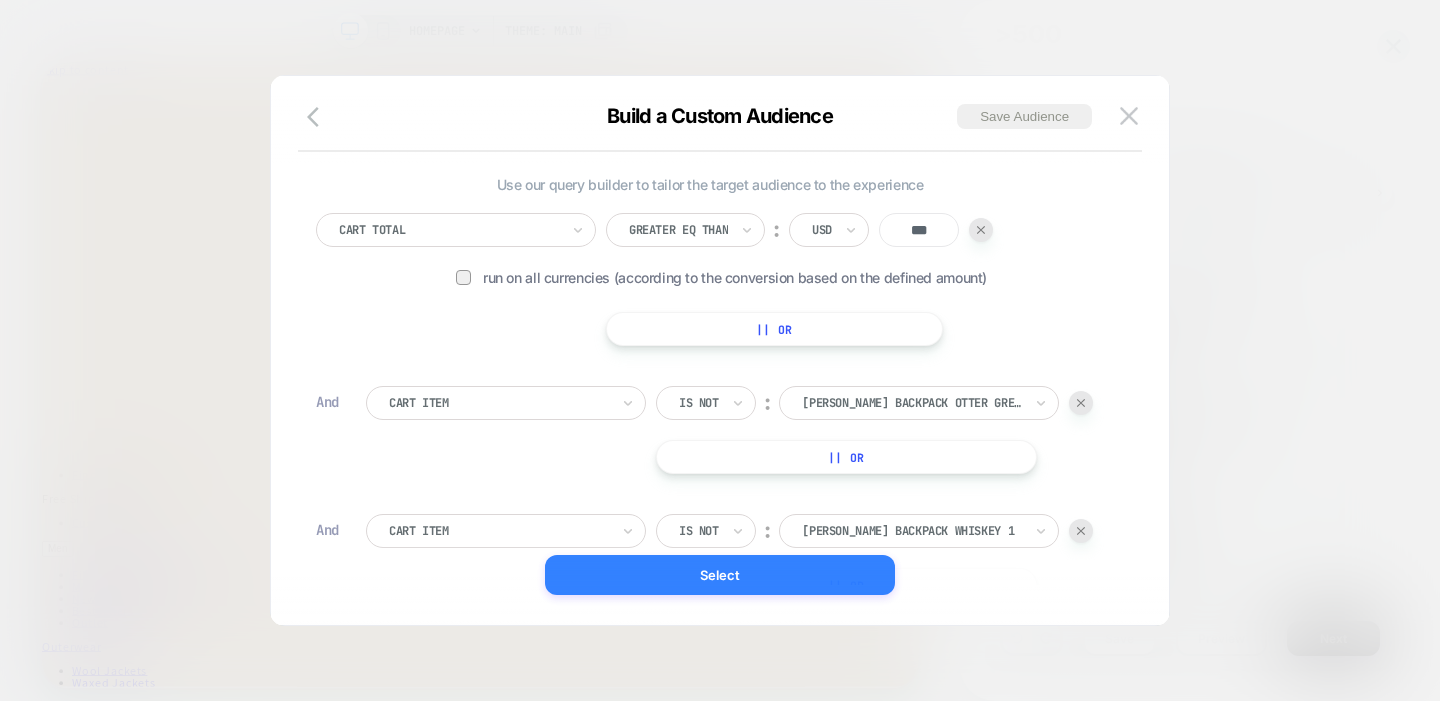 click on "Select" at bounding box center [720, 575] 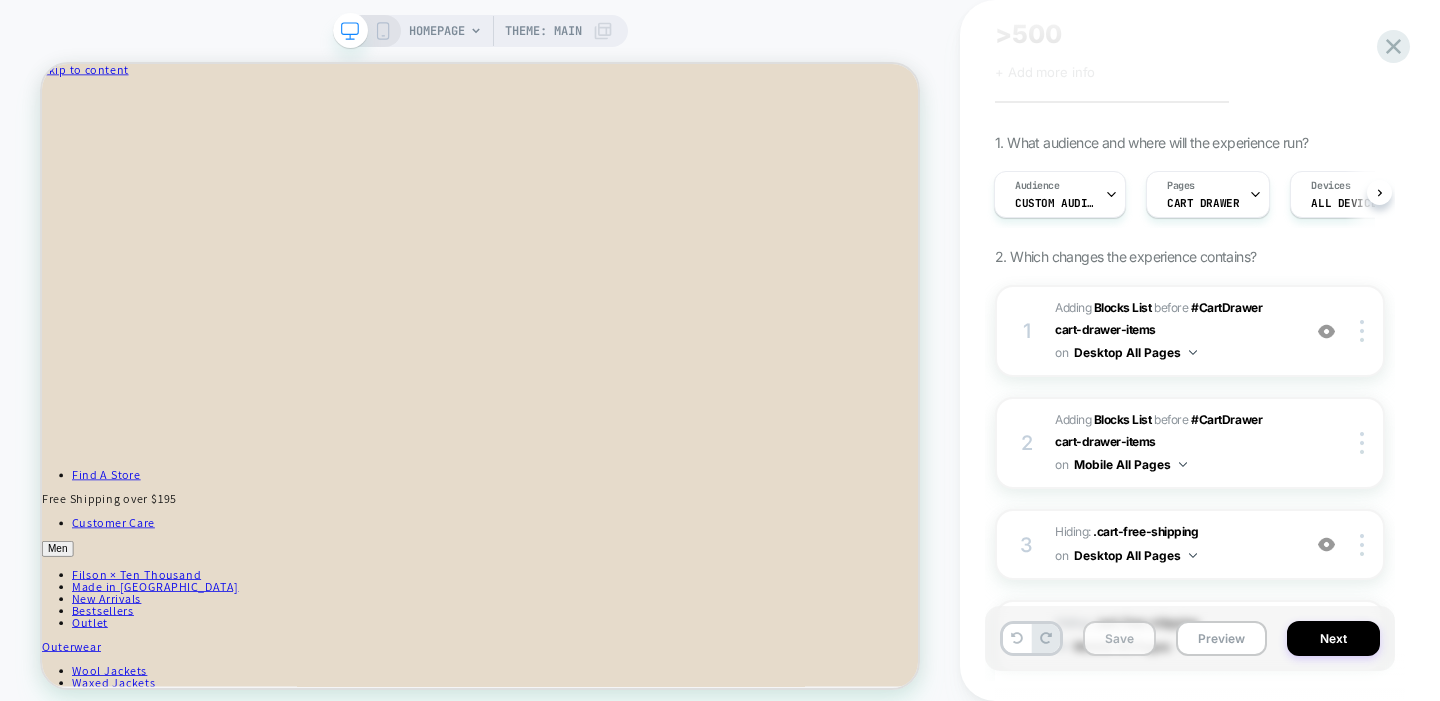 click on "Save" at bounding box center (1119, 638) 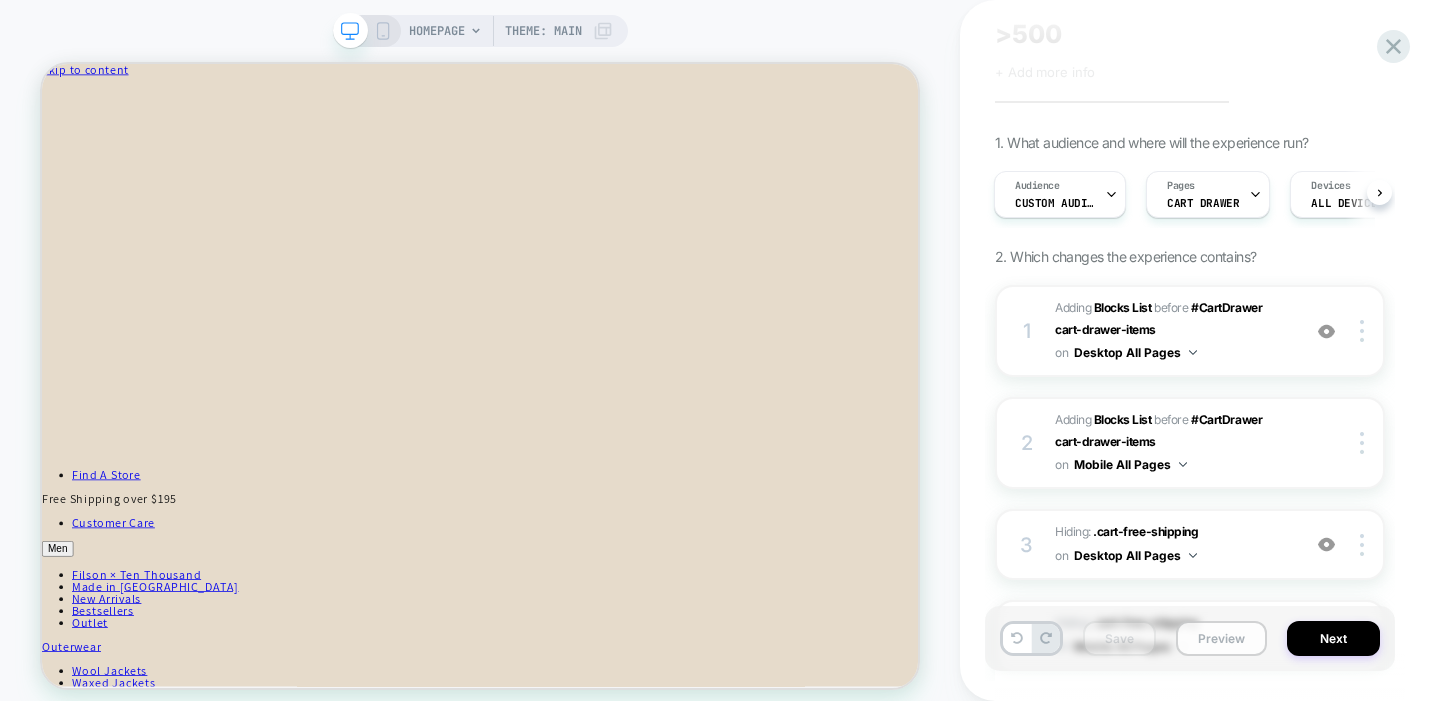 click on "Preview" at bounding box center [1221, 638] 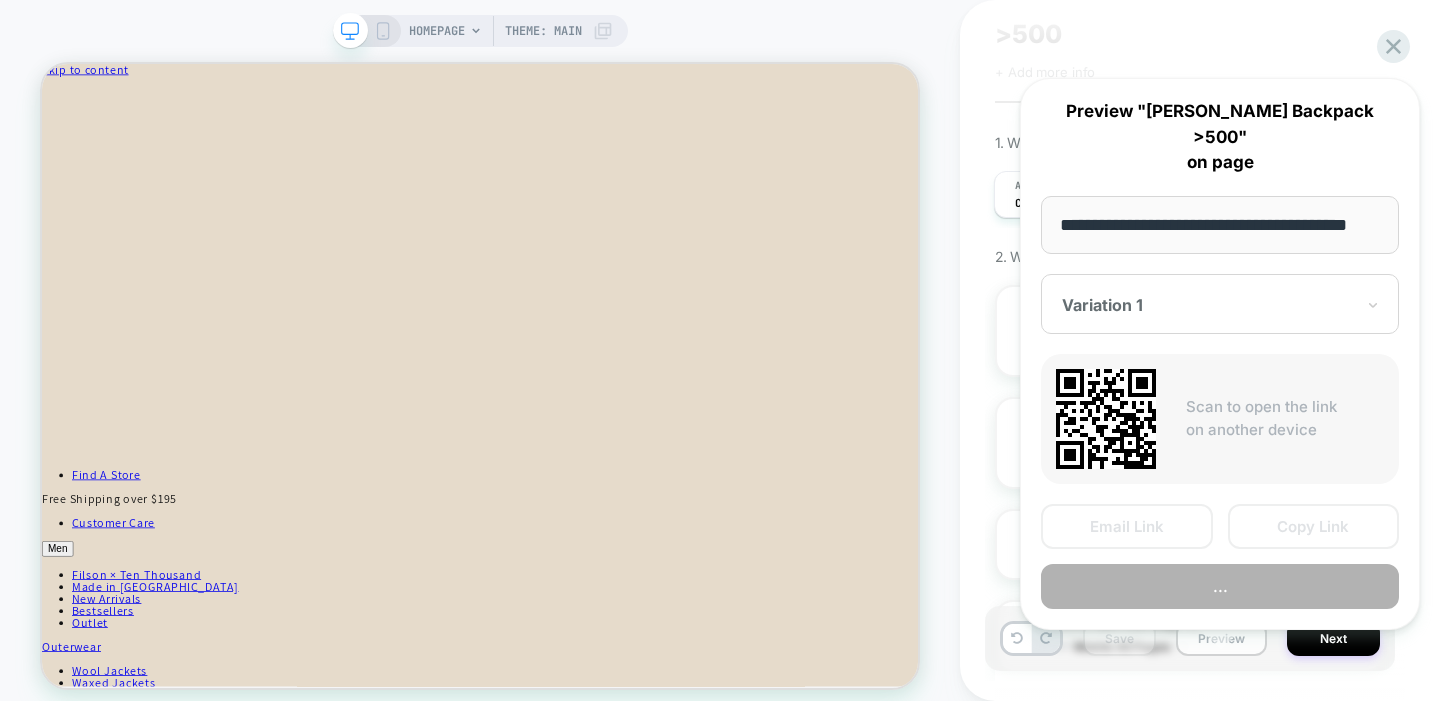 scroll, scrollTop: 0, scrollLeft: 28, axis: horizontal 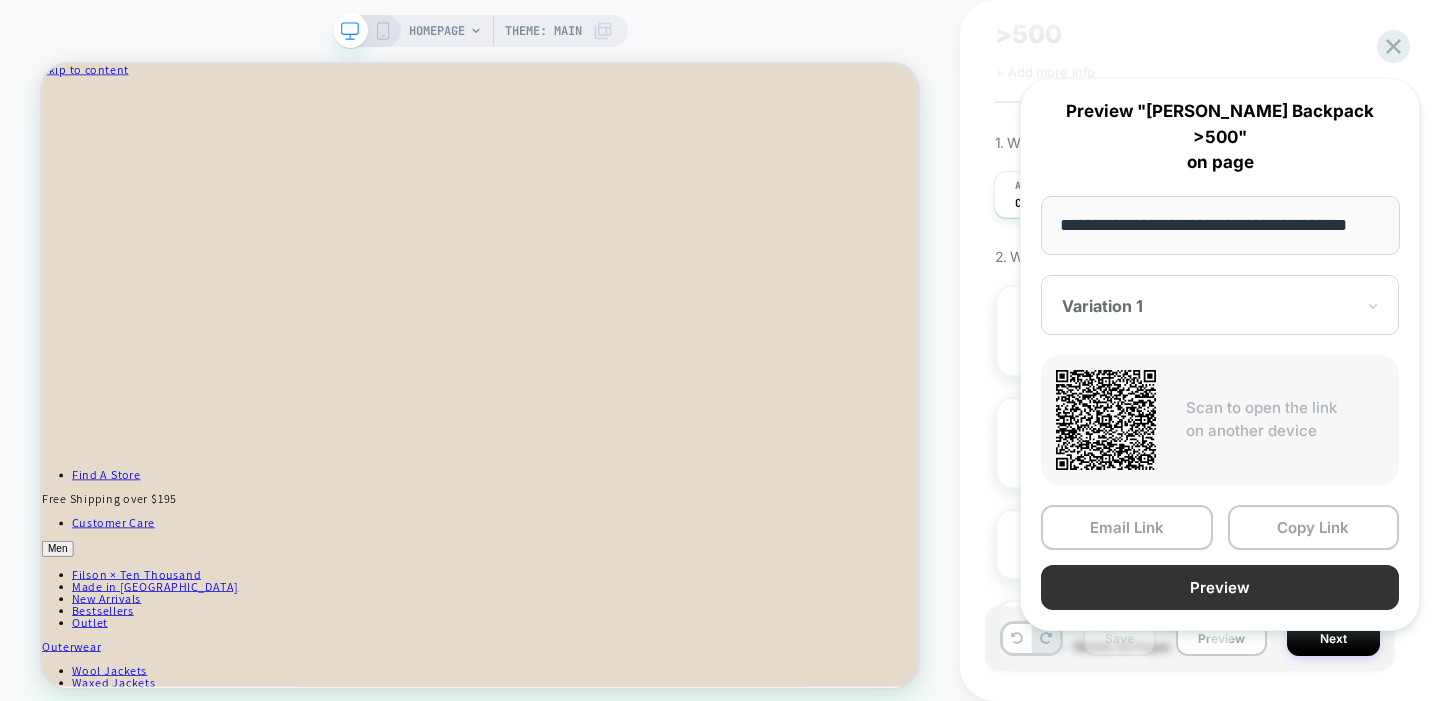 click on "Preview" at bounding box center (1220, 587) 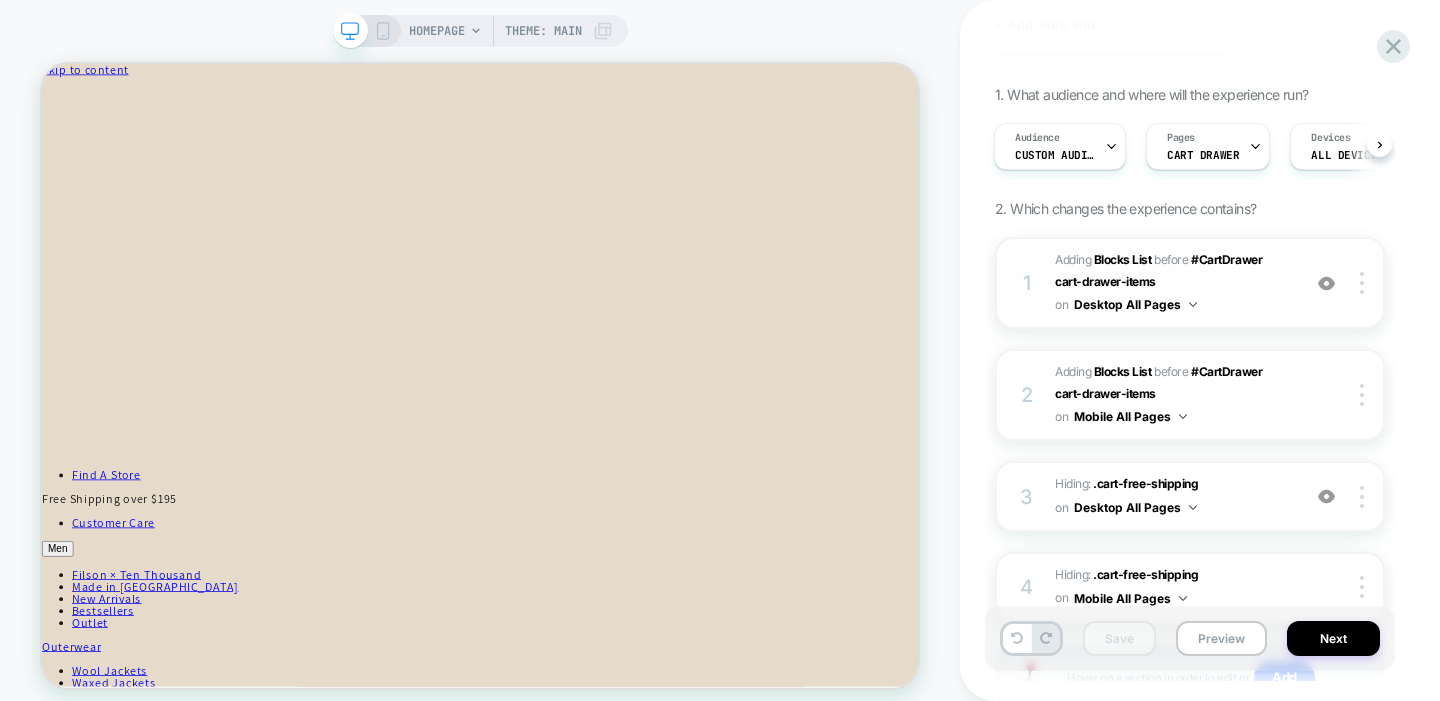 scroll, scrollTop: 155, scrollLeft: 0, axis: vertical 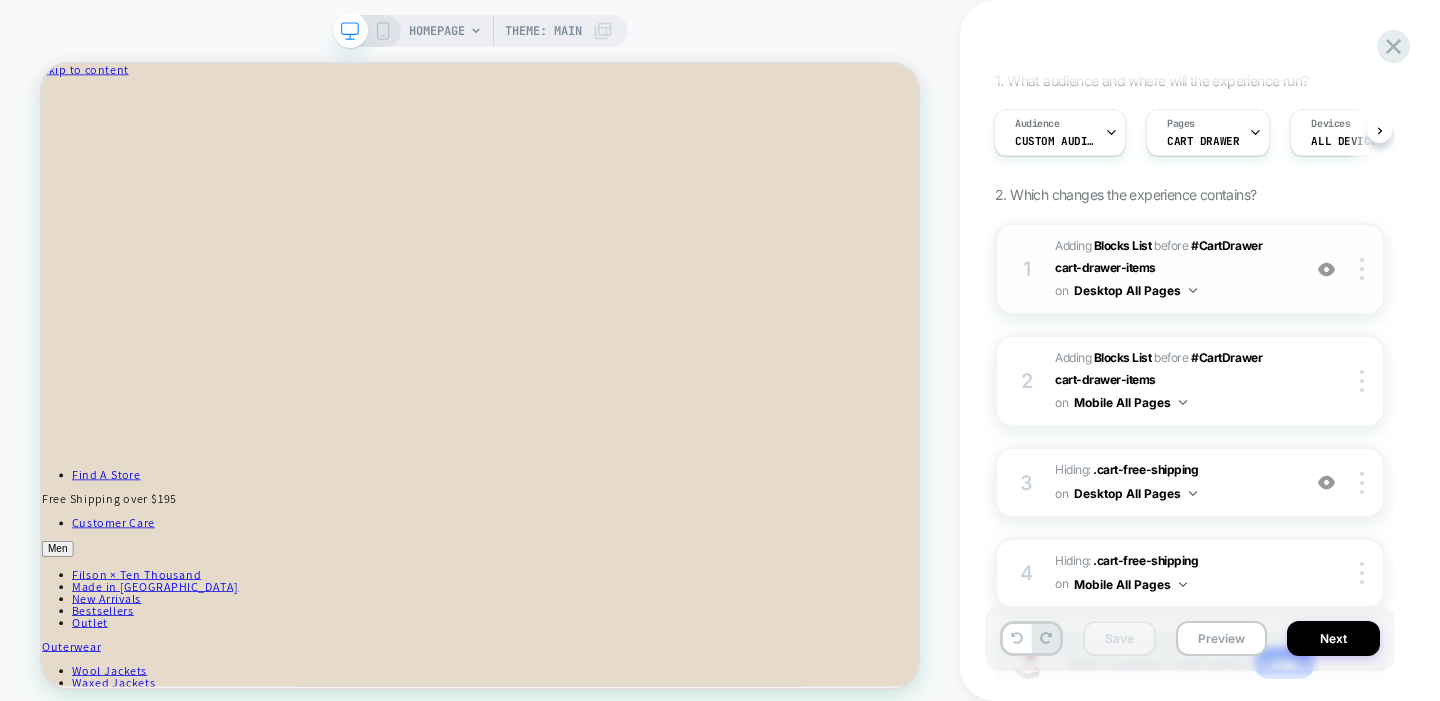 click on "#_loomi_addon_1751997403185 Adding   Blocks List   BEFORE #CartDrawer cart-drawer-items #CartDrawer cart-drawer-items   on Desktop All Pages" at bounding box center [1172, 269] 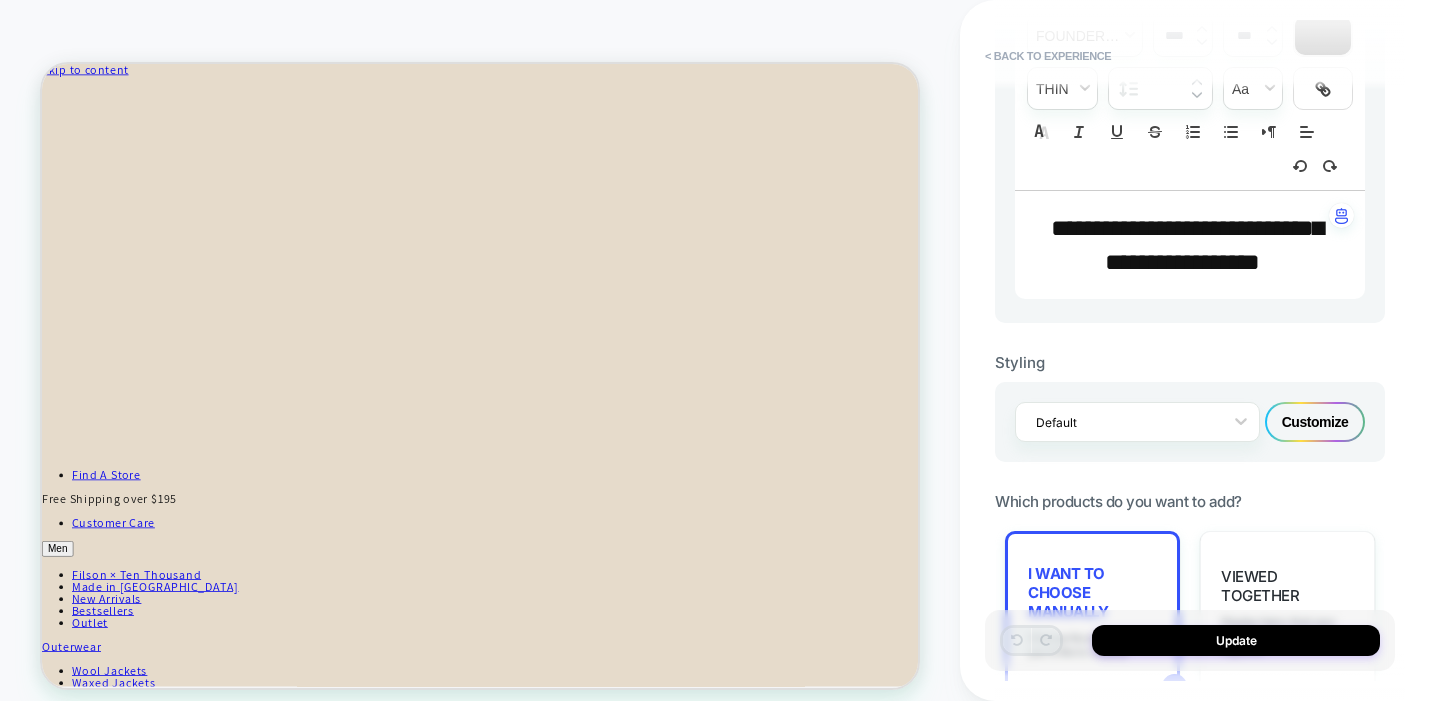 scroll, scrollTop: 743, scrollLeft: 0, axis: vertical 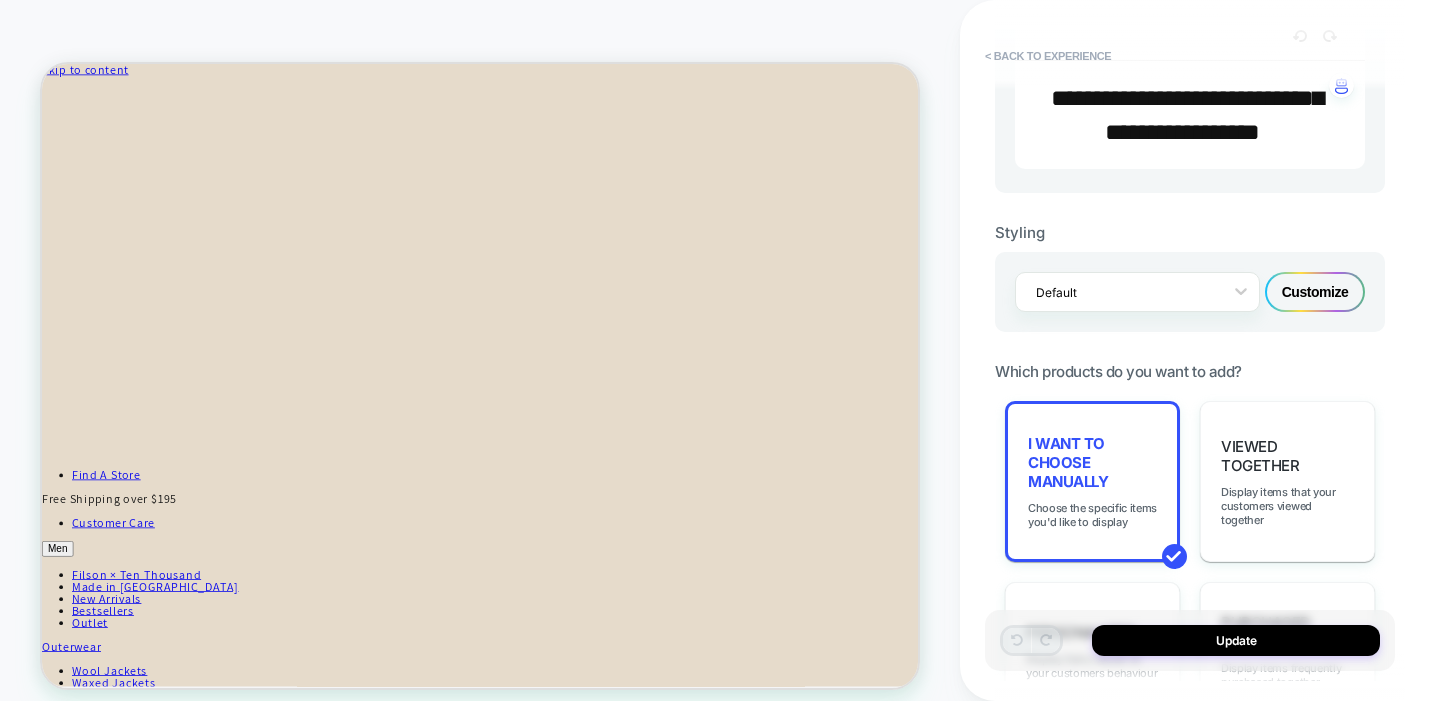 click on "Customize" at bounding box center (1315, 292) 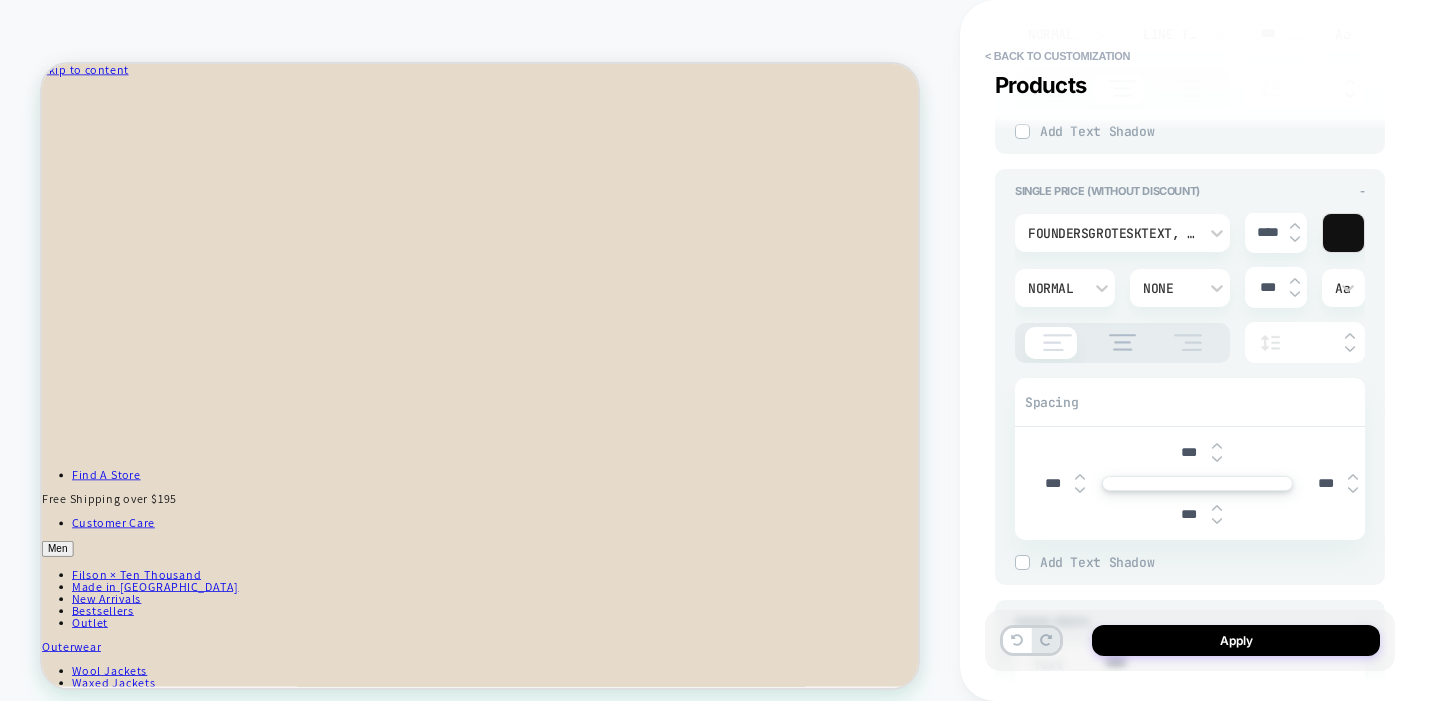 scroll, scrollTop: 2344, scrollLeft: 0, axis: vertical 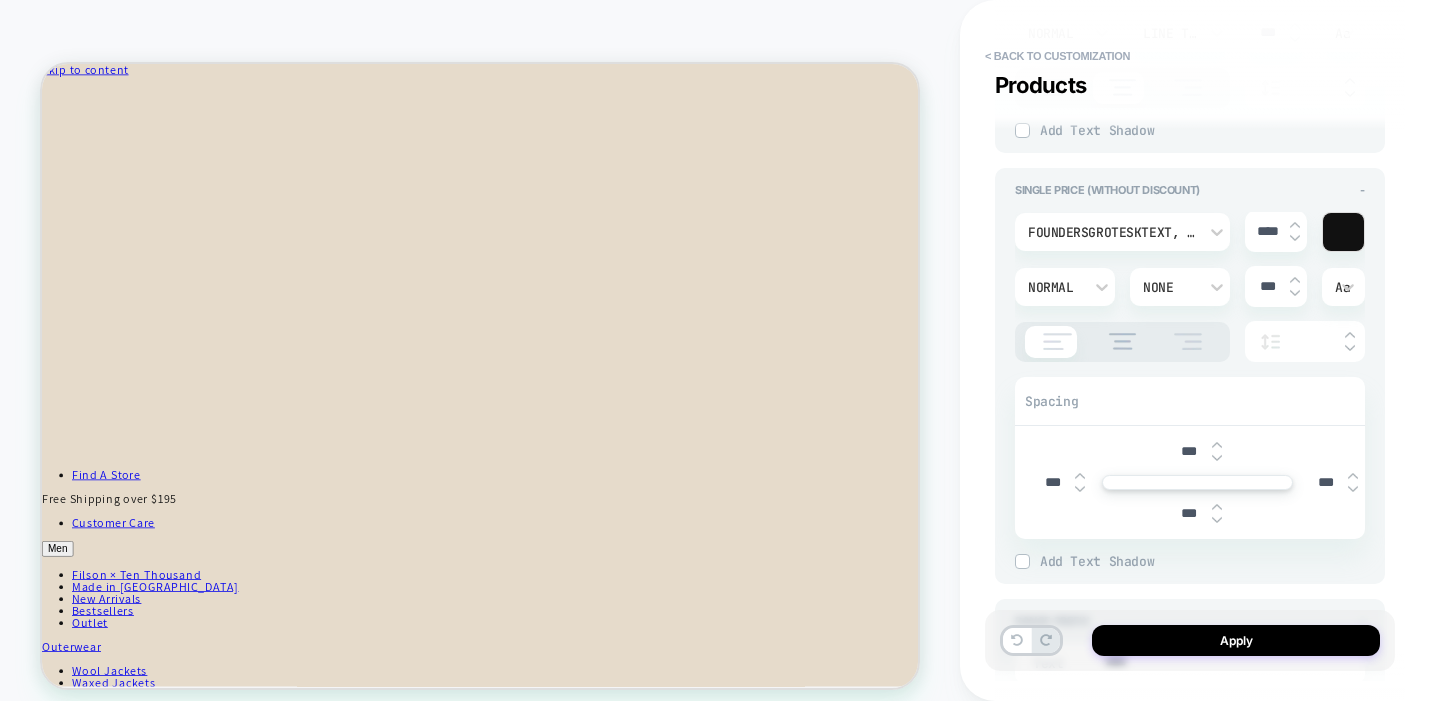 click at bounding box center (1295, 238) 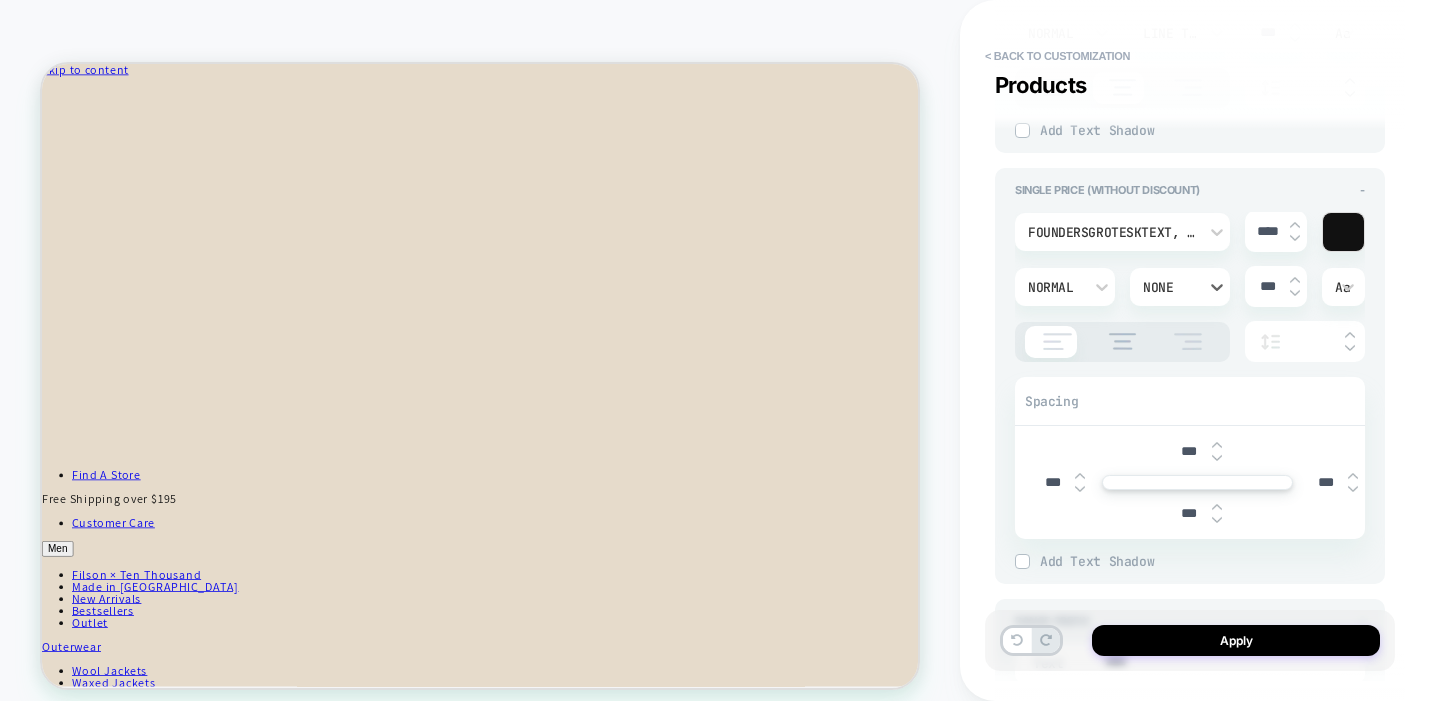 click on "None" at bounding box center (1170, 287) 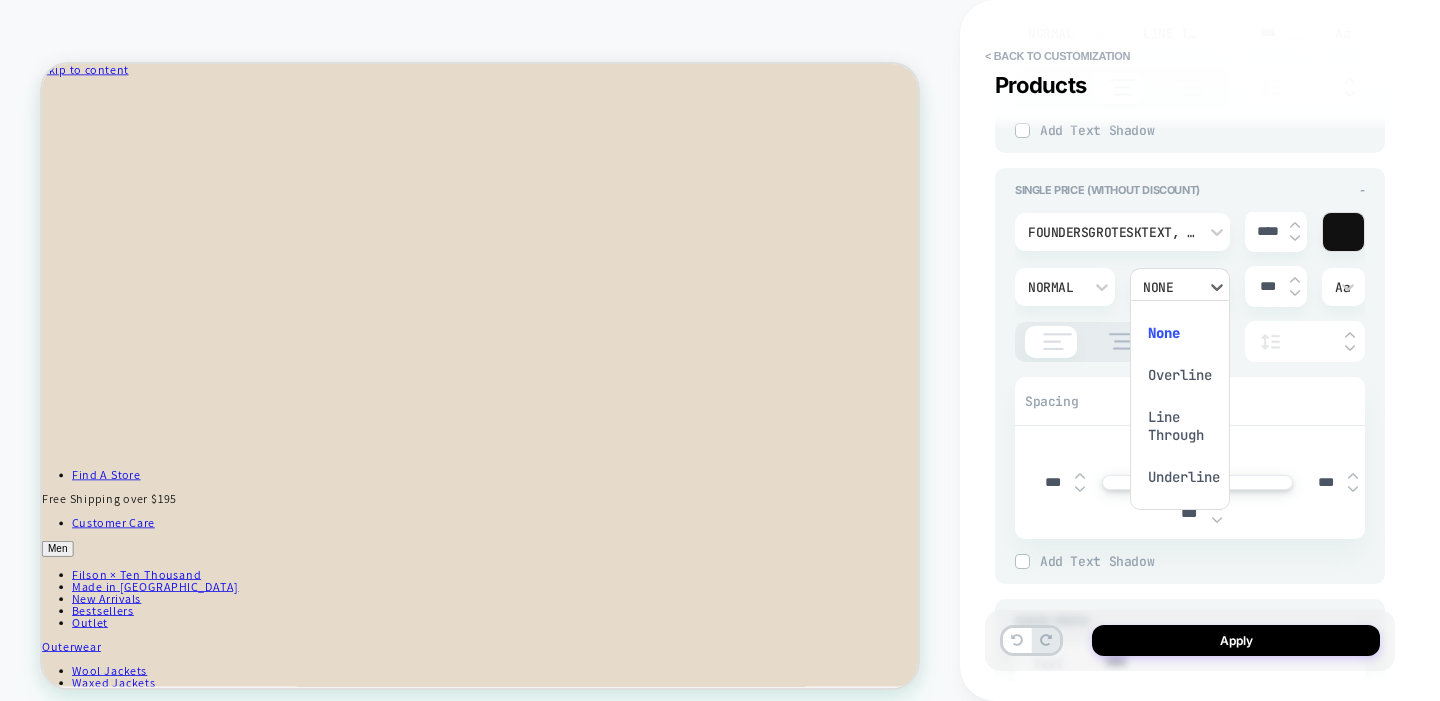 click on "Line Through" at bounding box center (1180, 426) 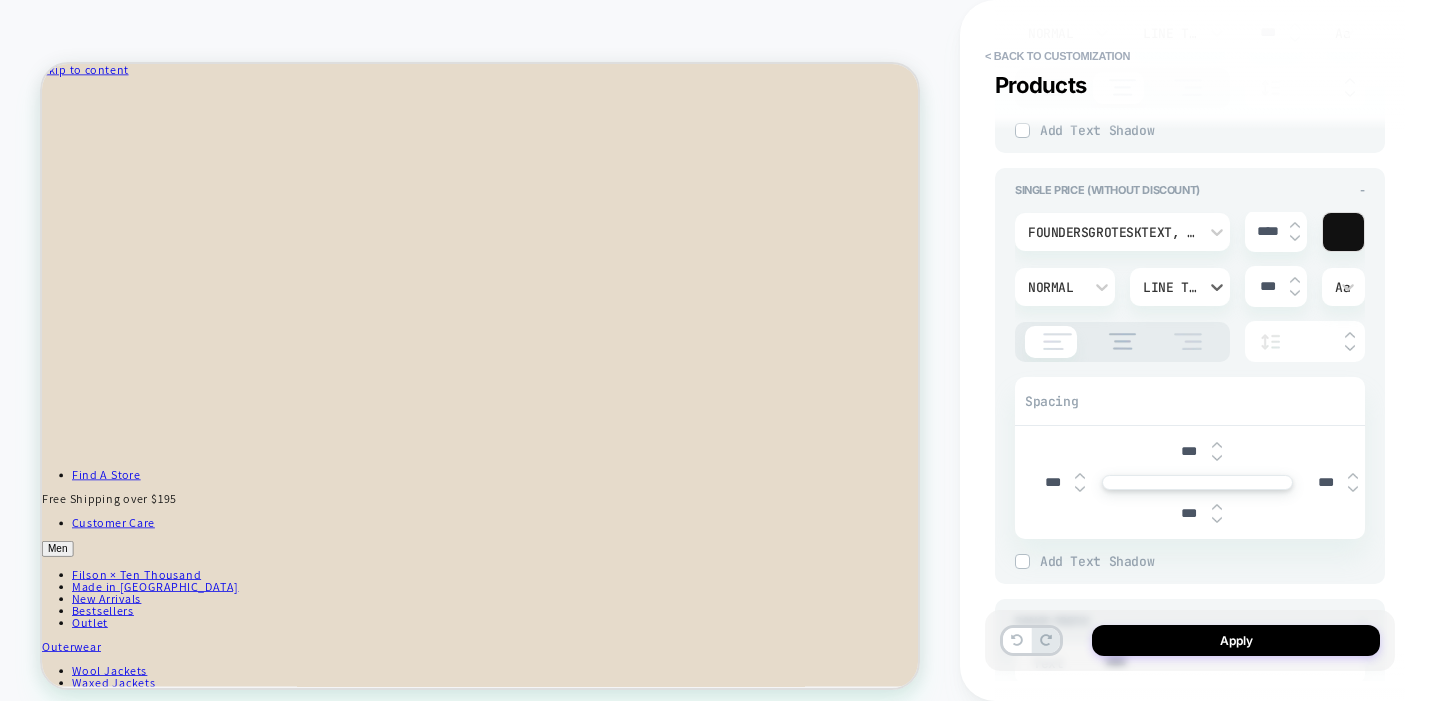 click at bounding box center [1343, 232] 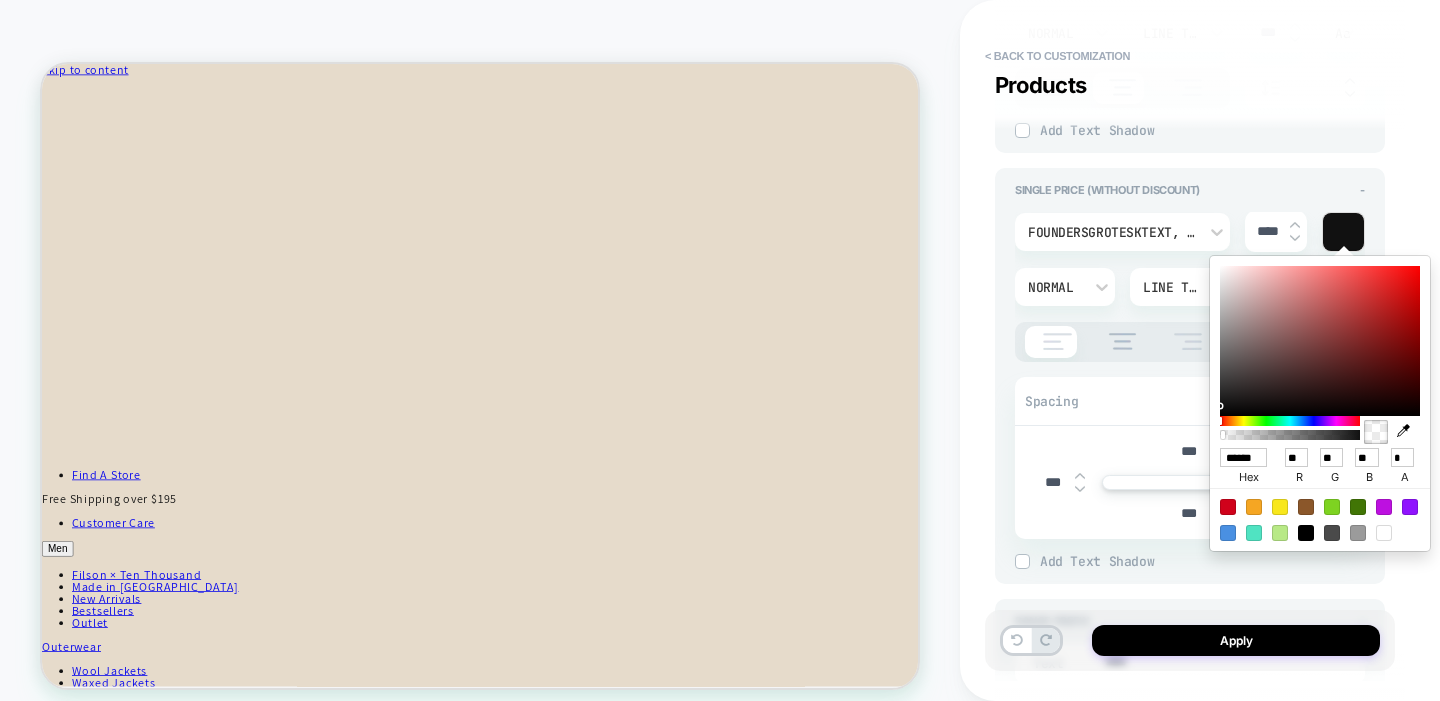 type on "*" 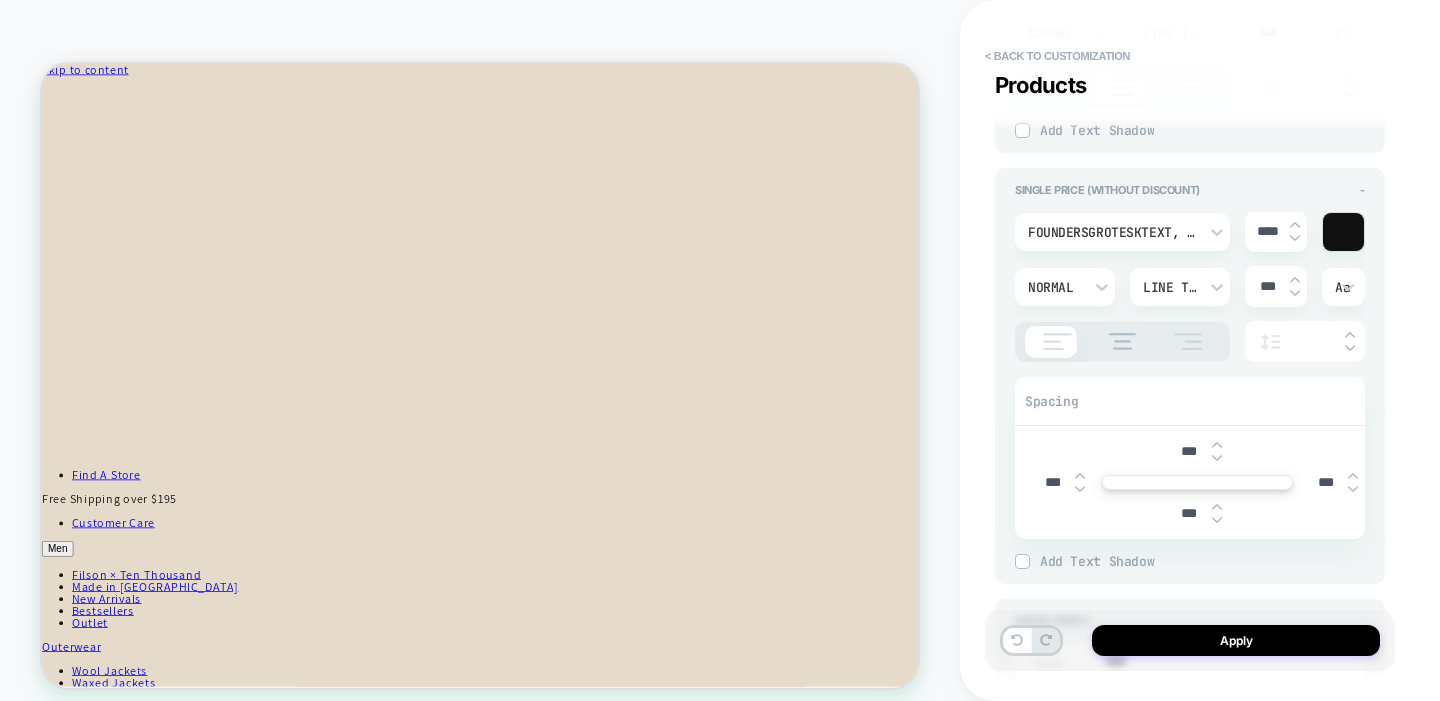 click at bounding box center (1343, 232) 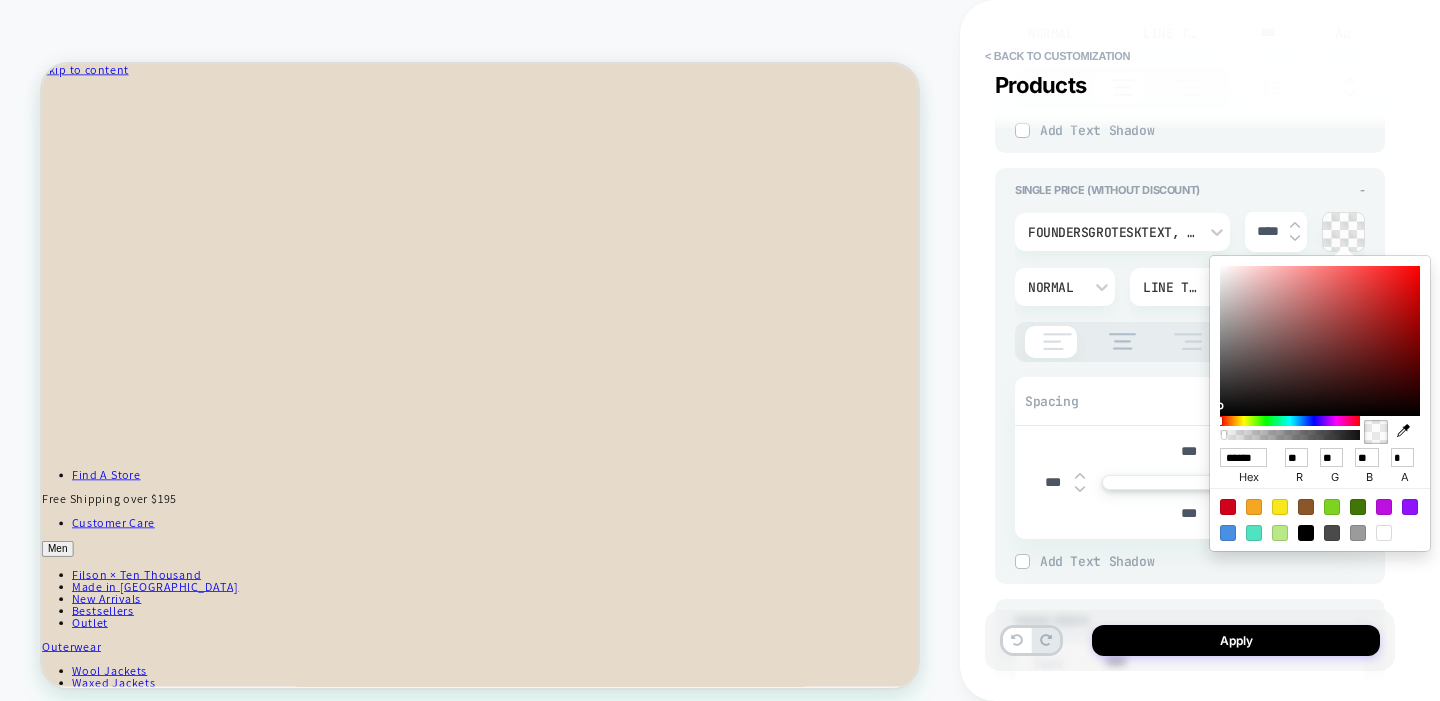 drag, startPoint x: 1355, startPoint y: 435, endPoint x: 1225, endPoint y: 434, distance: 130.00385 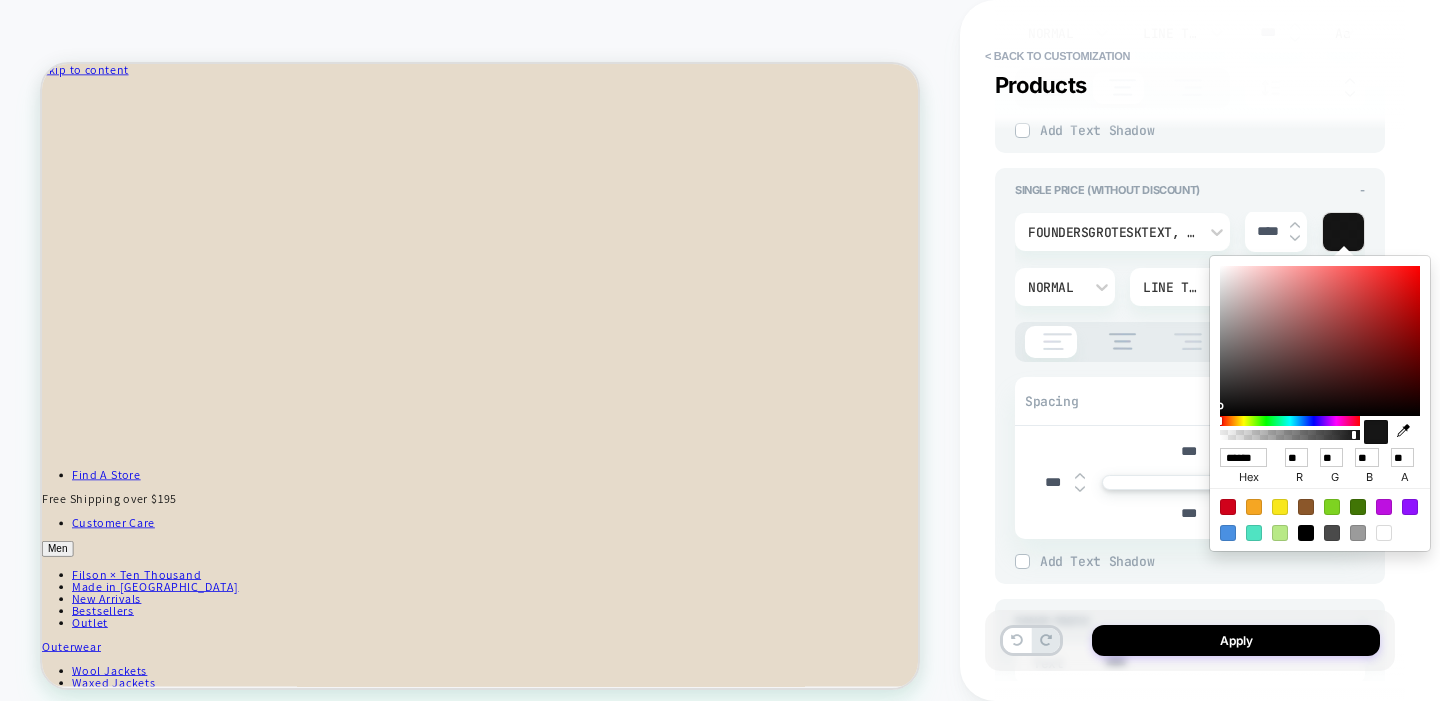 type on "***" 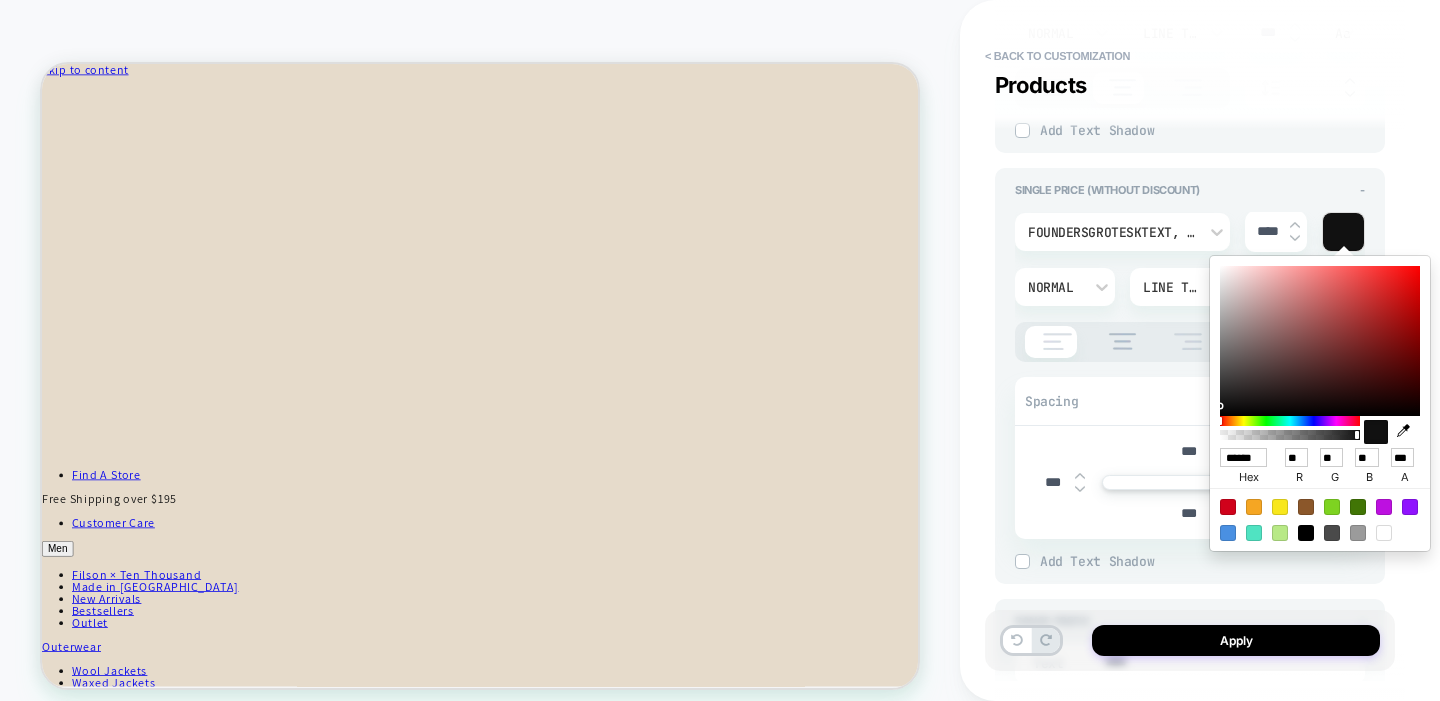 click at bounding box center (1320, 430) 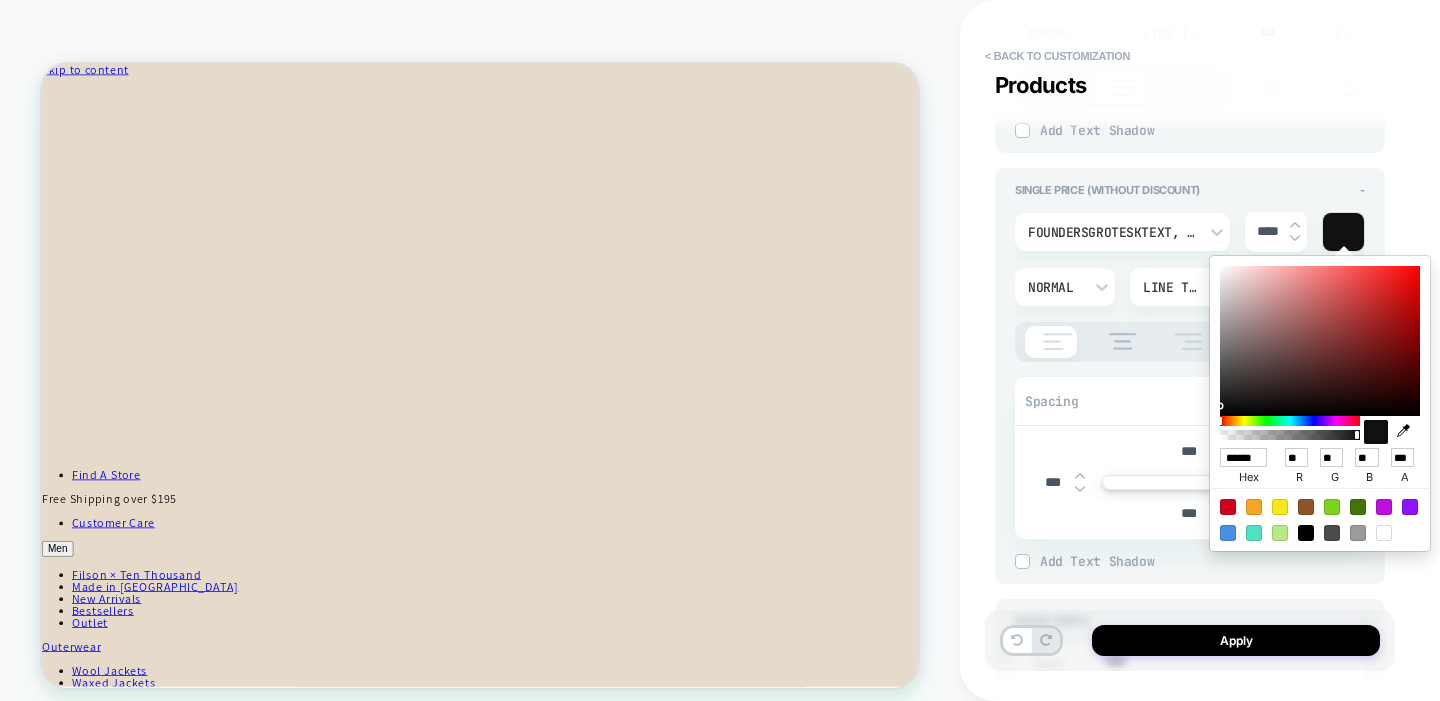 click on "**********" at bounding box center (1200, 350) 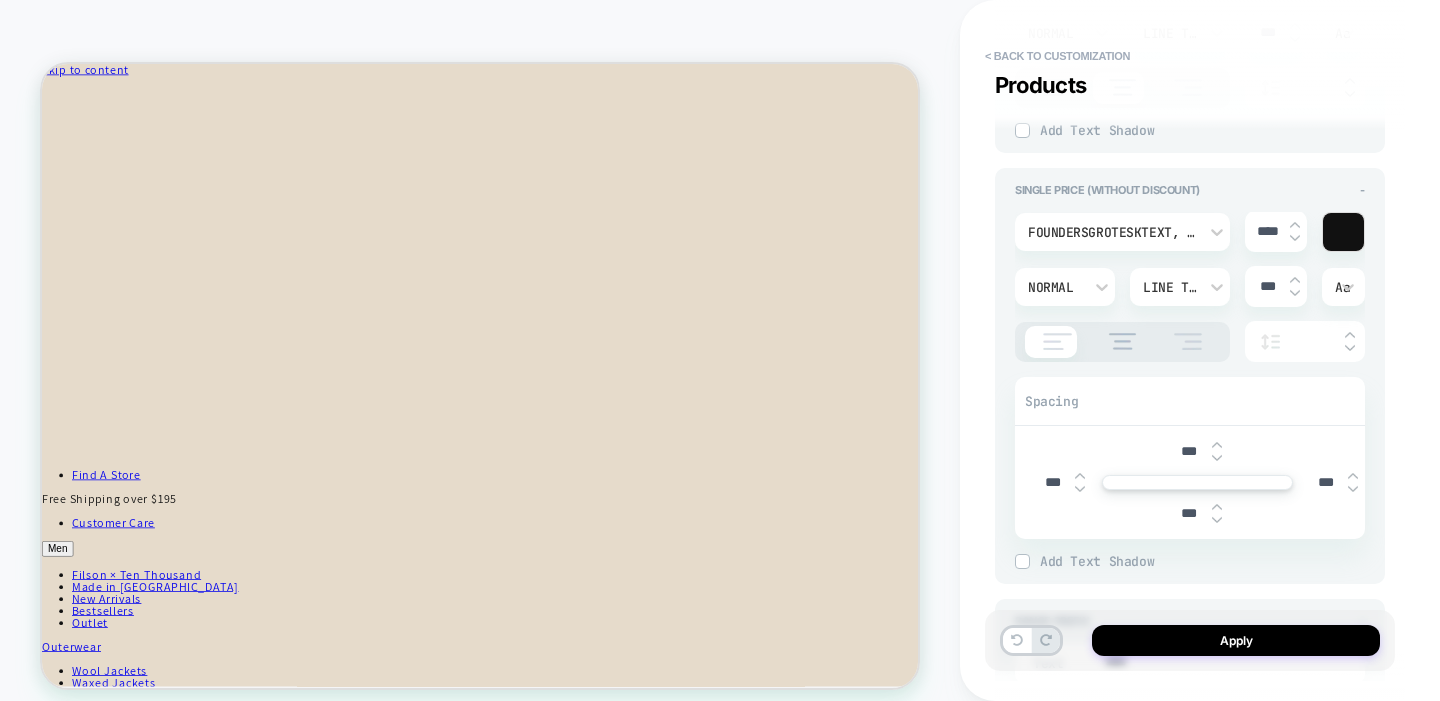 click on "****" at bounding box center [1267, 231] 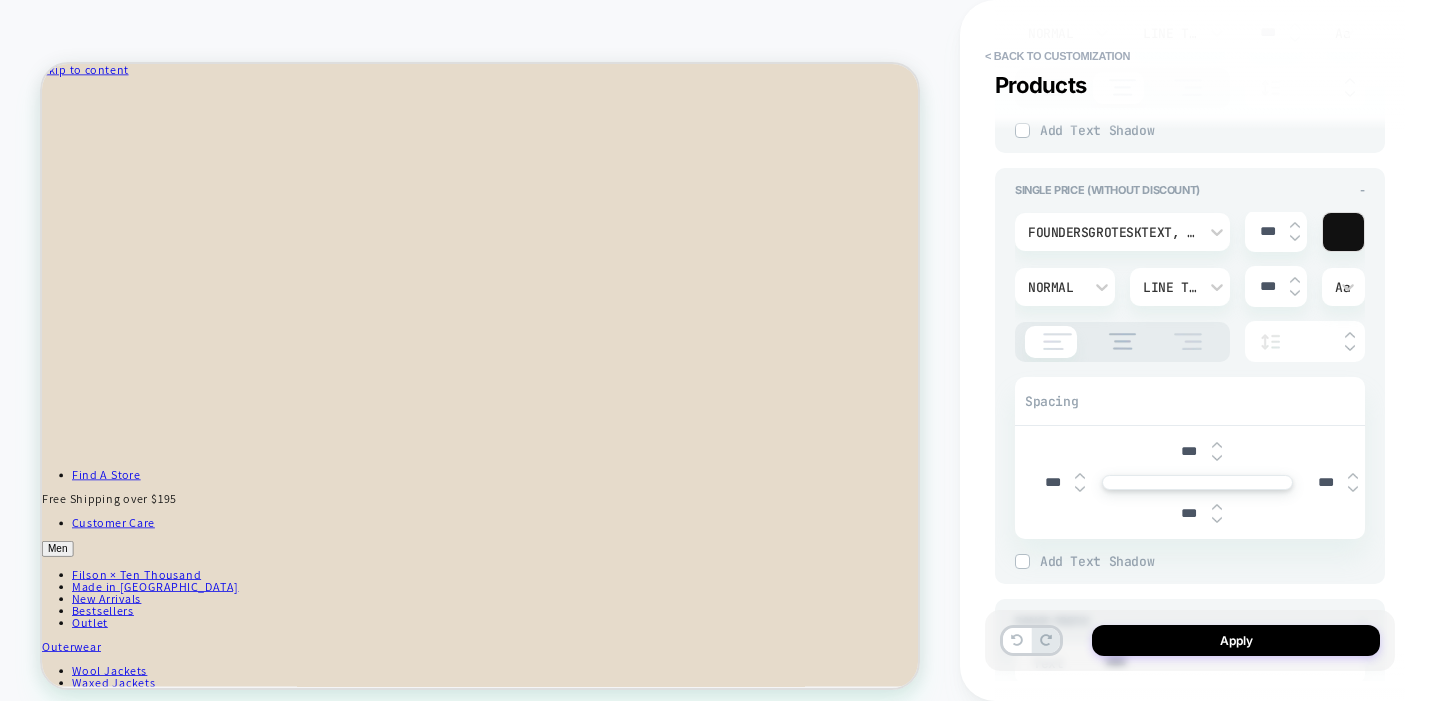 type on "****" 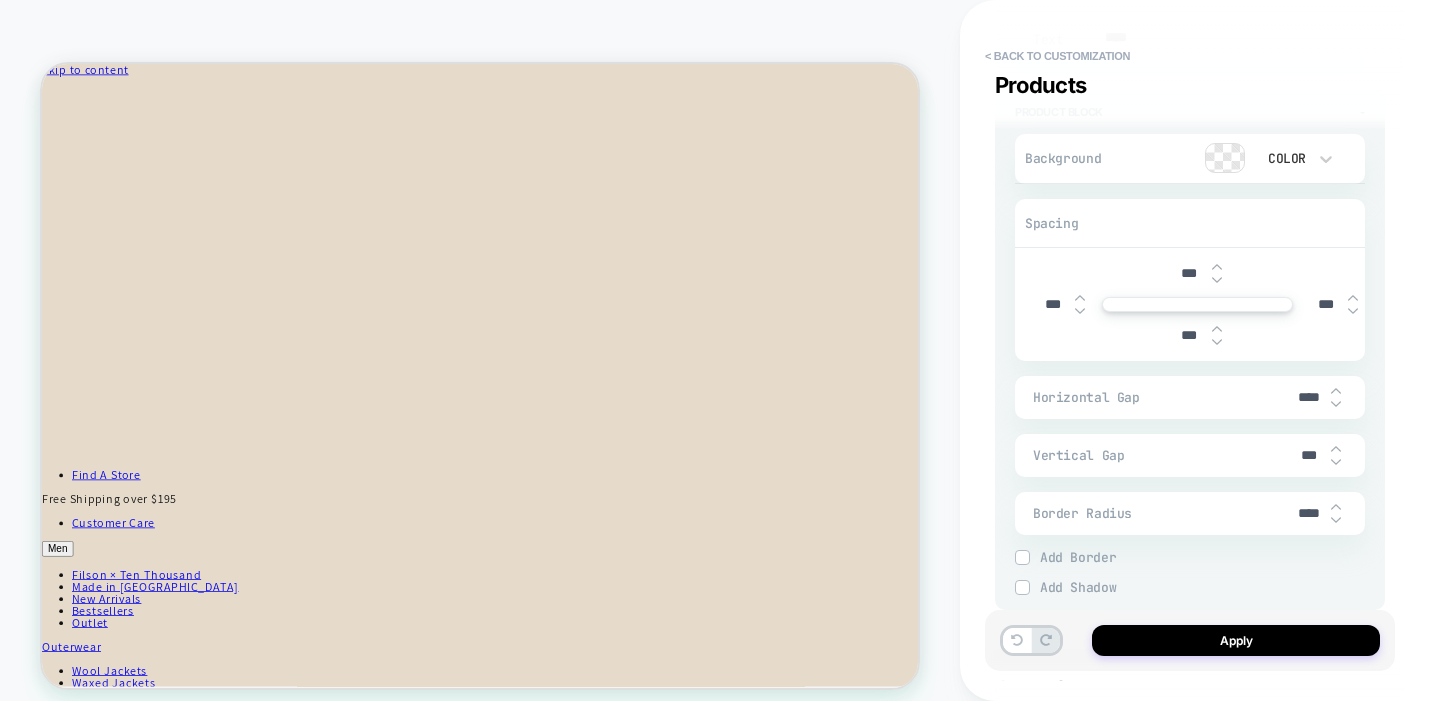 scroll, scrollTop: 2980, scrollLeft: 0, axis: vertical 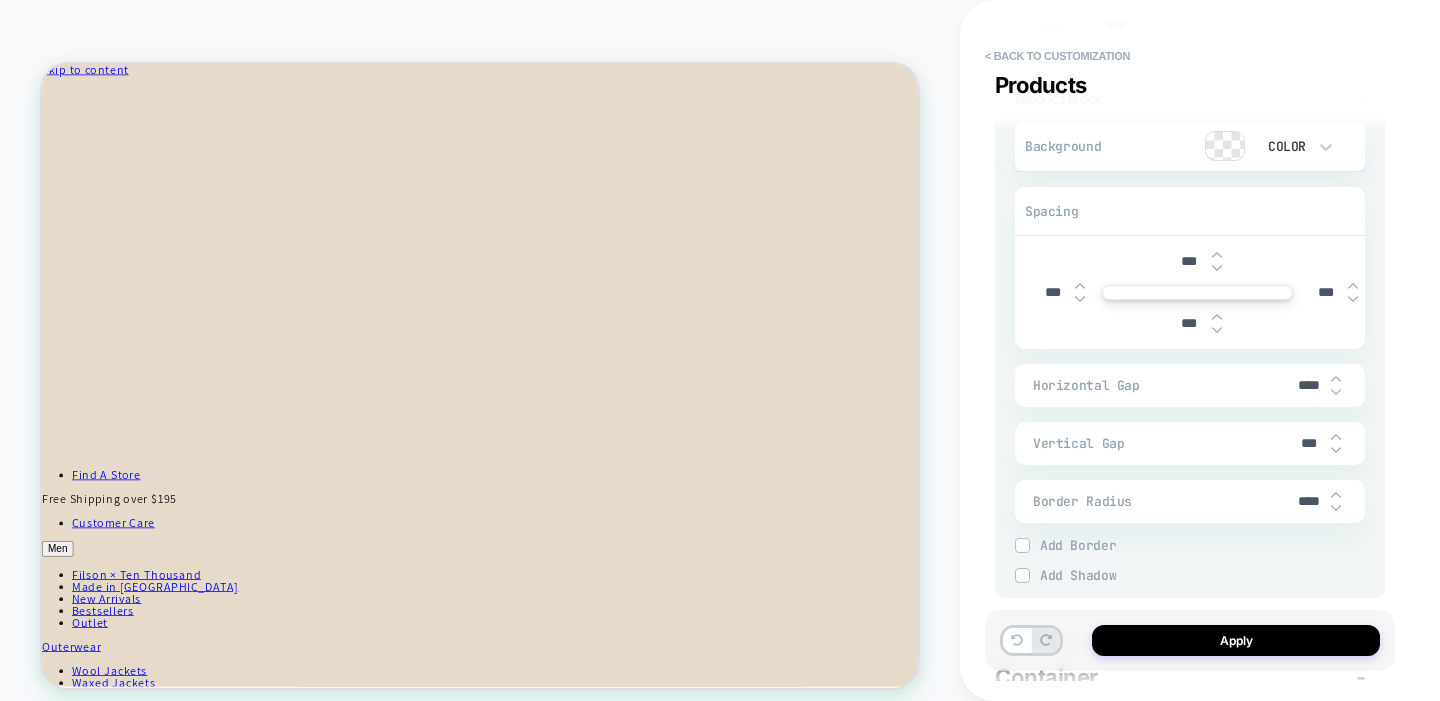click at bounding box center [1217, 330] 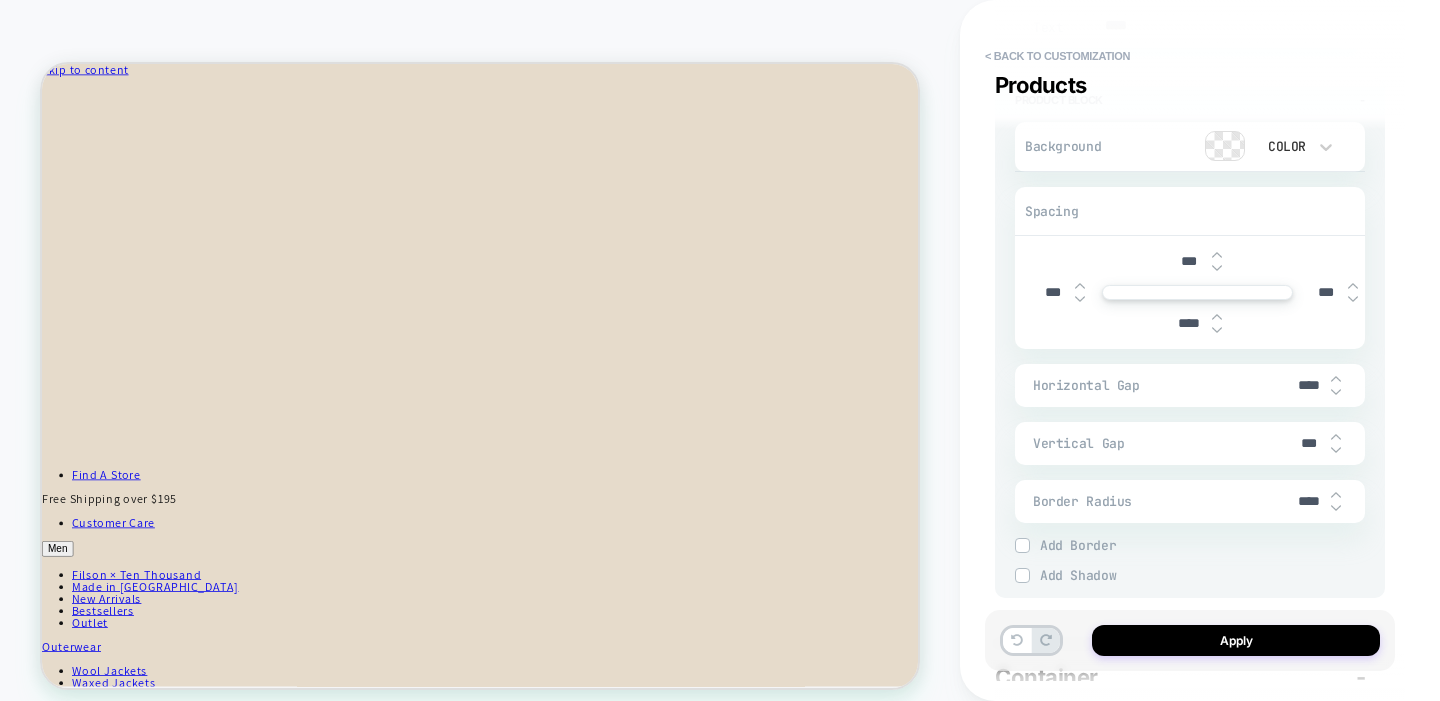 click at bounding box center (1217, 317) 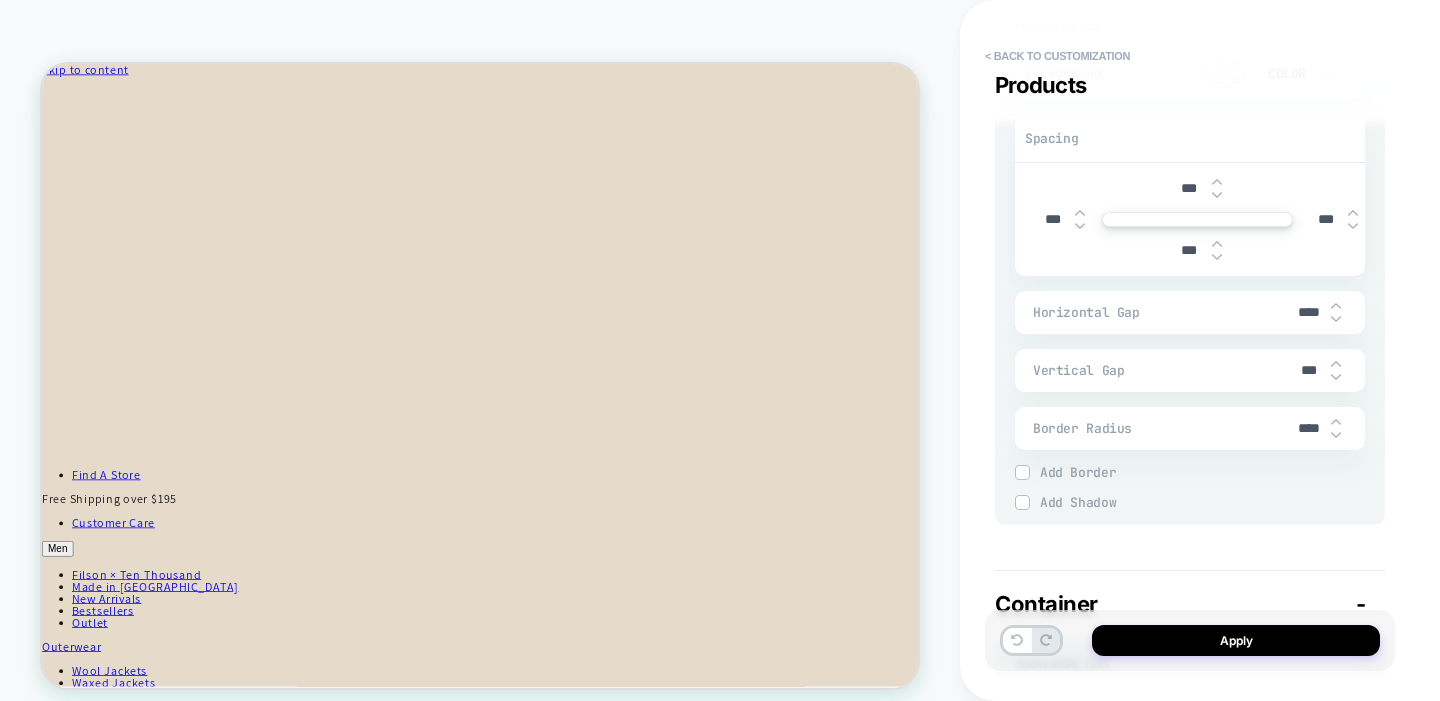 scroll, scrollTop: 3052, scrollLeft: 0, axis: vertical 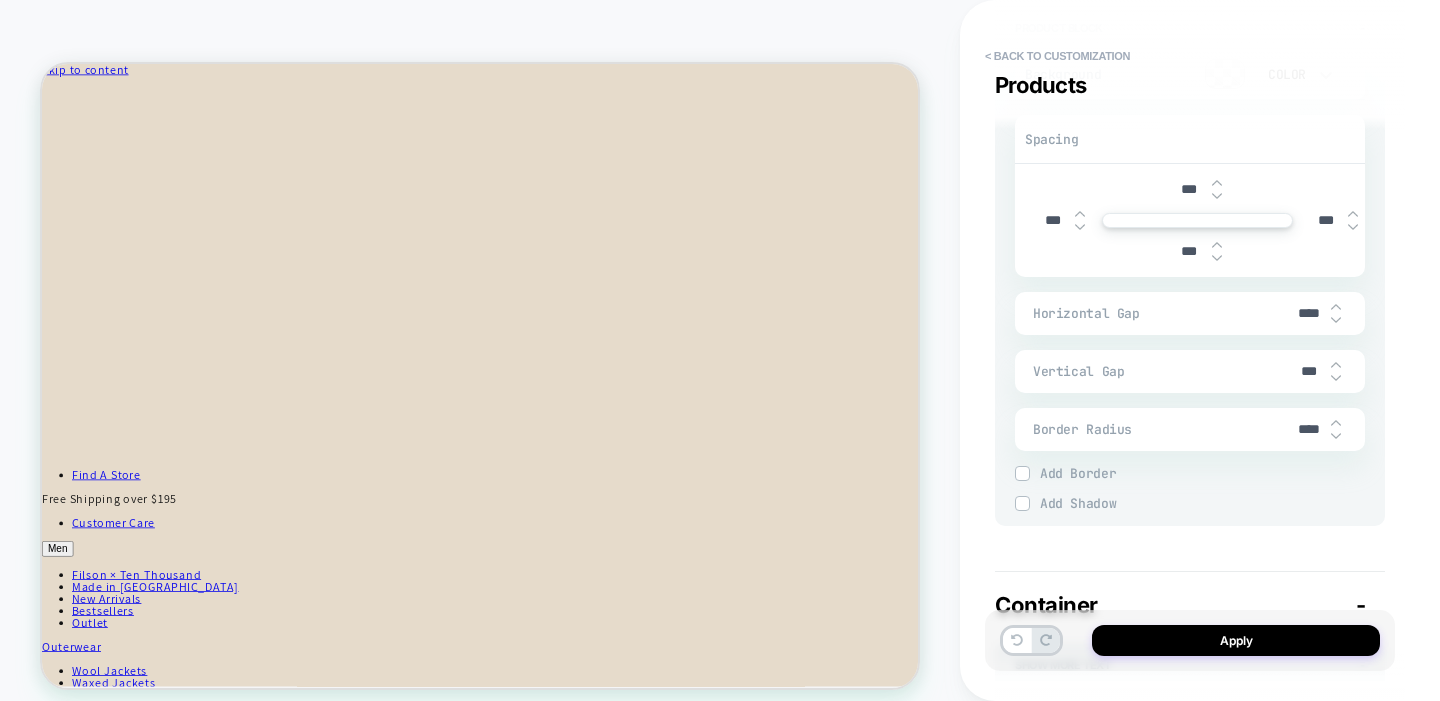 click on "****" at bounding box center [1308, 429] 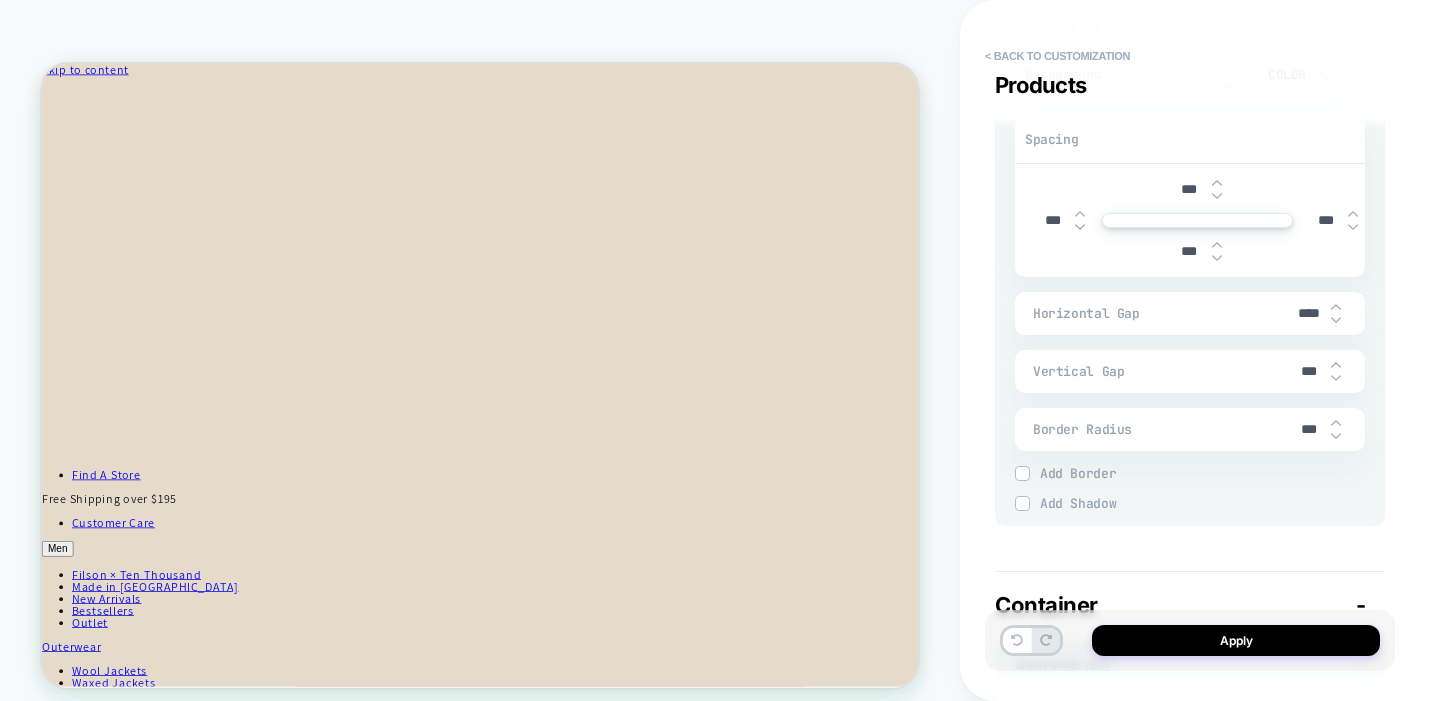 type on "***" 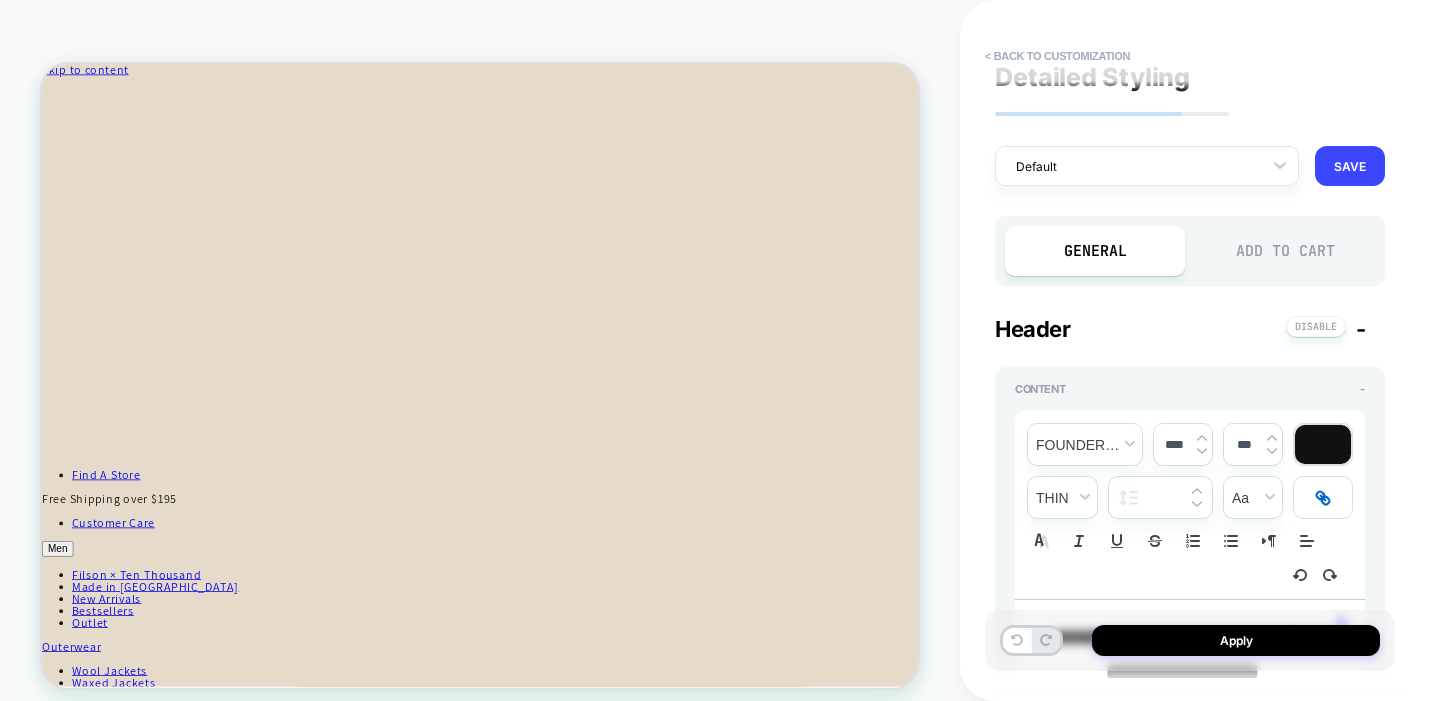 scroll, scrollTop: 0, scrollLeft: 0, axis: both 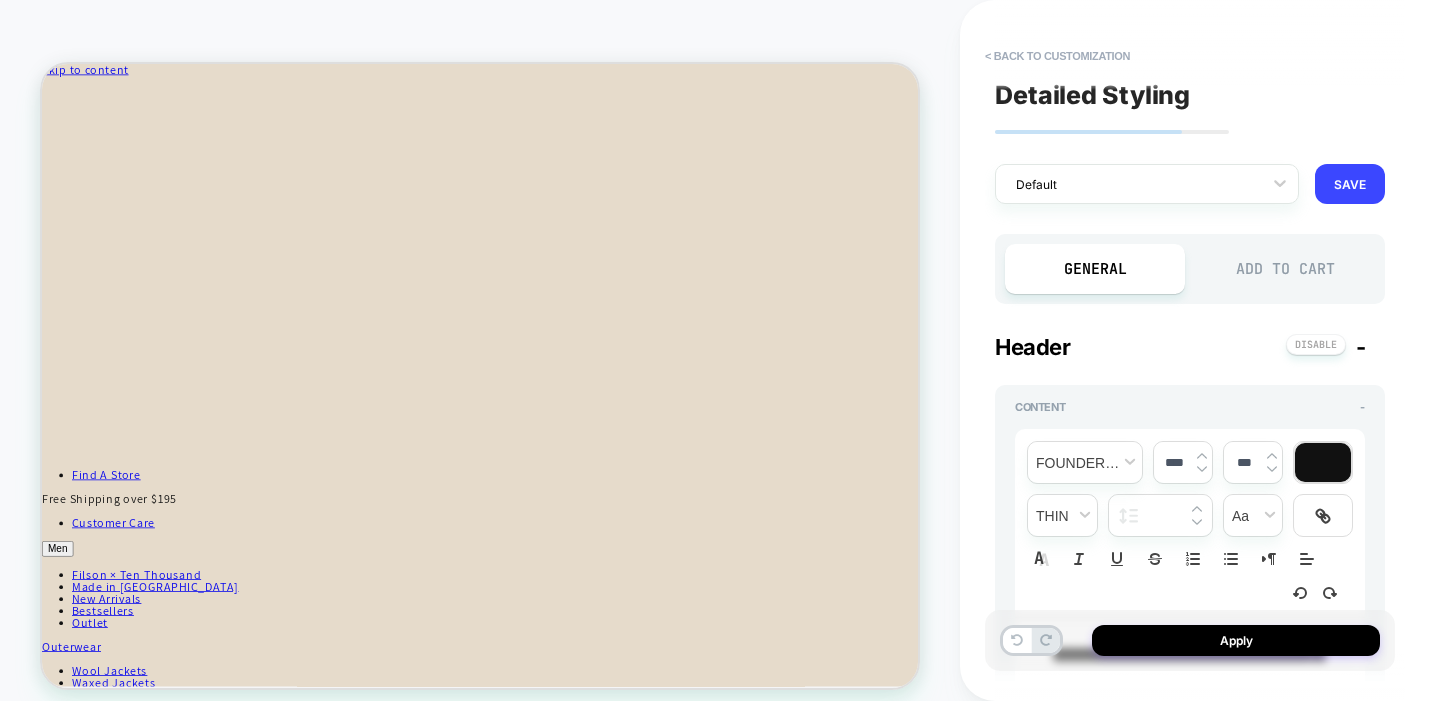 click on "Add to Cart" at bounding box center (1285, 269) 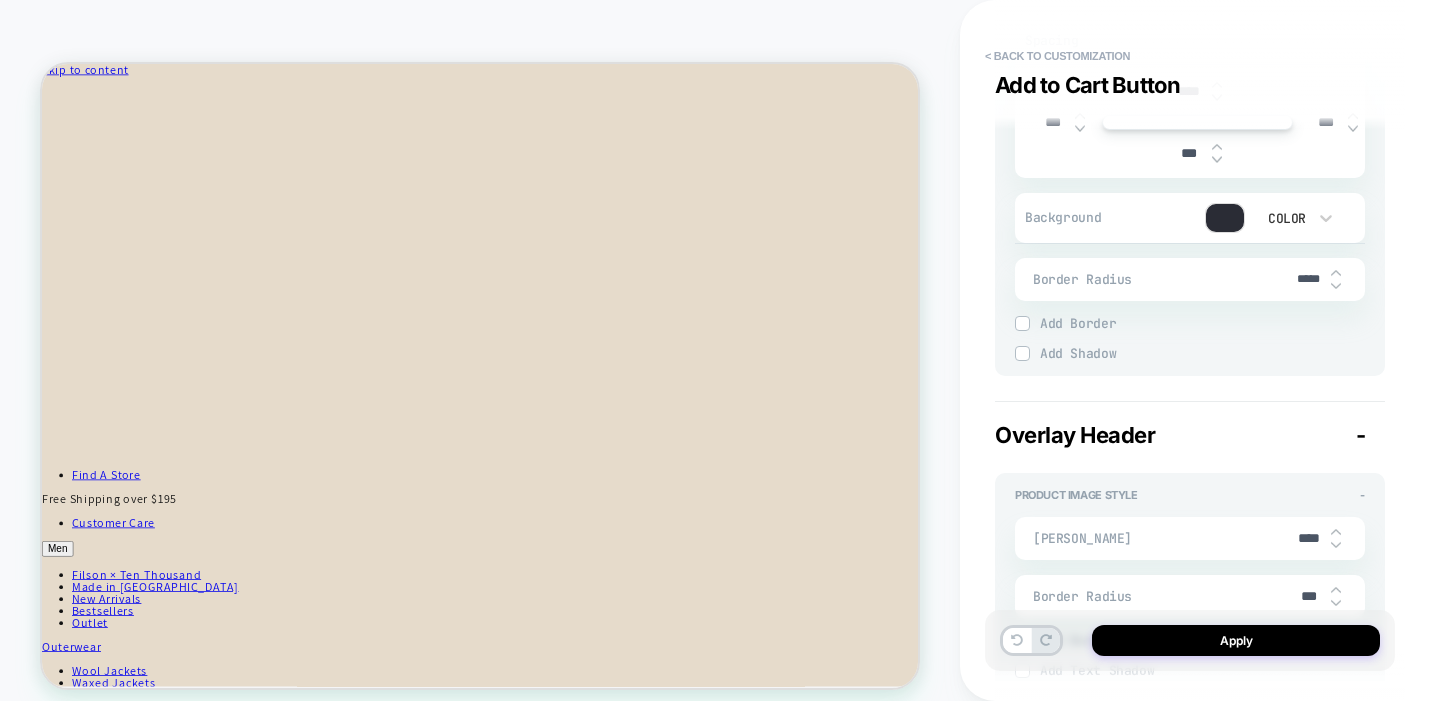 scroll, scrollTop: 893, scrollLeft: 0, axis: vertical 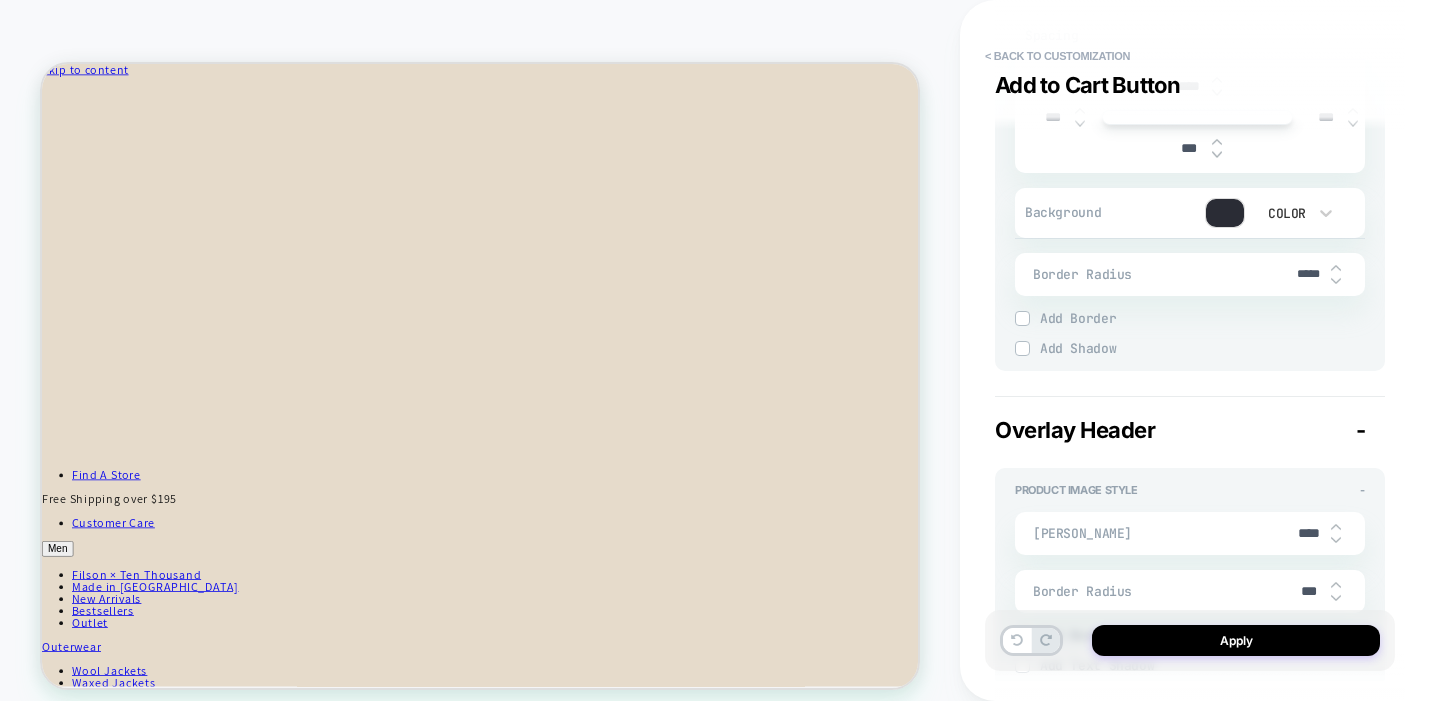 drag, startPoint x: 1310, startPoint y: 273, endPoint x: 1262, endPoint y: 273, distance: 48 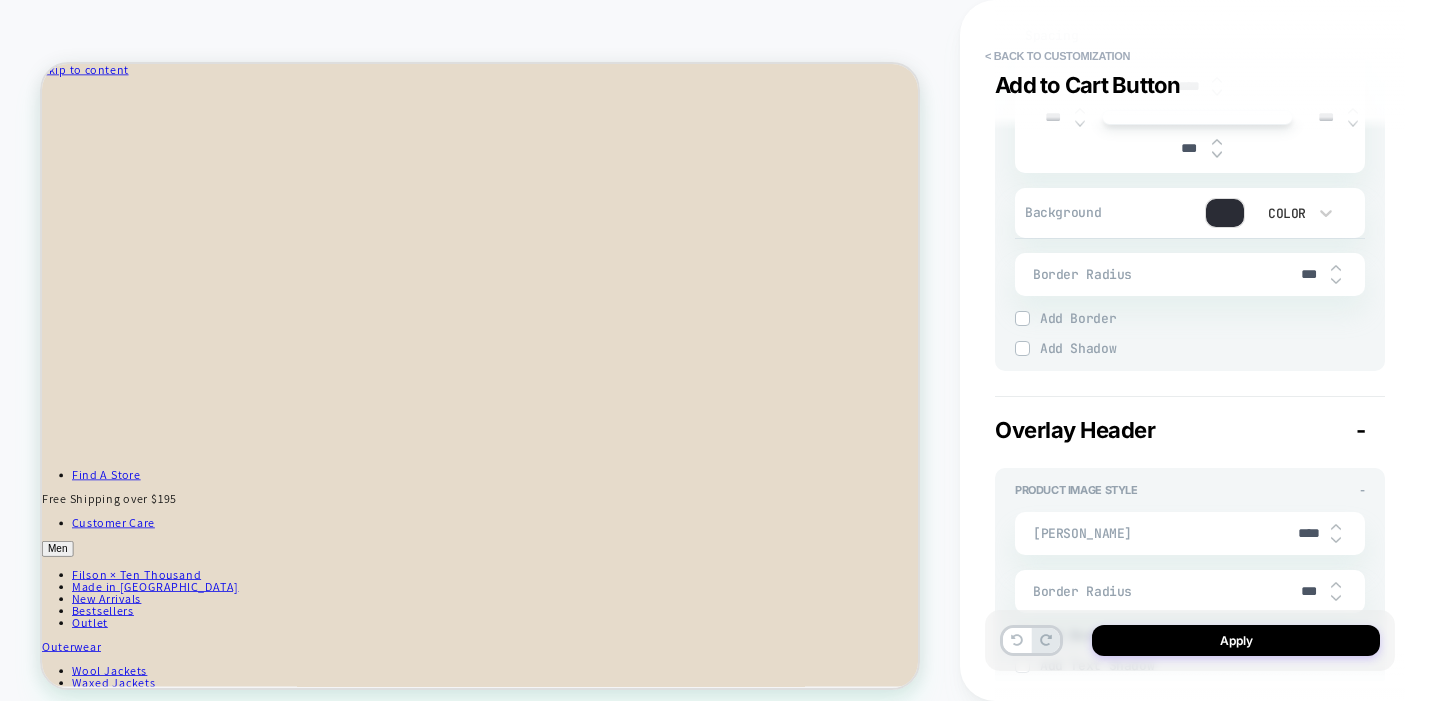 type on "***" 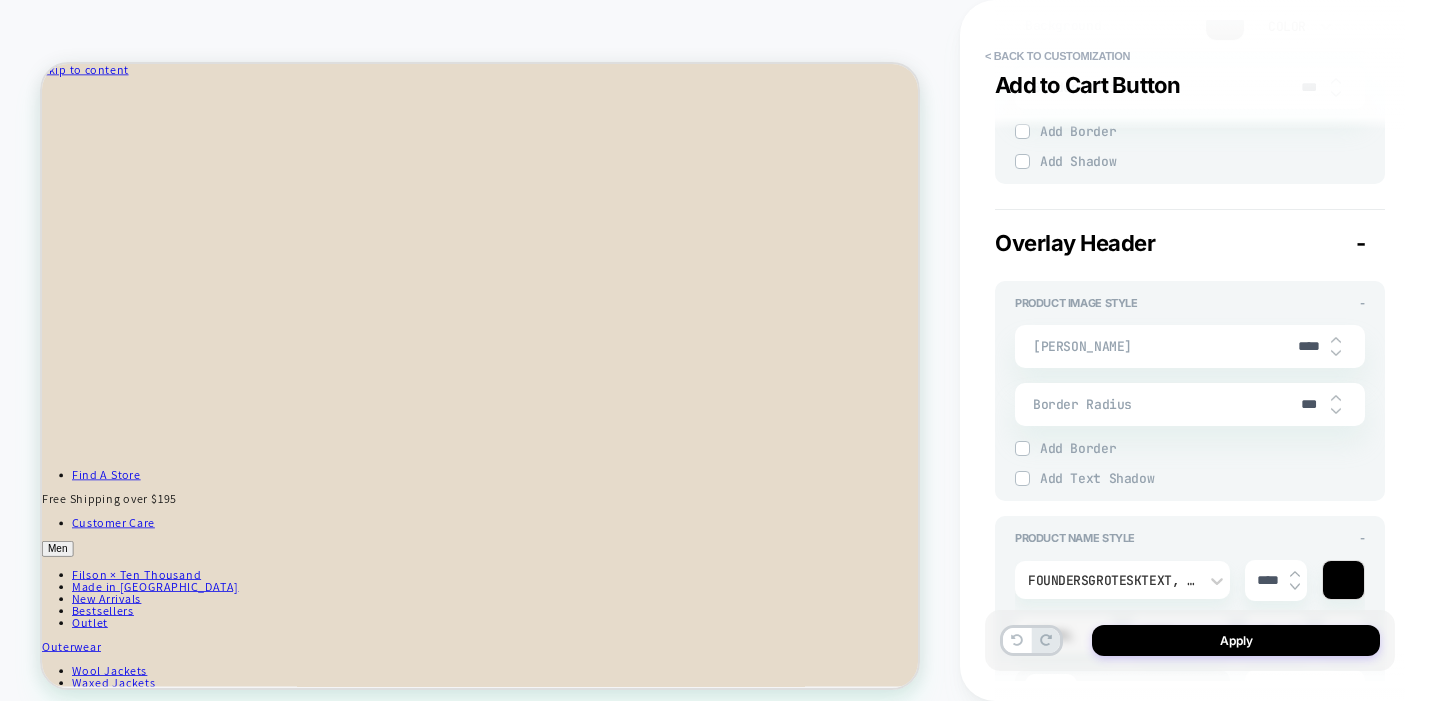 scroll, scrollTop: 1200, scrollLeft: 0, axis: vertical 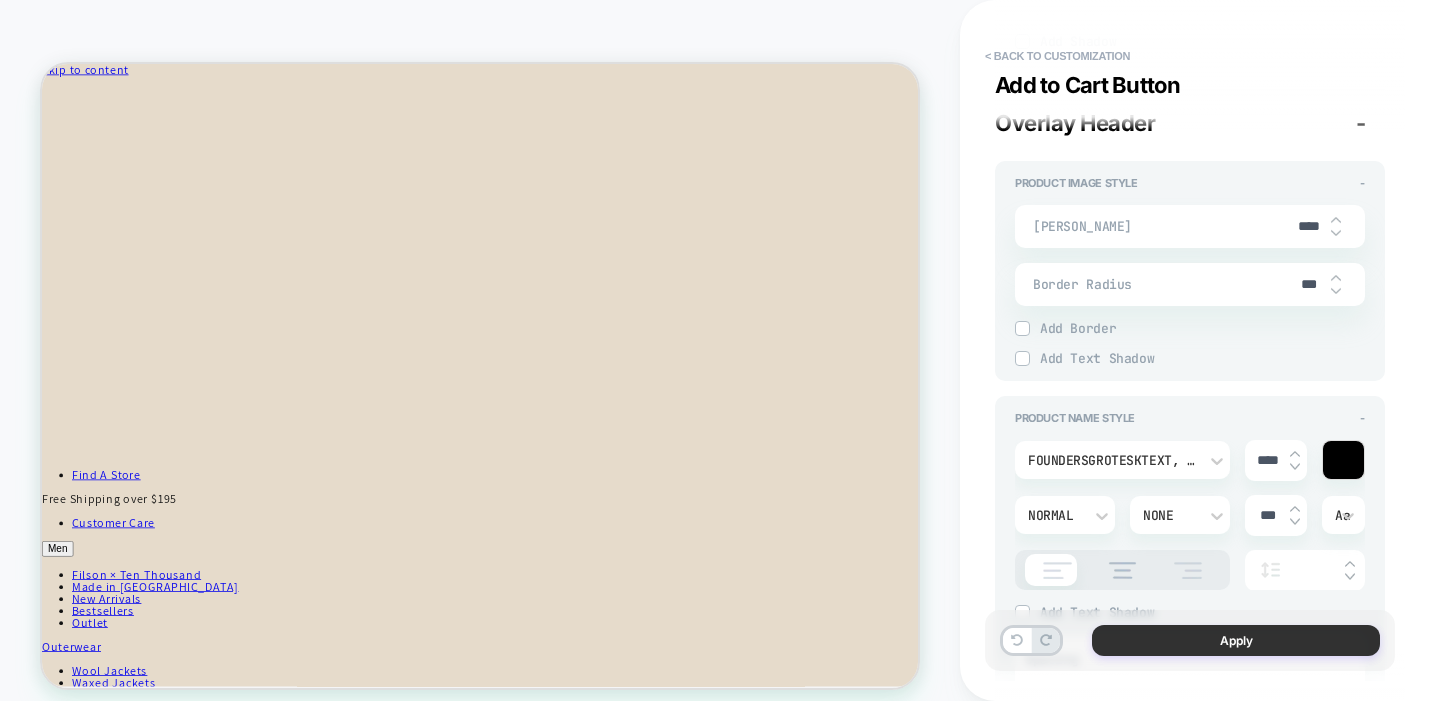 click on "Apply" at bounding box center [1236, 640] 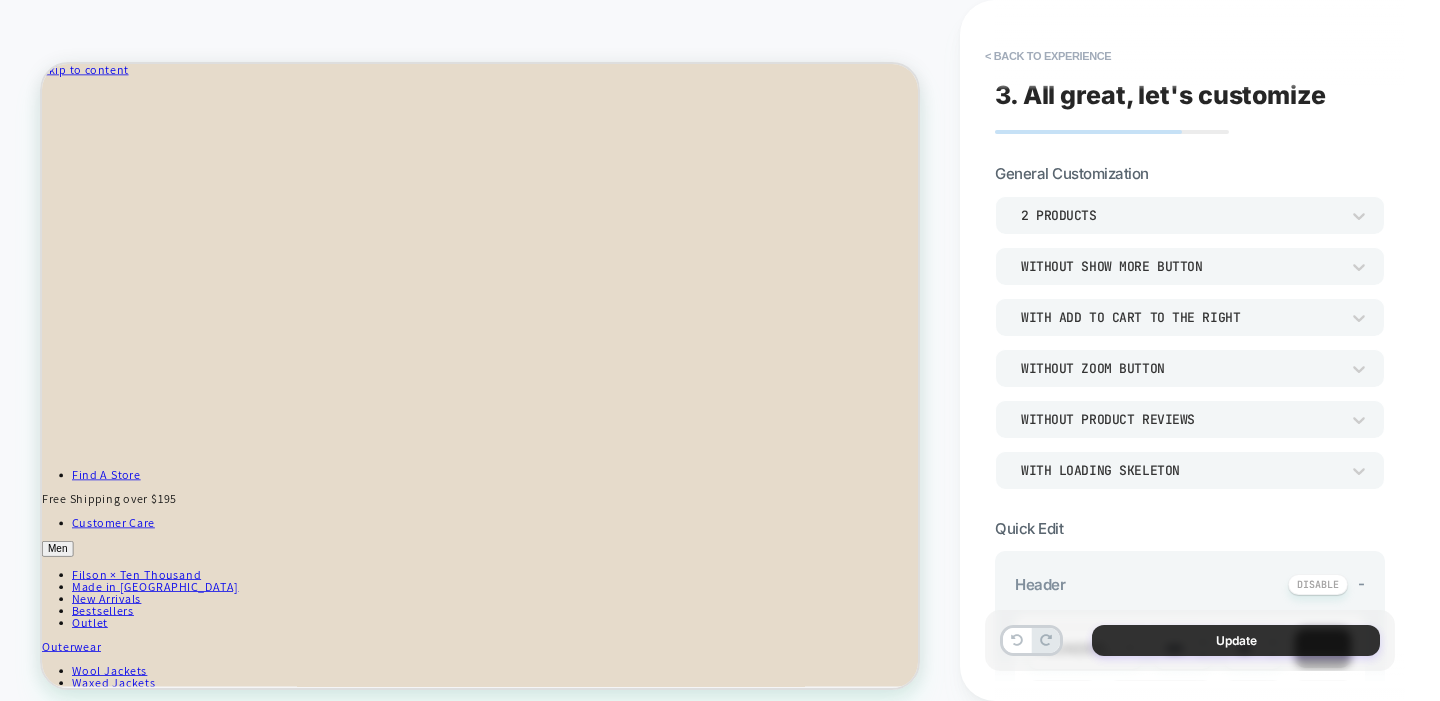 click on "Update" at bounding box center [1236, 640] 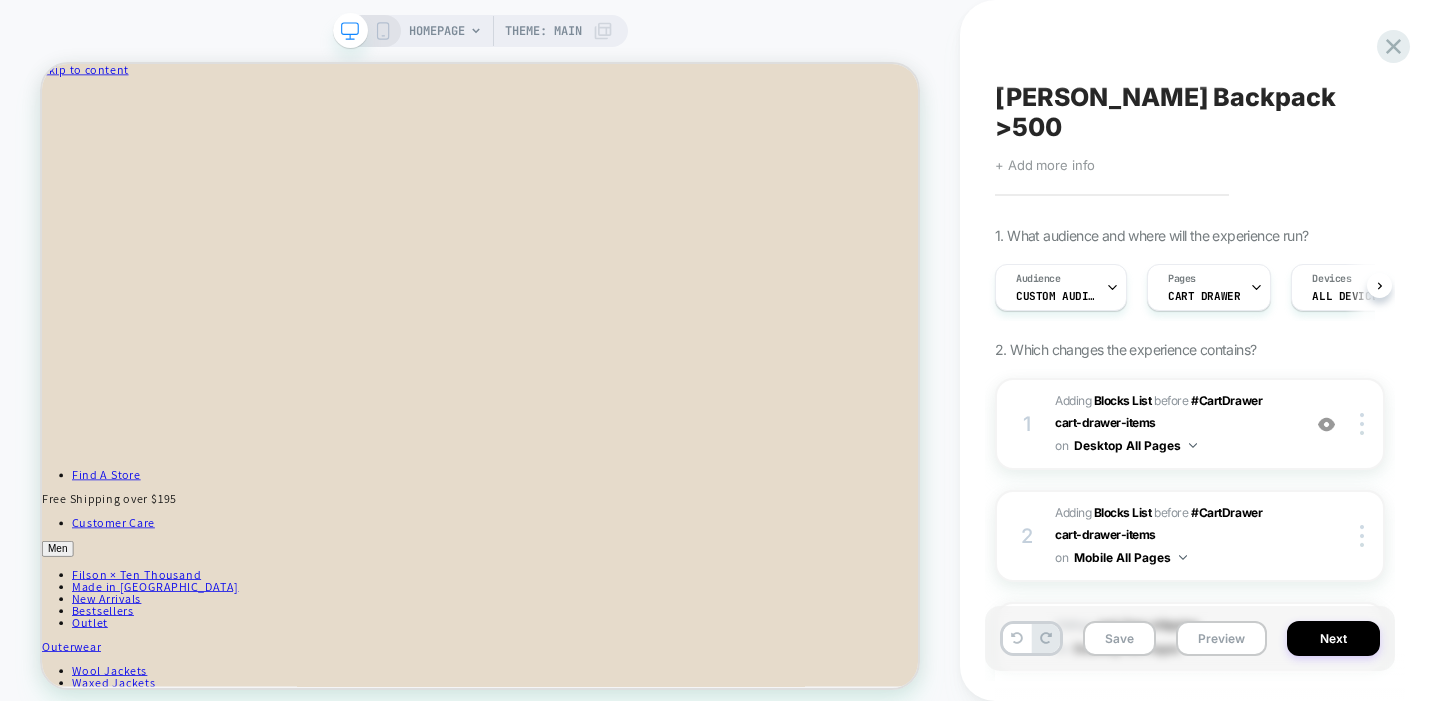 scroll, scrollTop: 0, scrollLeft: 1, axis: horizontal 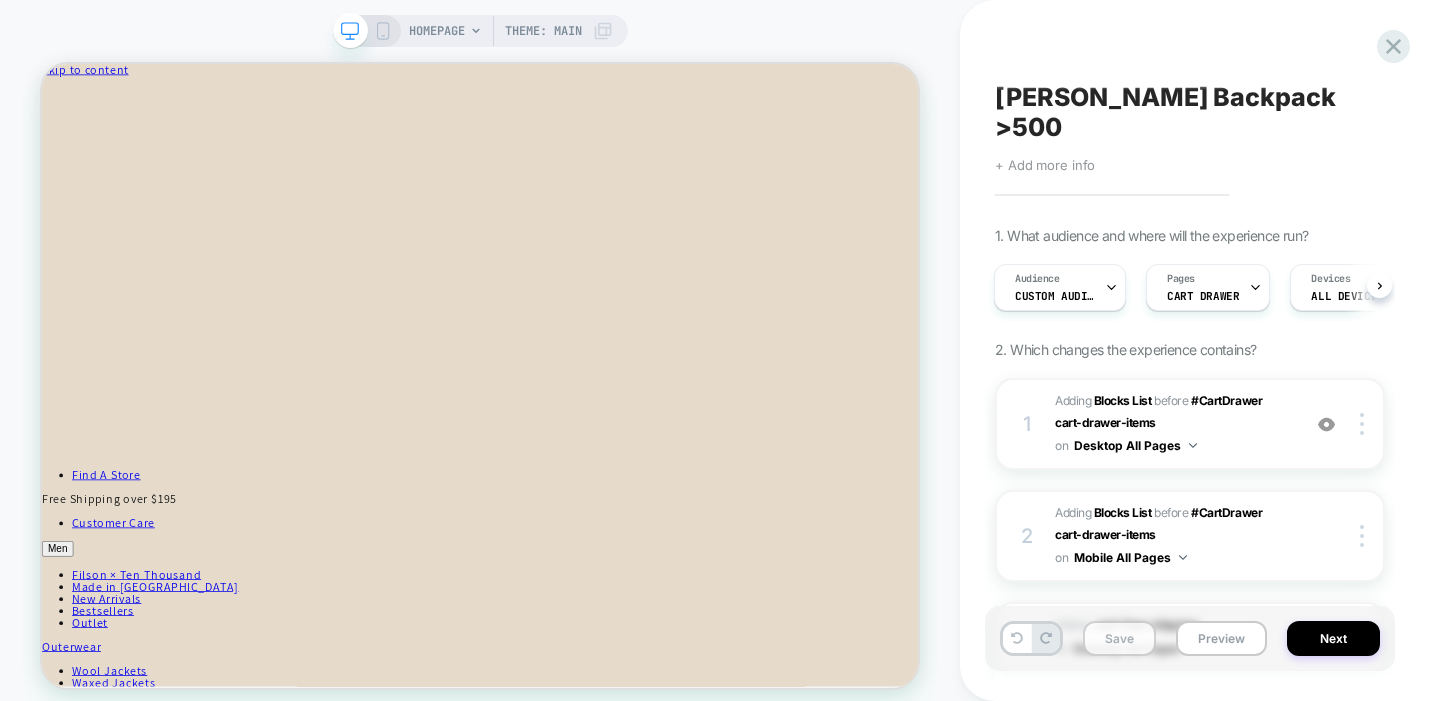 click on "Save" at bounding box center (1119, 638) 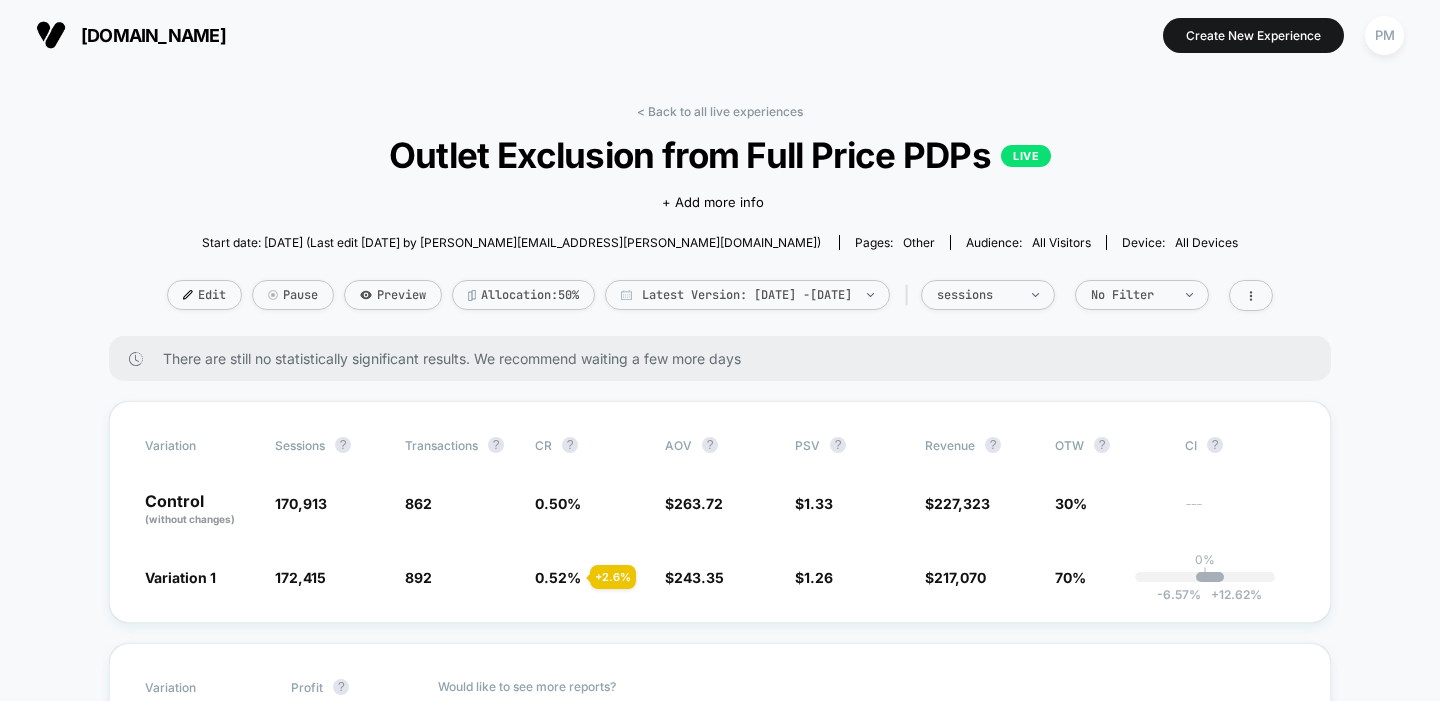 scroll, scrollTop: 0, scrollLeft: 0, axis: both 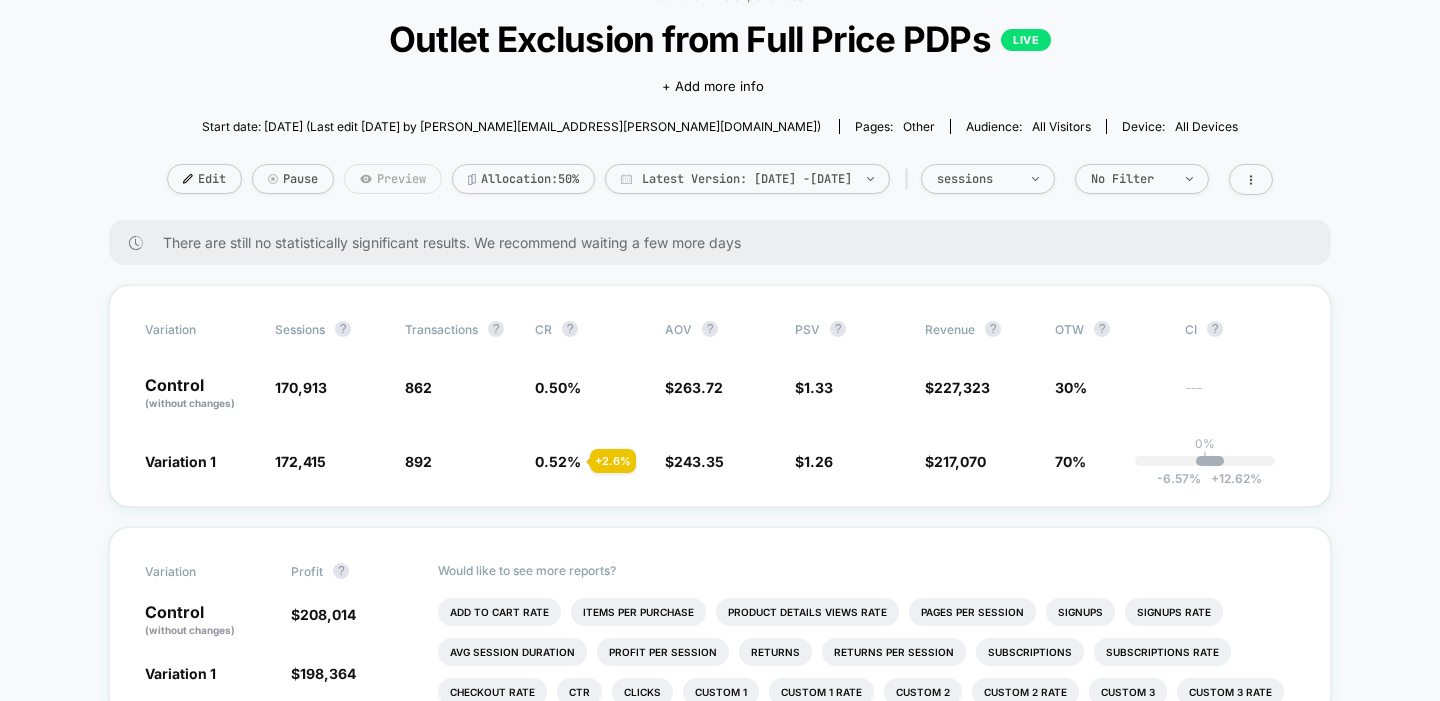 click on "Preview" at bounding box center [393, 179] 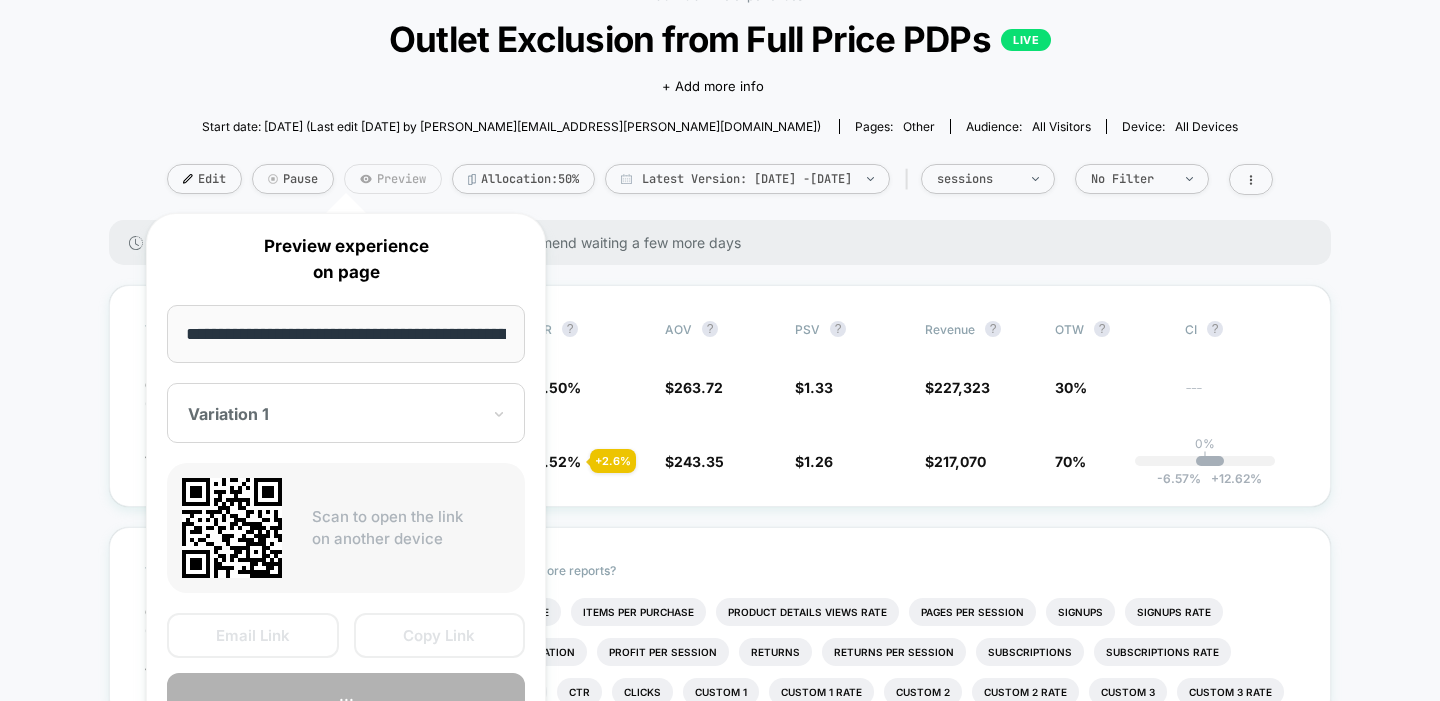 scroll, scrollTop: 0, scrollLeft: 188, axis: horizontal 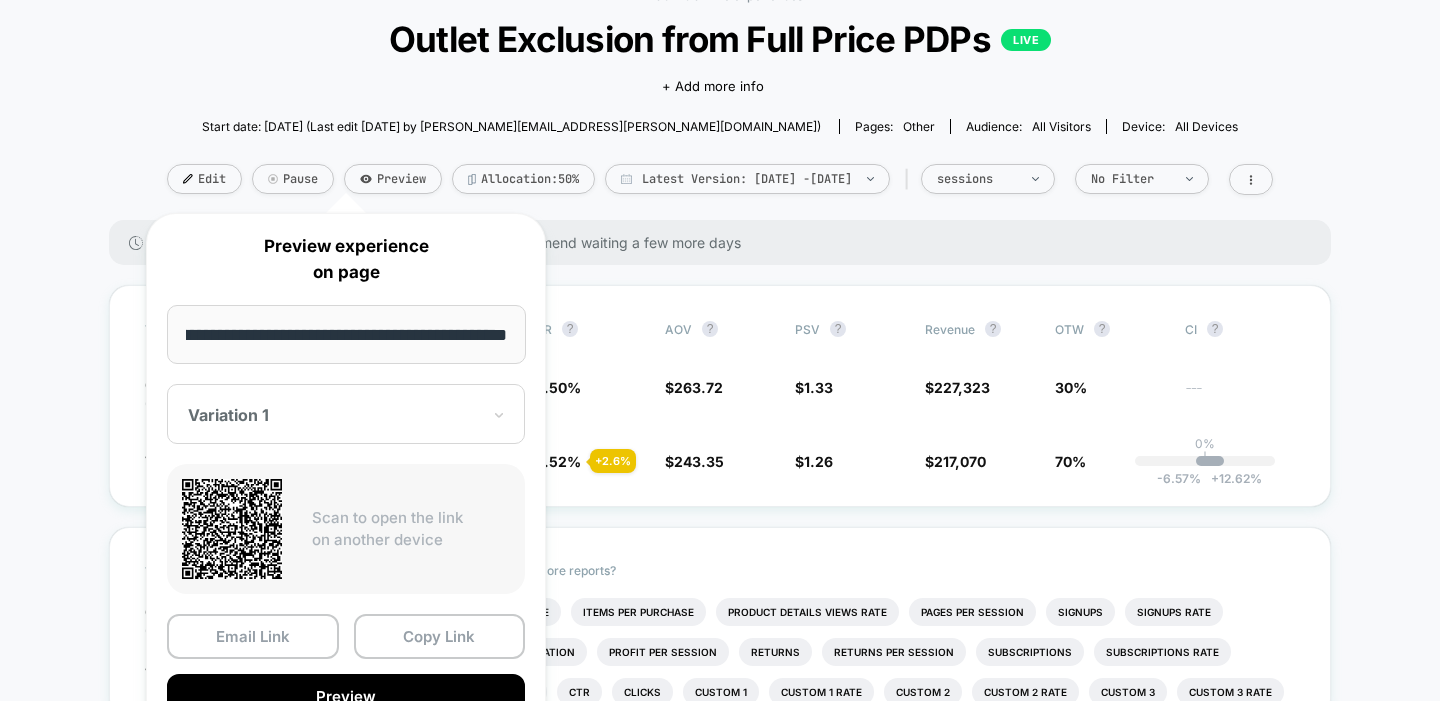 click on "**********" at bounding box center (346, 334) 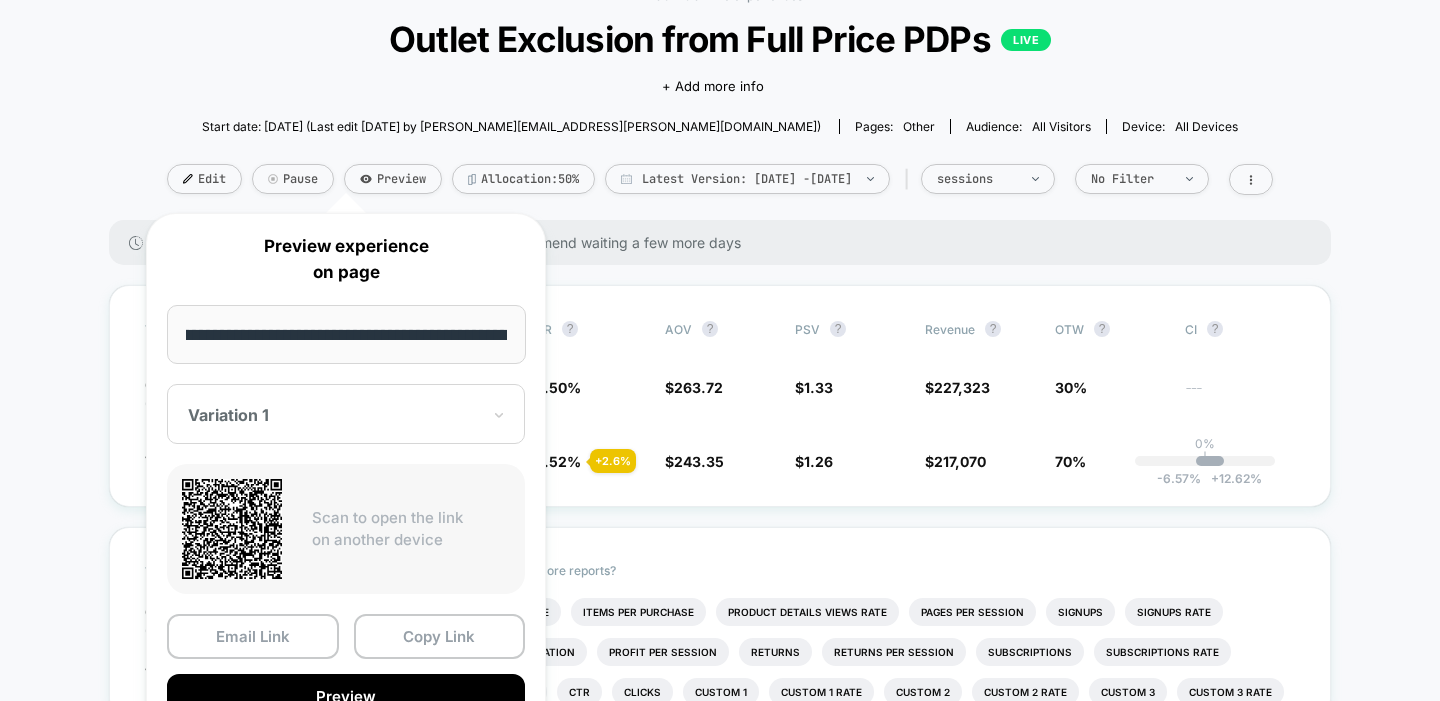 scroll, scrollTop: 0, scrollLeft: 317, axis: horizontal 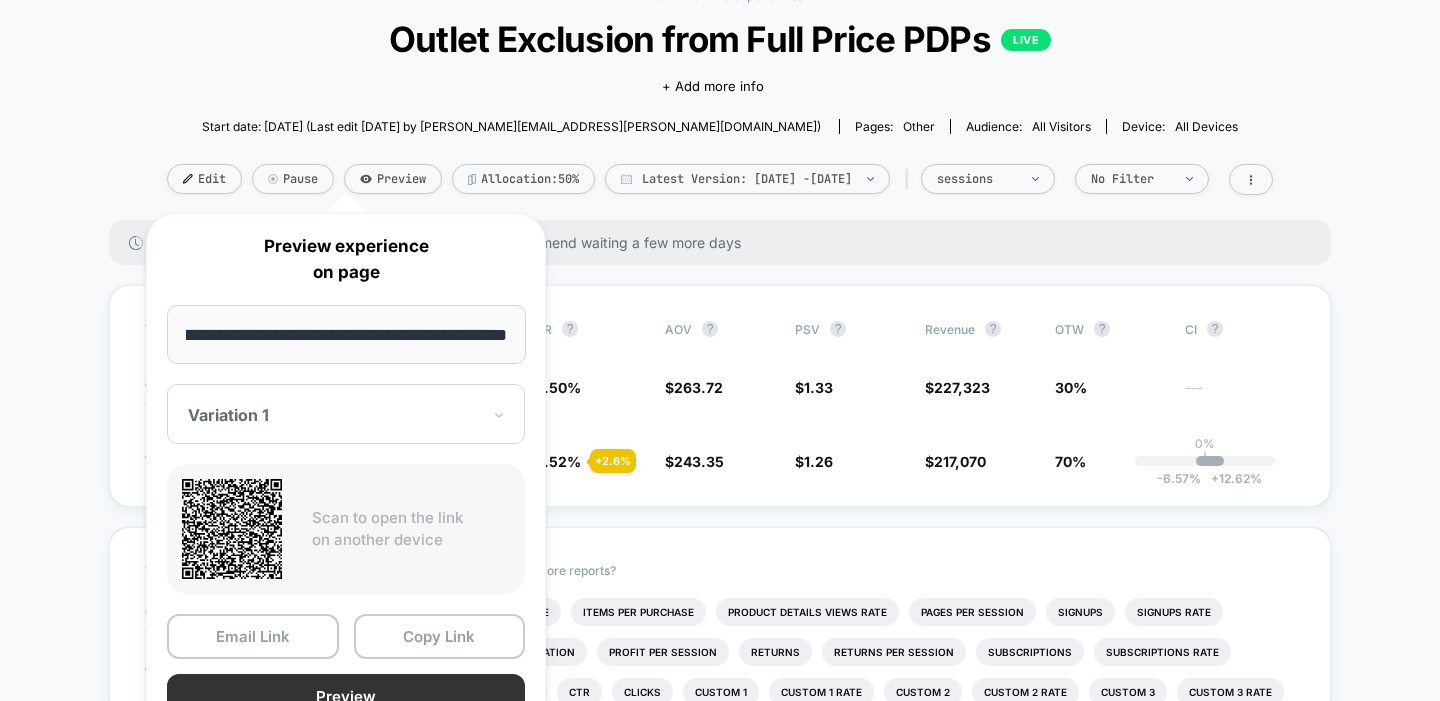 type on "**********" 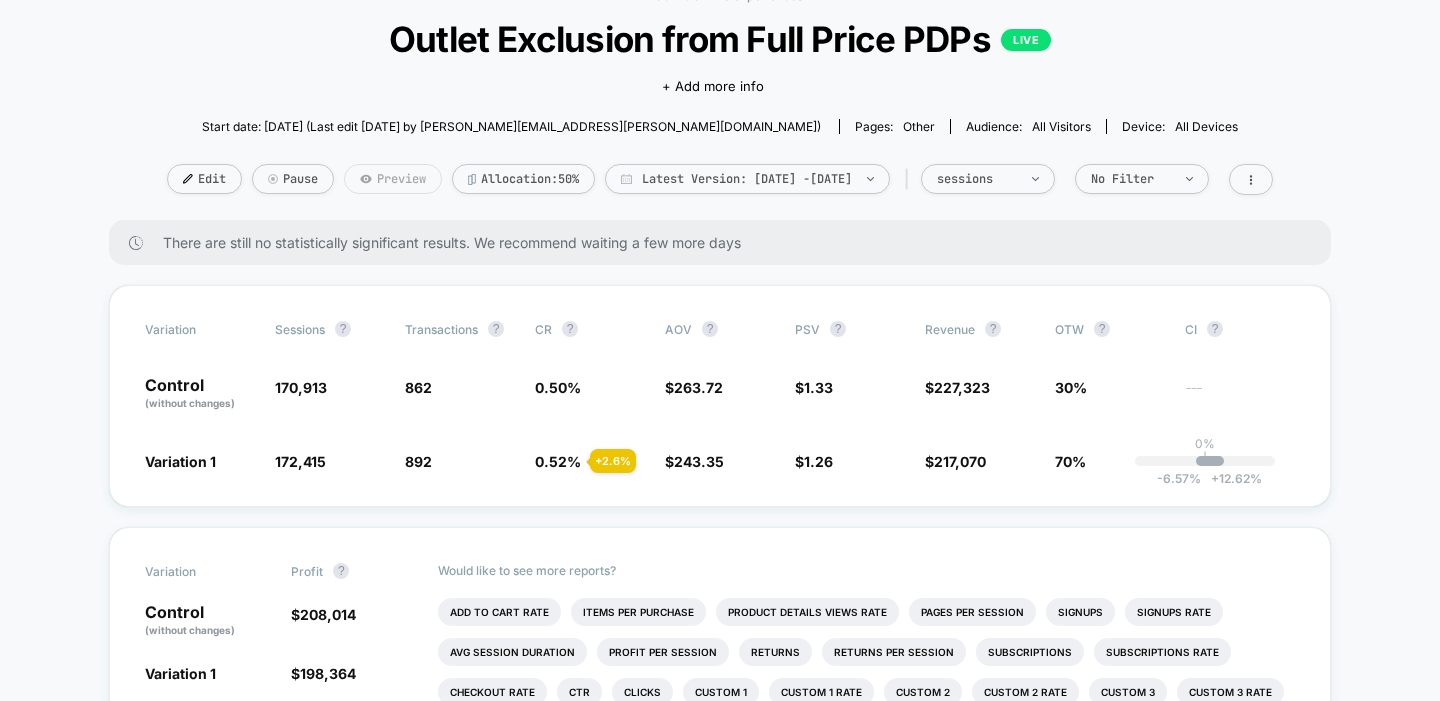 click on "Preview" at bounding box center [393, 179] 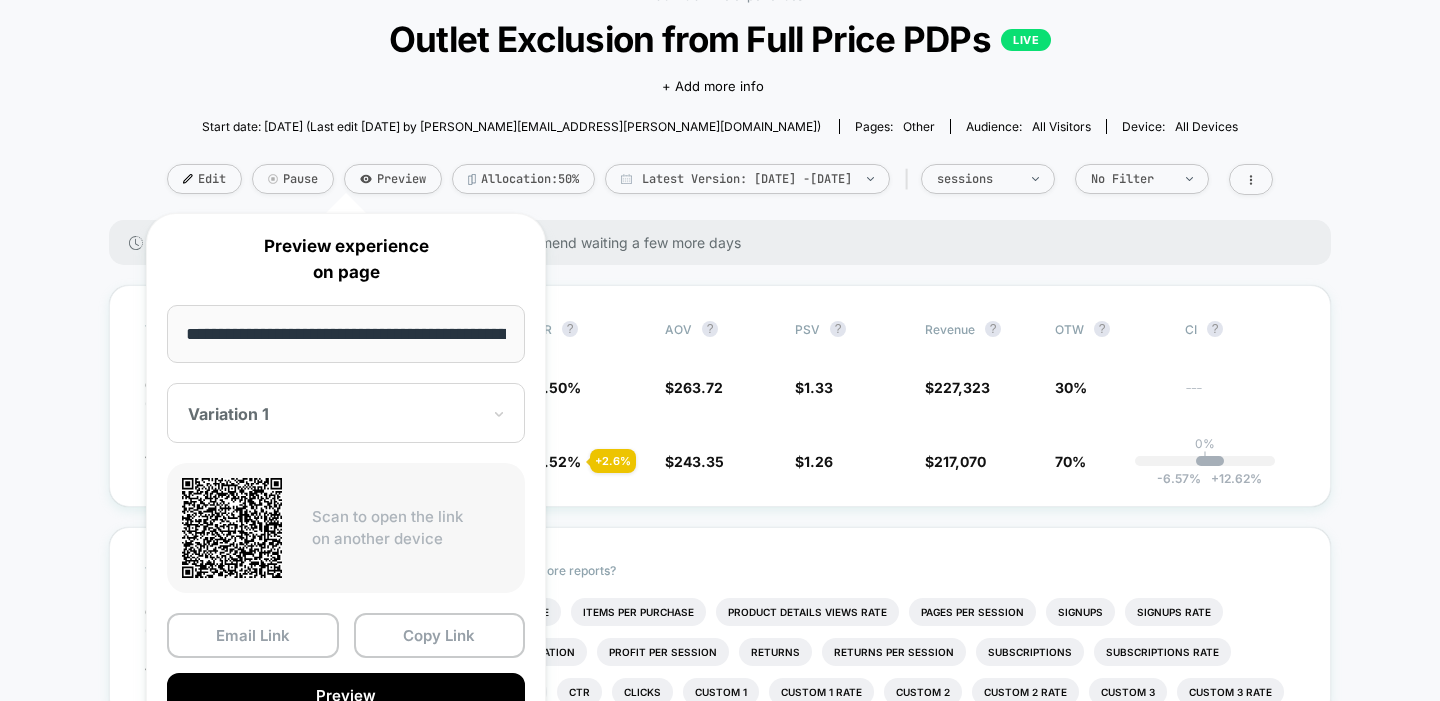 scroll, scrollTop: 0, scrollLeft: 188, axis: horizontal 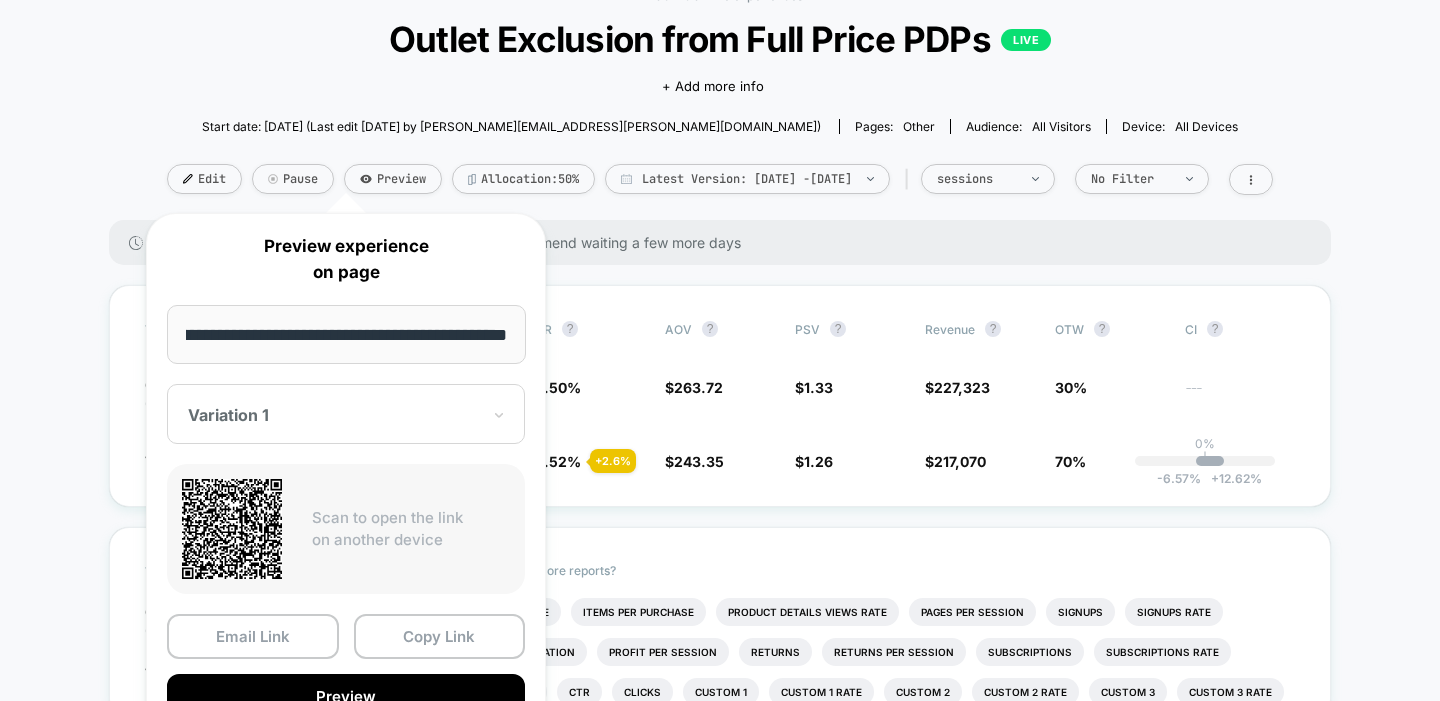 click on "**********" at bounding box center (346, 334) 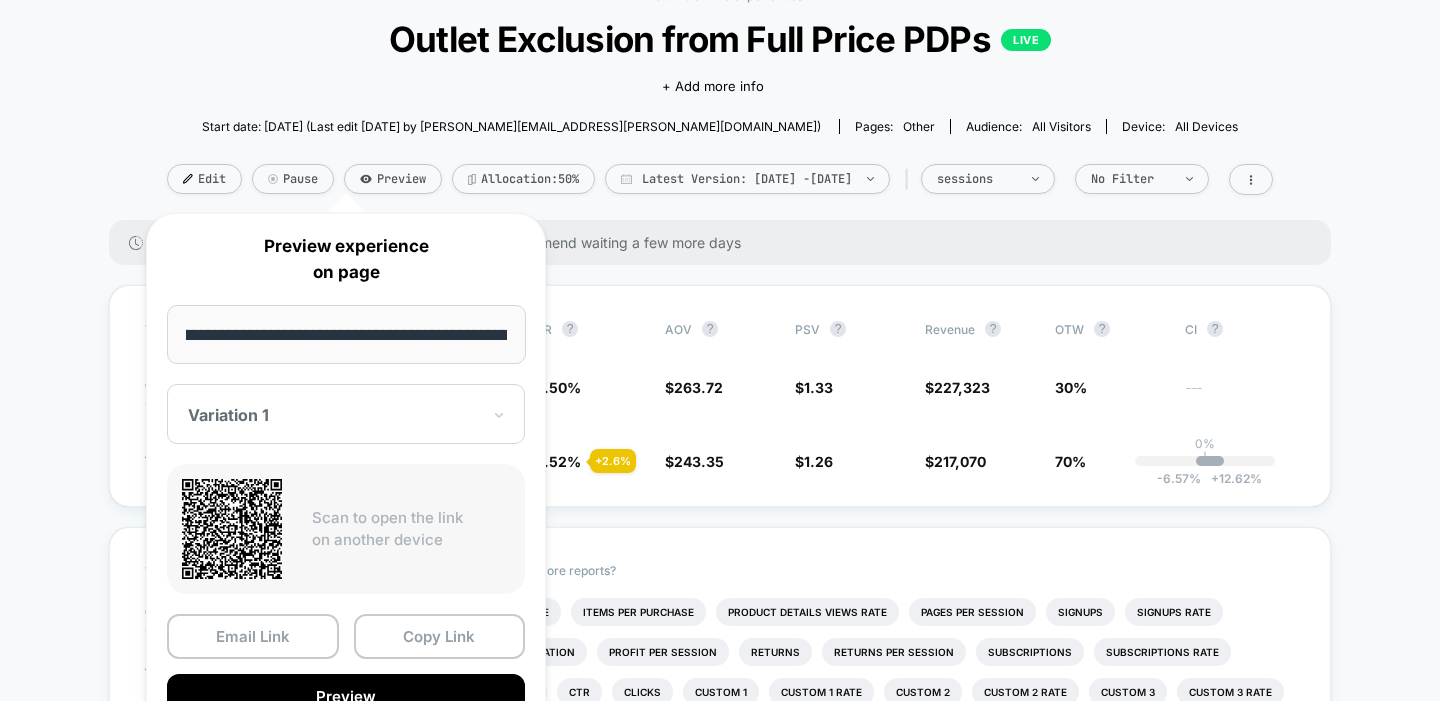 scroll, scrollTop: 0, scrollLeft: 274, axis: horizontal 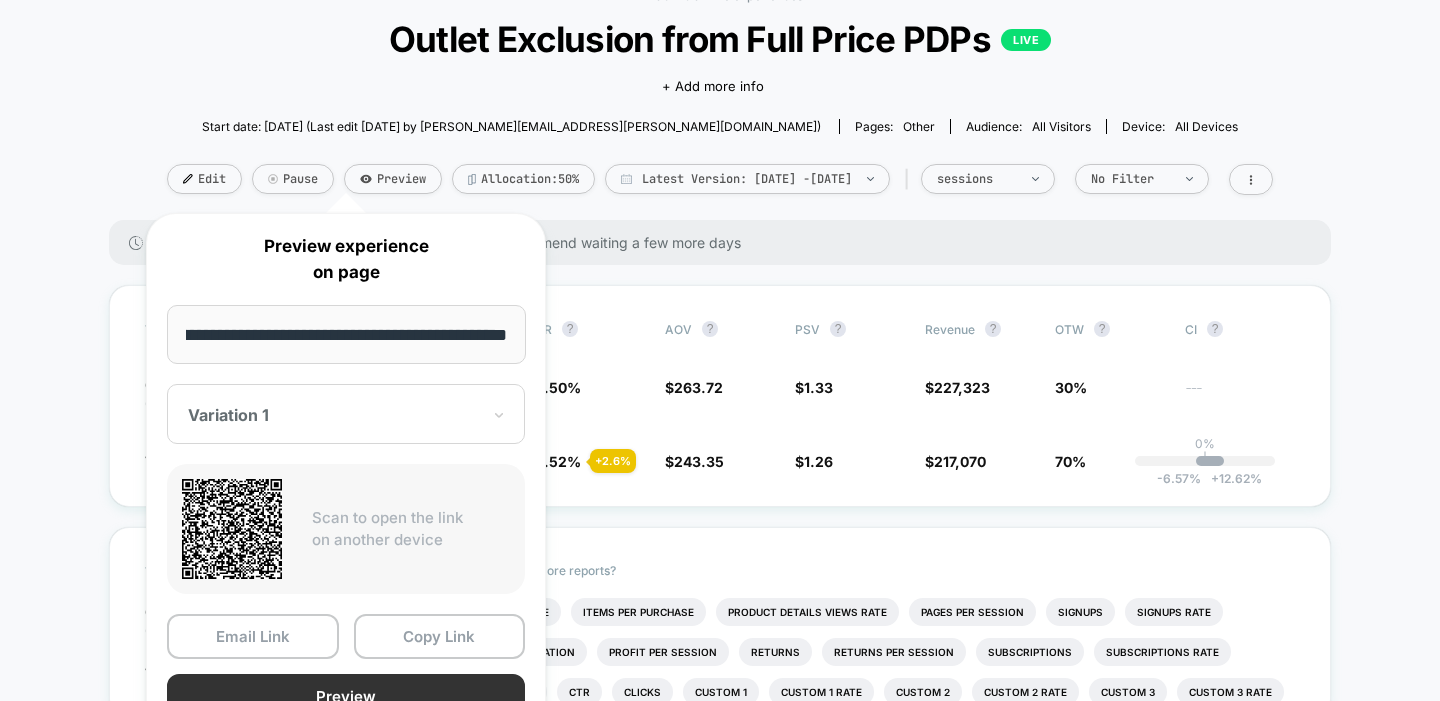 type on "**********" 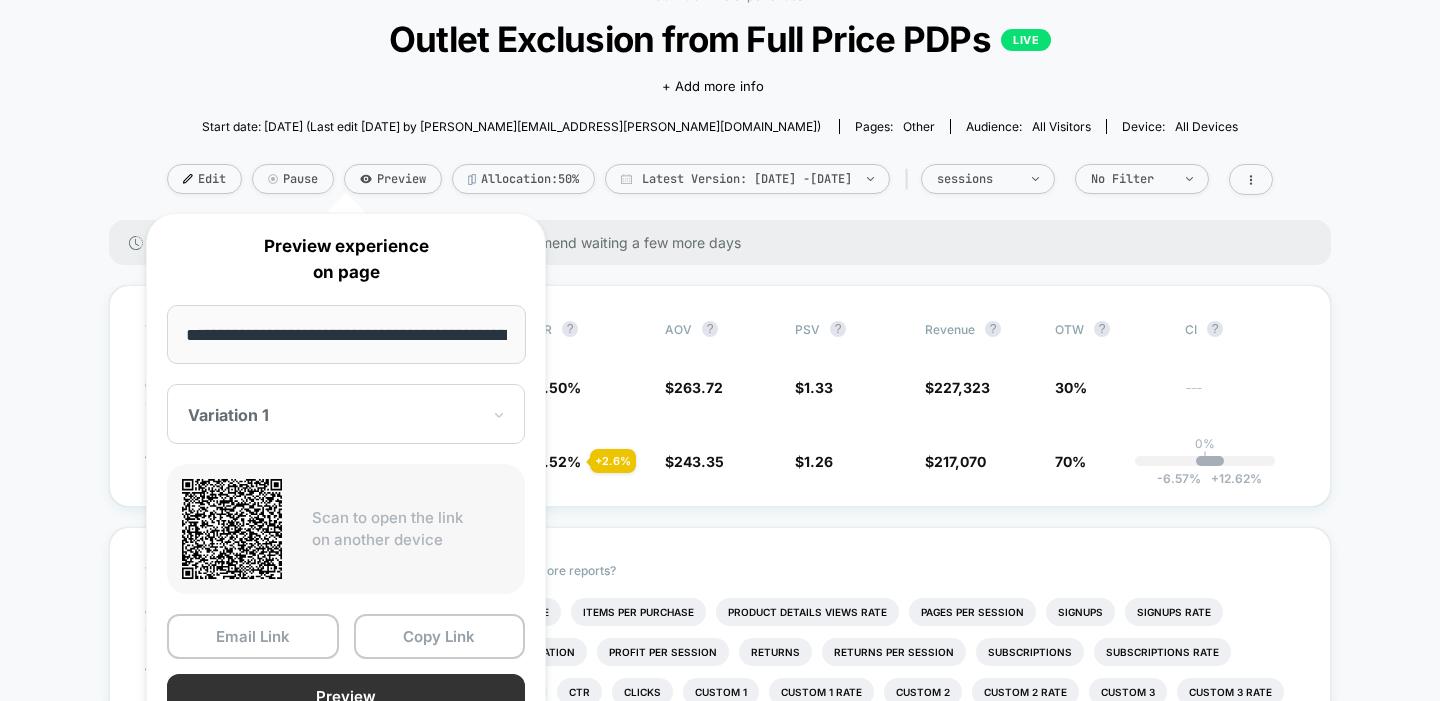 click on "Preview" at bounding box center [346, 696] 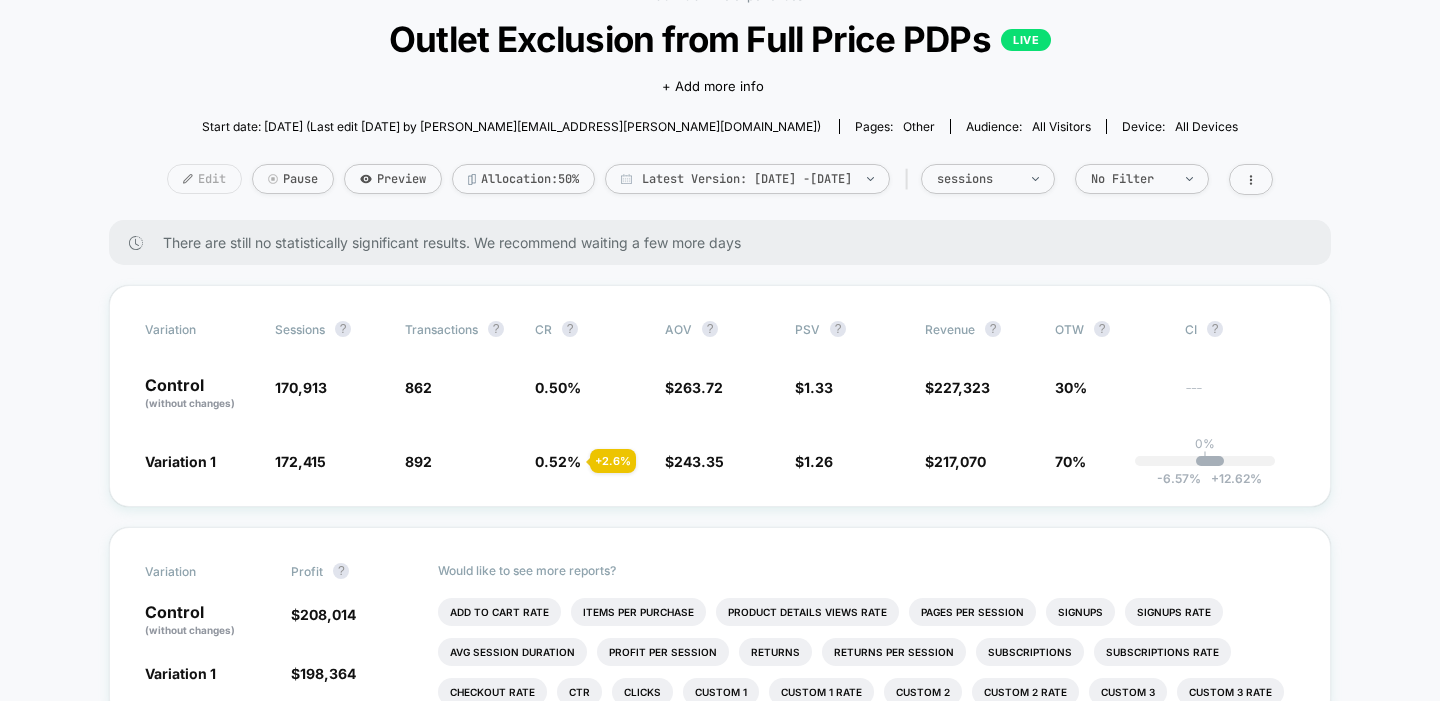 click on "Edit" at bounding box center (204, 179) 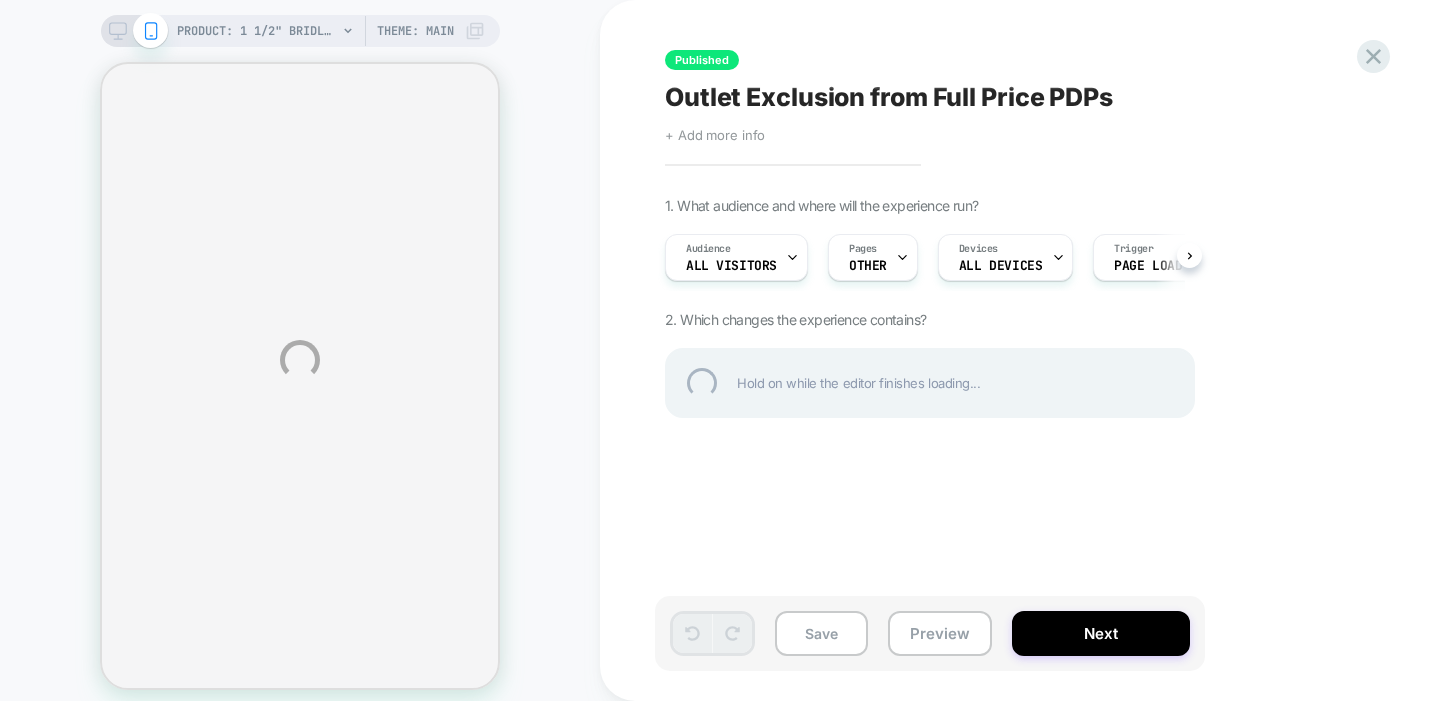 click on "PRODUCT: 1 1/2" Bridle Leather Belt - Black PRODUCT: 1 1/2" Bridle Leather Belt - Black Theme: MAIN Published Outlet Exclusion from Full Price PDPs Click to edit experience details + Add more info 1. What audience and where will the experience run? Audience All Visitors Pages OTHER Devices ALL DEVICES Trigger Page Load 2. Which changes the experience contains? Hold on while the editor finishes loading... Save Preview Next" at bounding box center [720, 360] 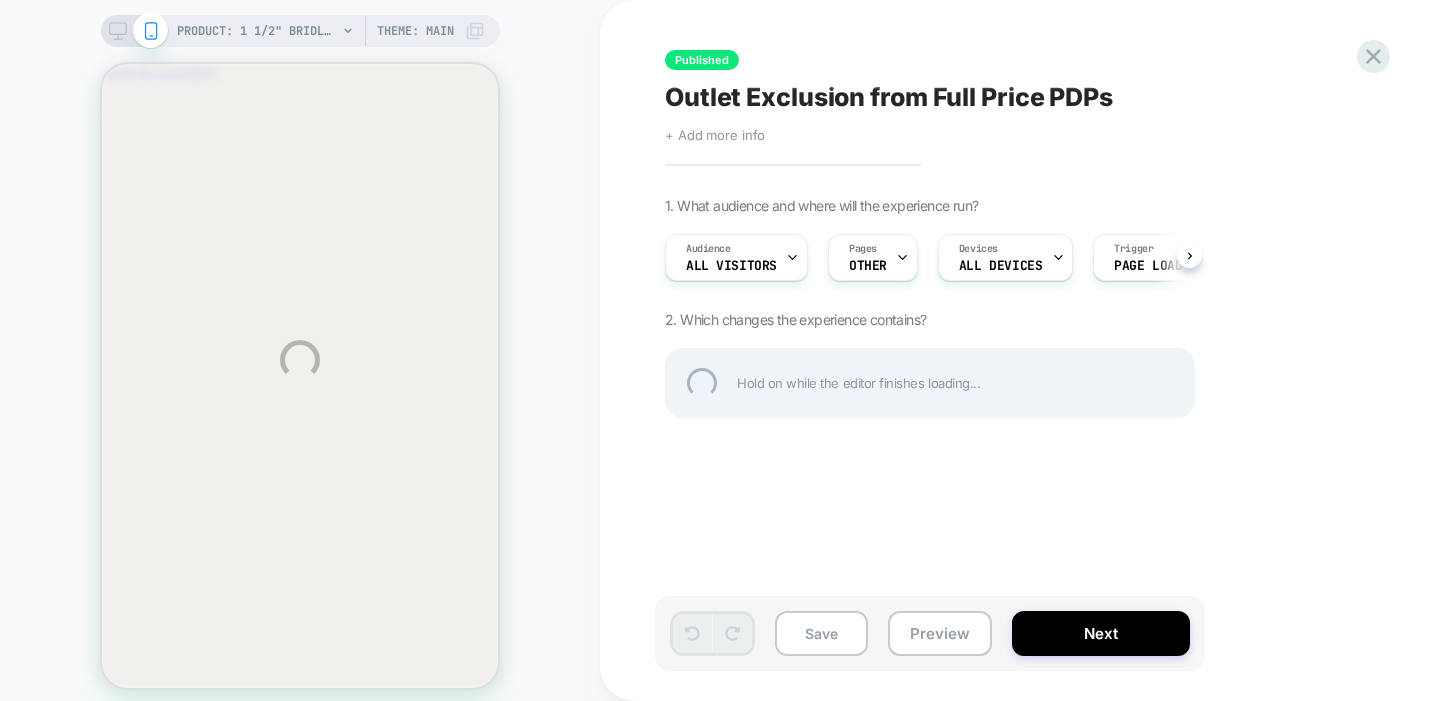 scroll, scrollTop: 0, scrollLeft: 0, axis: both 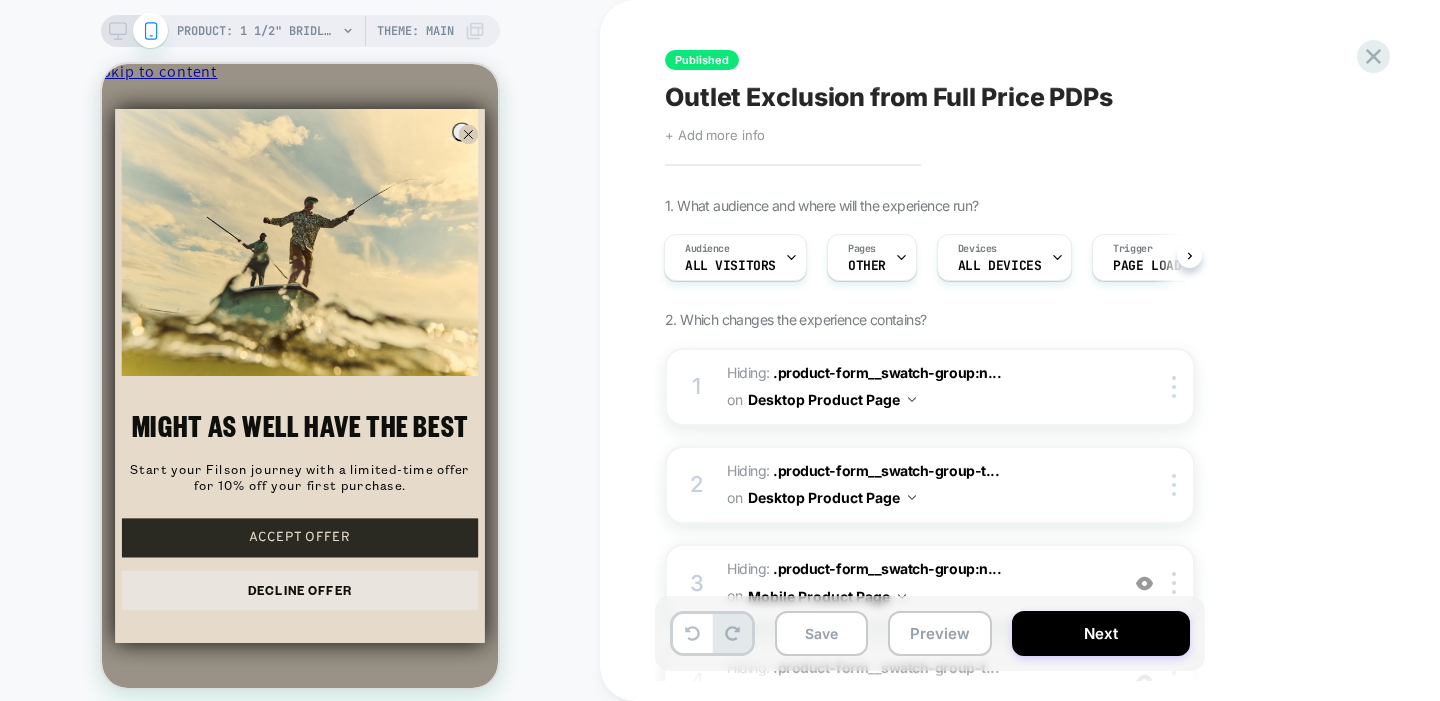 click 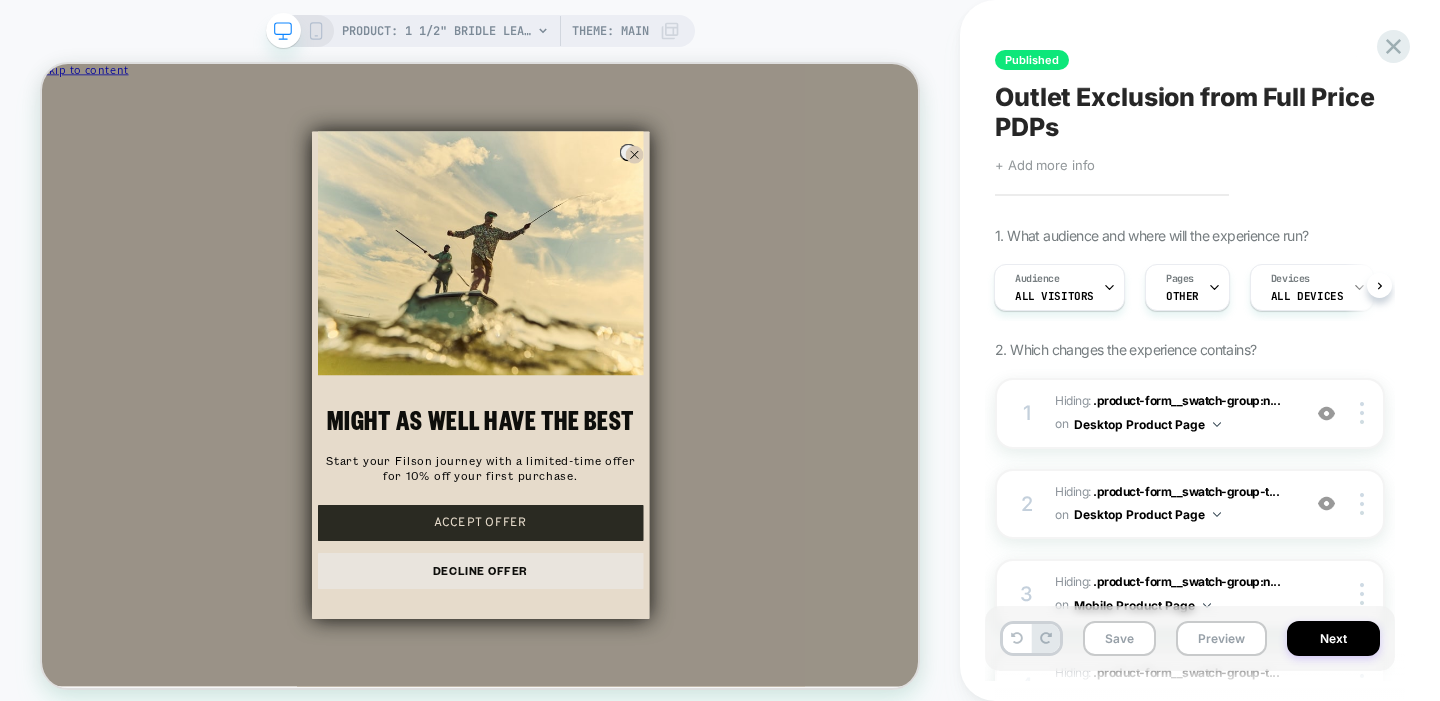 scroll, scrollTop: 0, scrollLeft: 0, axis: both 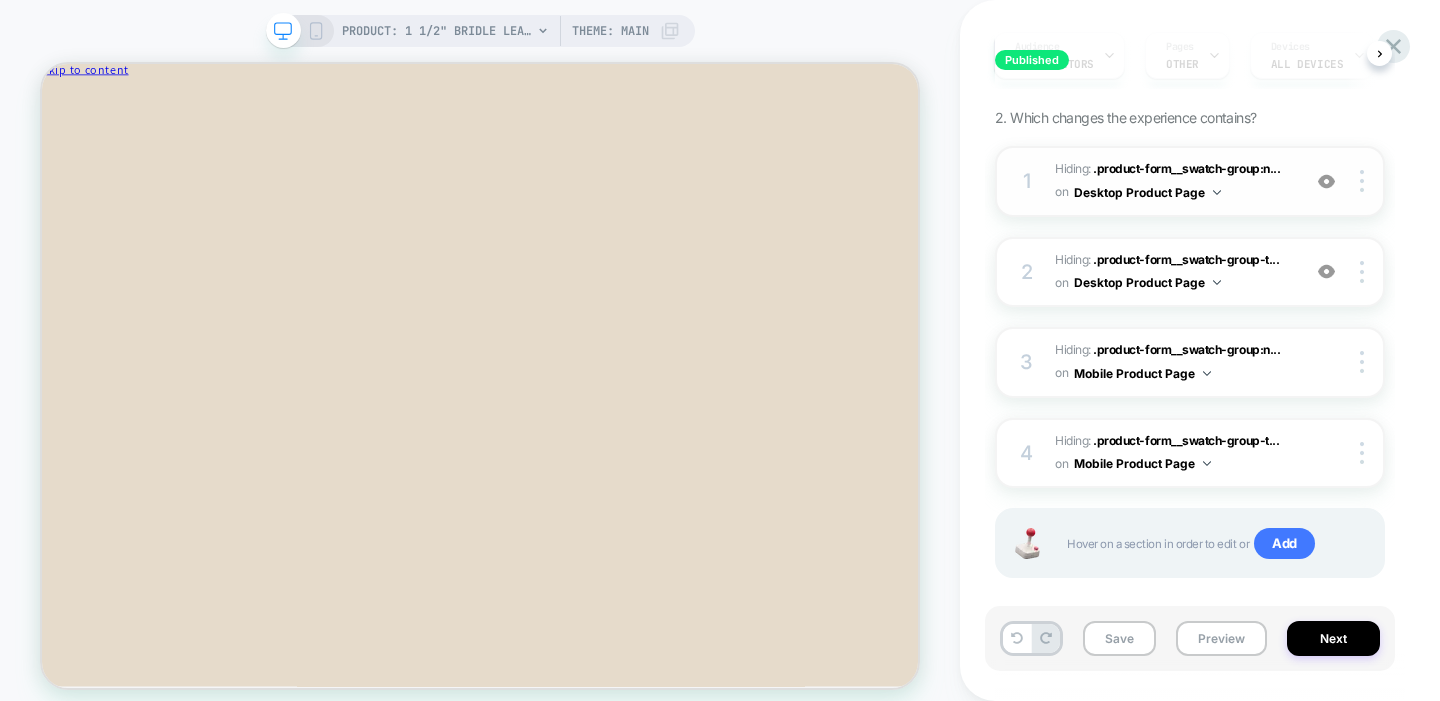 click at bounding box center [1326, 181] 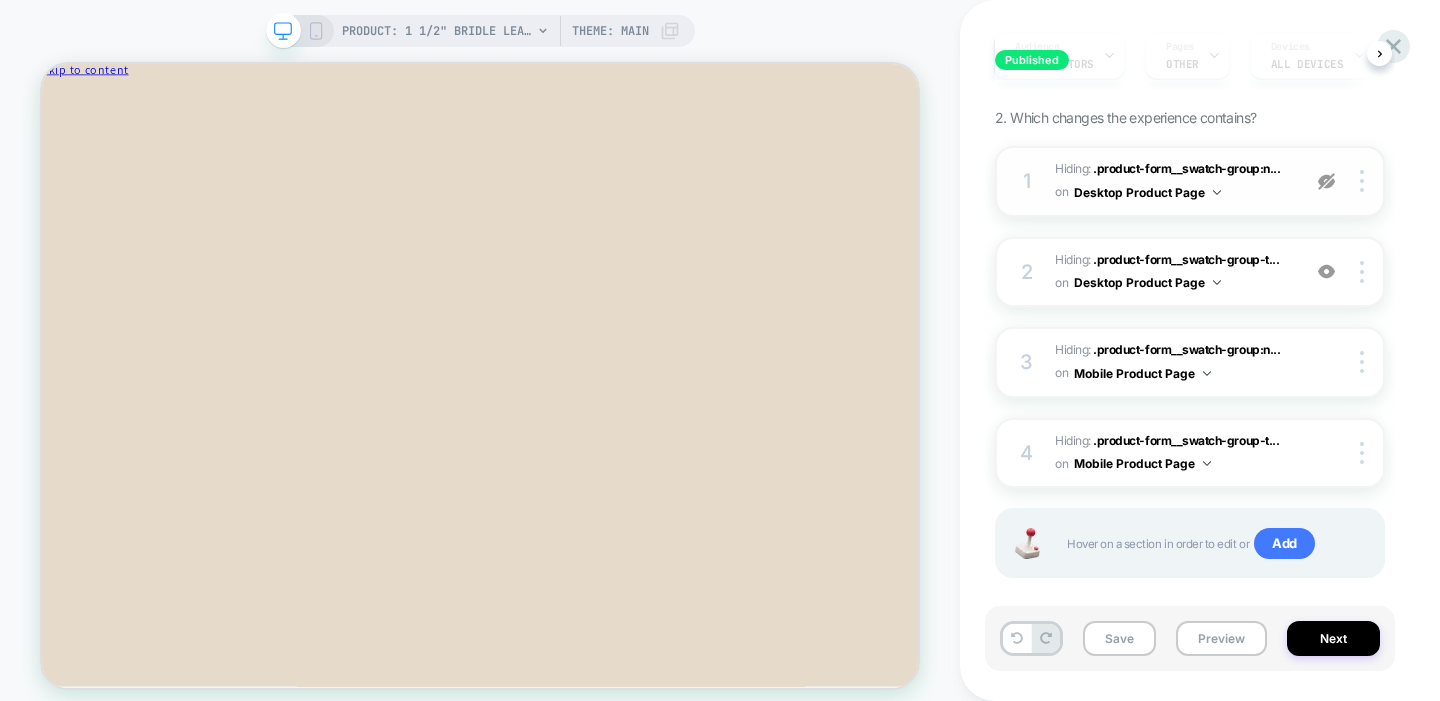 click at bounding box center (1326, 181) 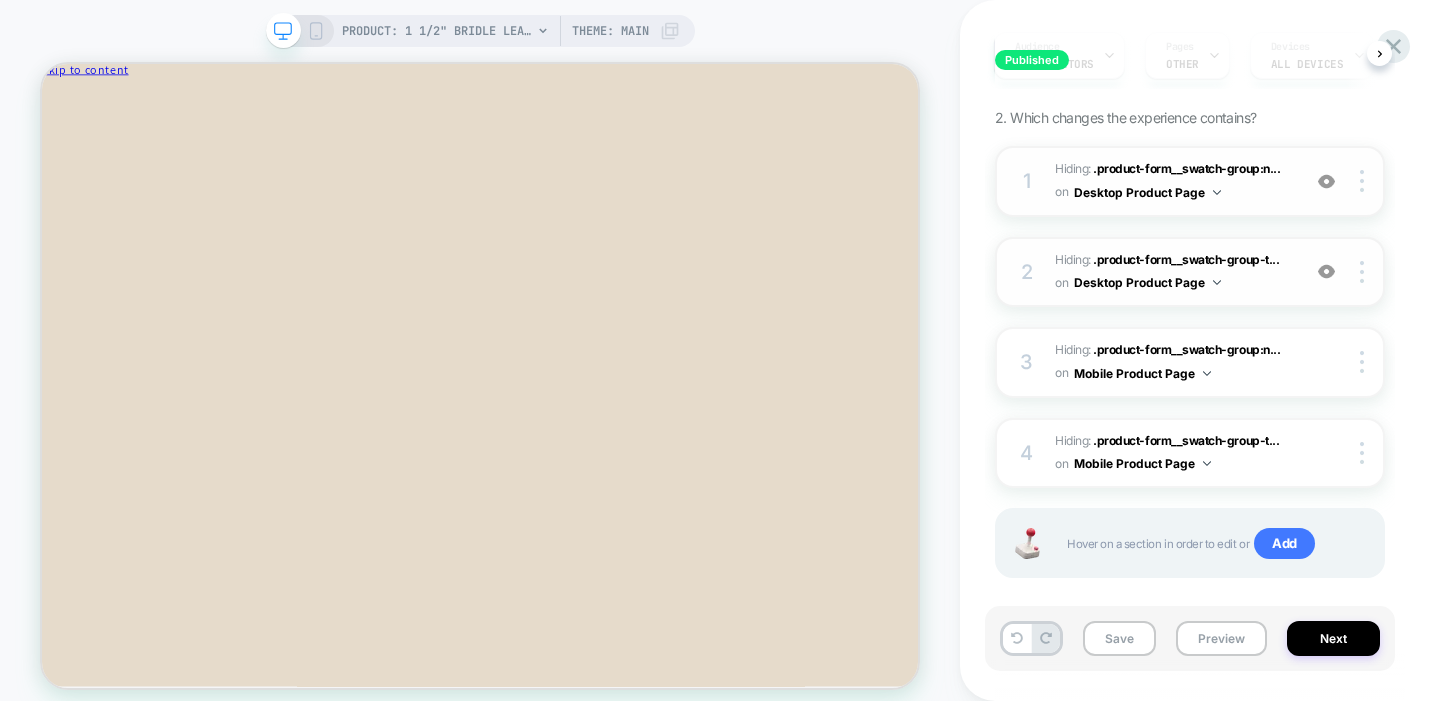 click at bounding box center [1326, 271] 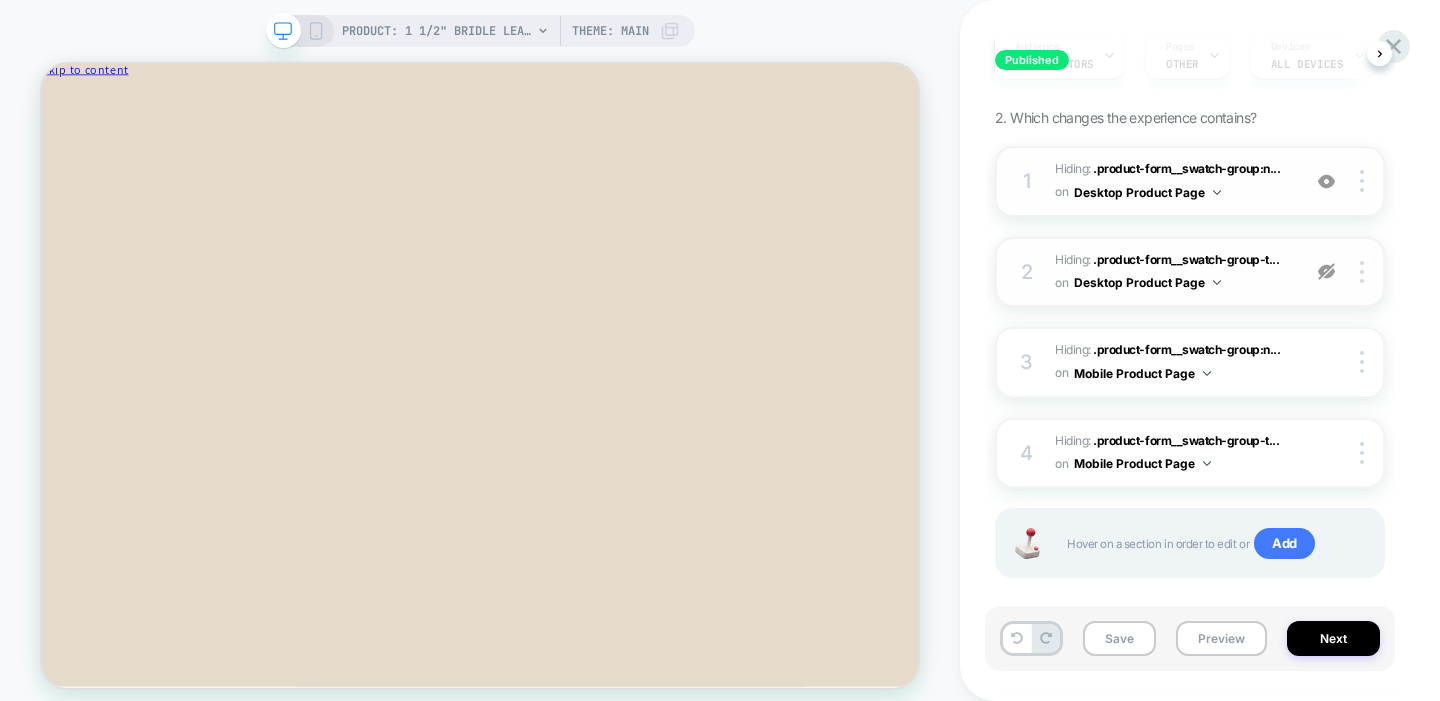 click at bounding box center [1326, 271] 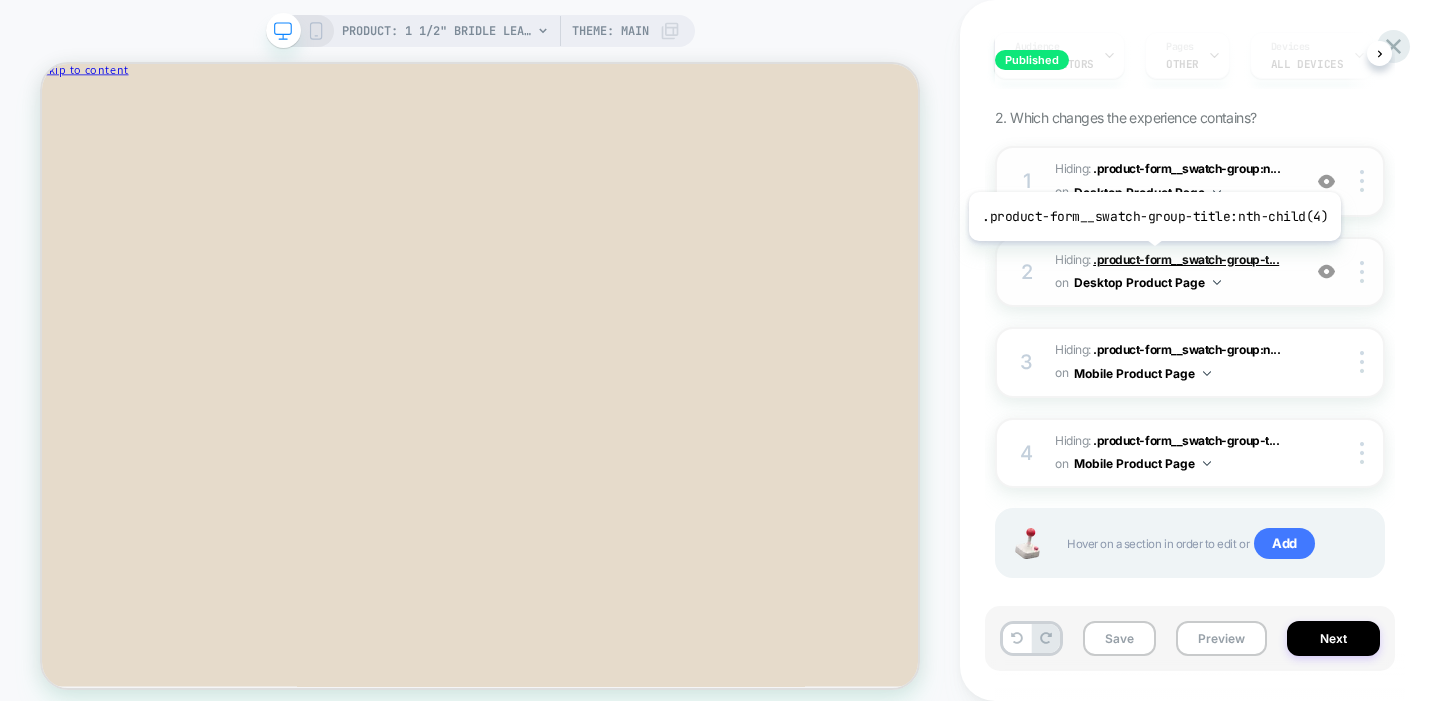 scroll, scrollTop: 0, scrollLeft: 0, axis: both 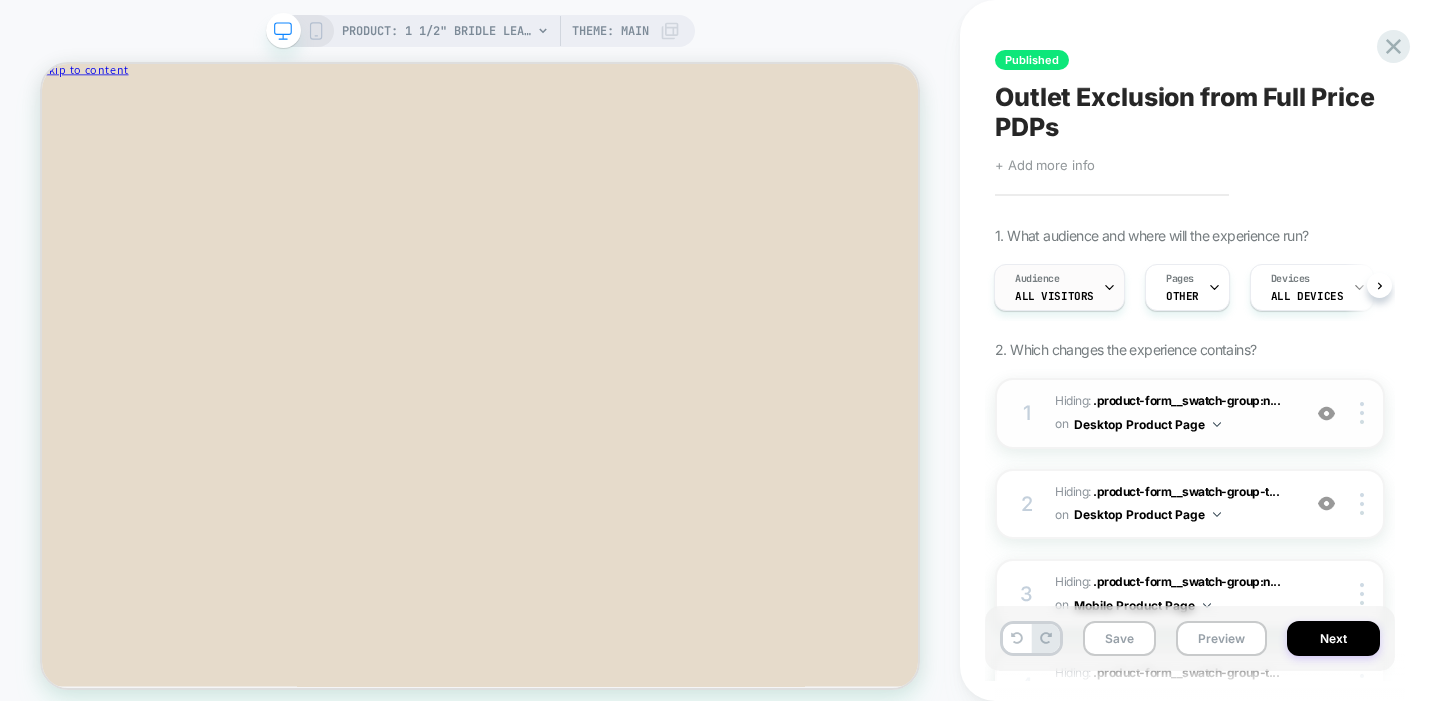 click on "Audience All Visitors" at bounding box center [1054, 287] 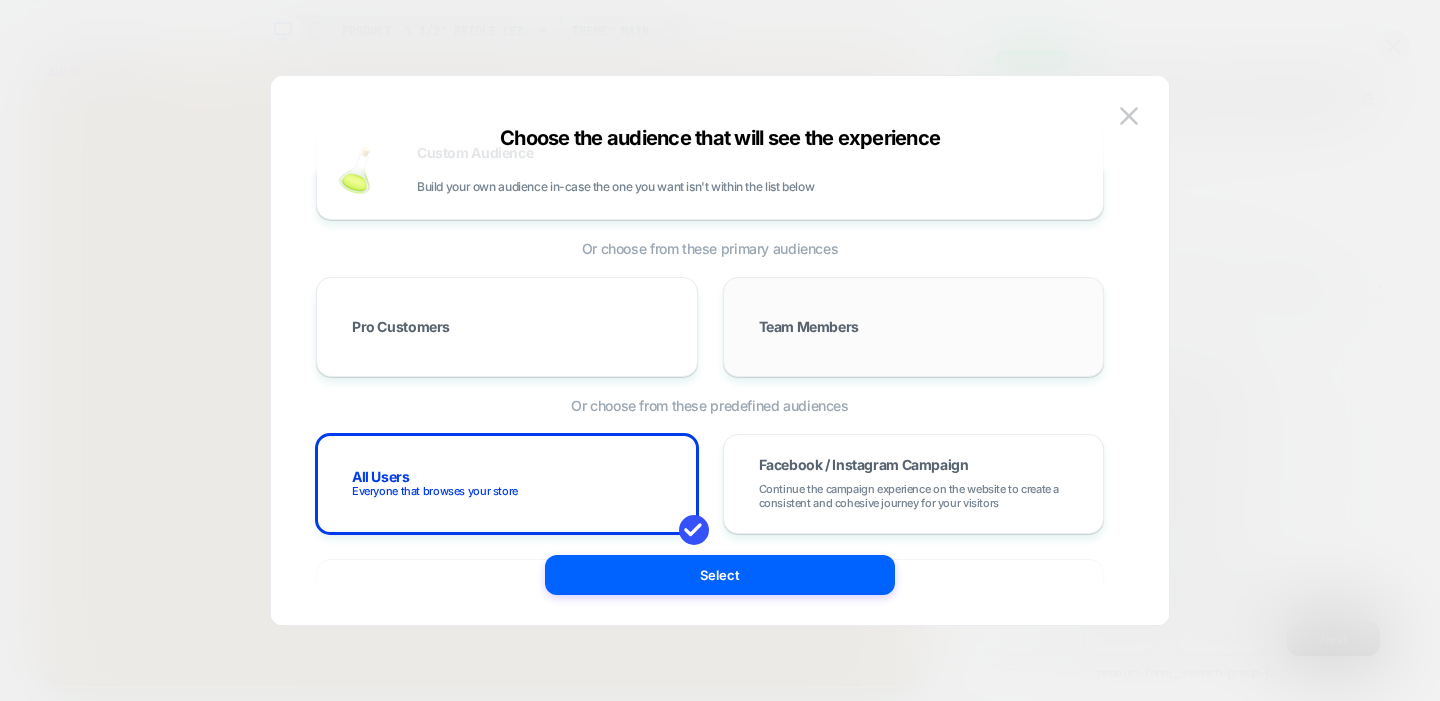 scroll, scrollTop: 58, scrollLeft: 0, axis: vertical 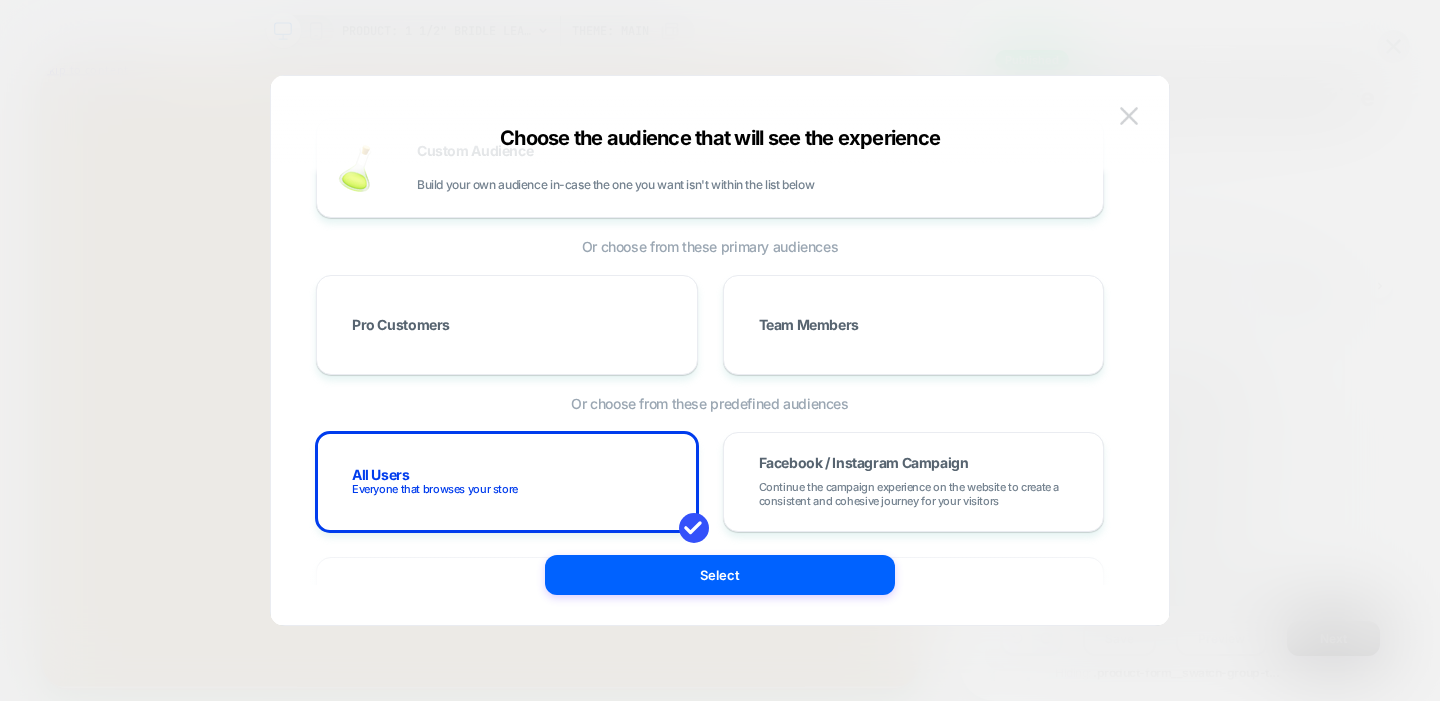 click at bounding box center (1129, 115) 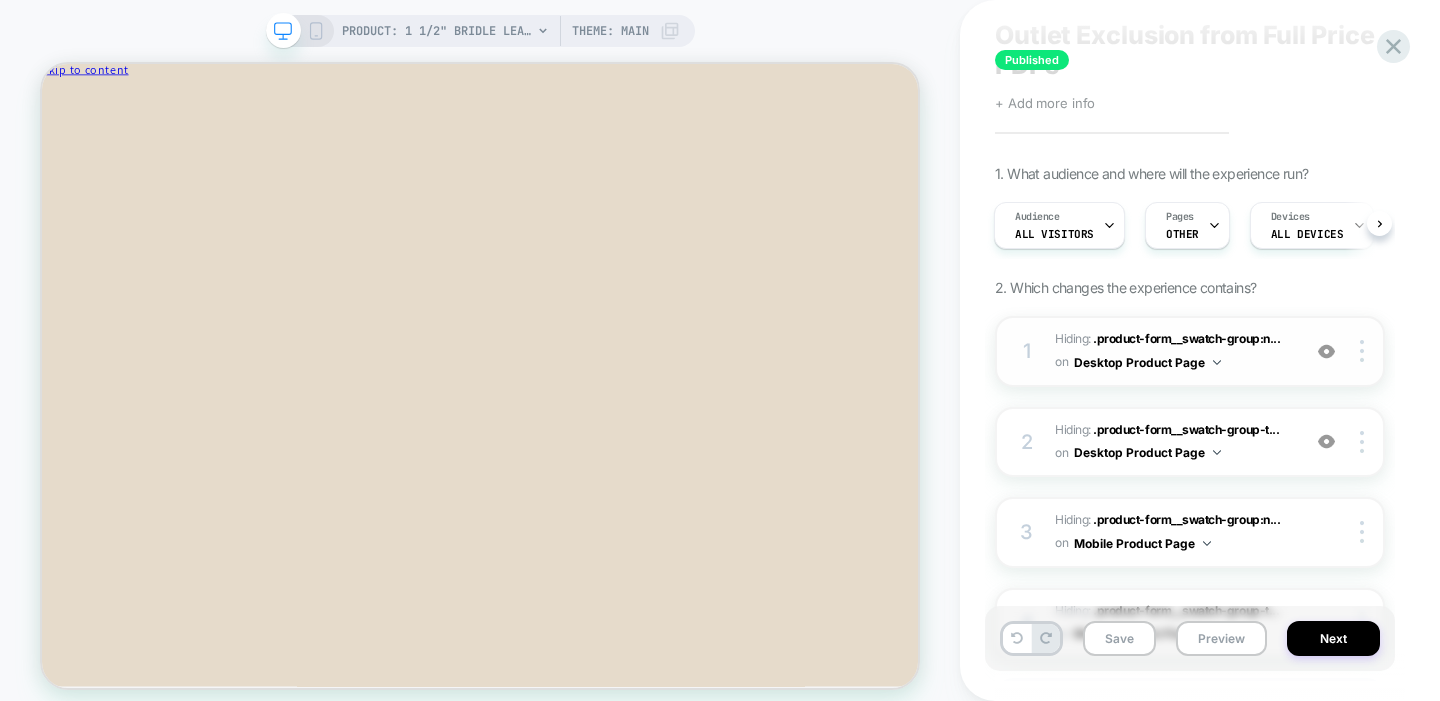 scroll, scrollTop: 60, scrollLeft: 0, axis: vertical 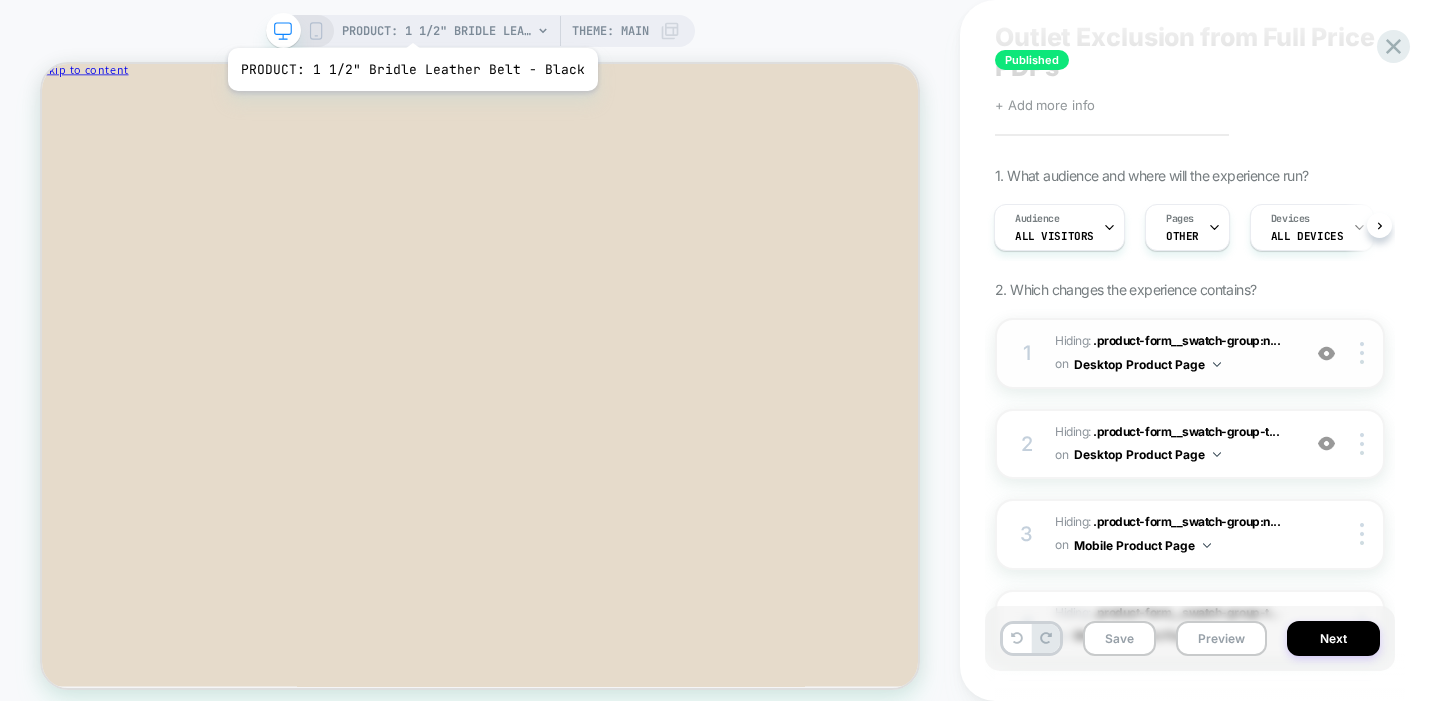 click on "PRODUCT: 1 1/2" Bridle Leather Belt - Black" at bounding box center (437, 31) 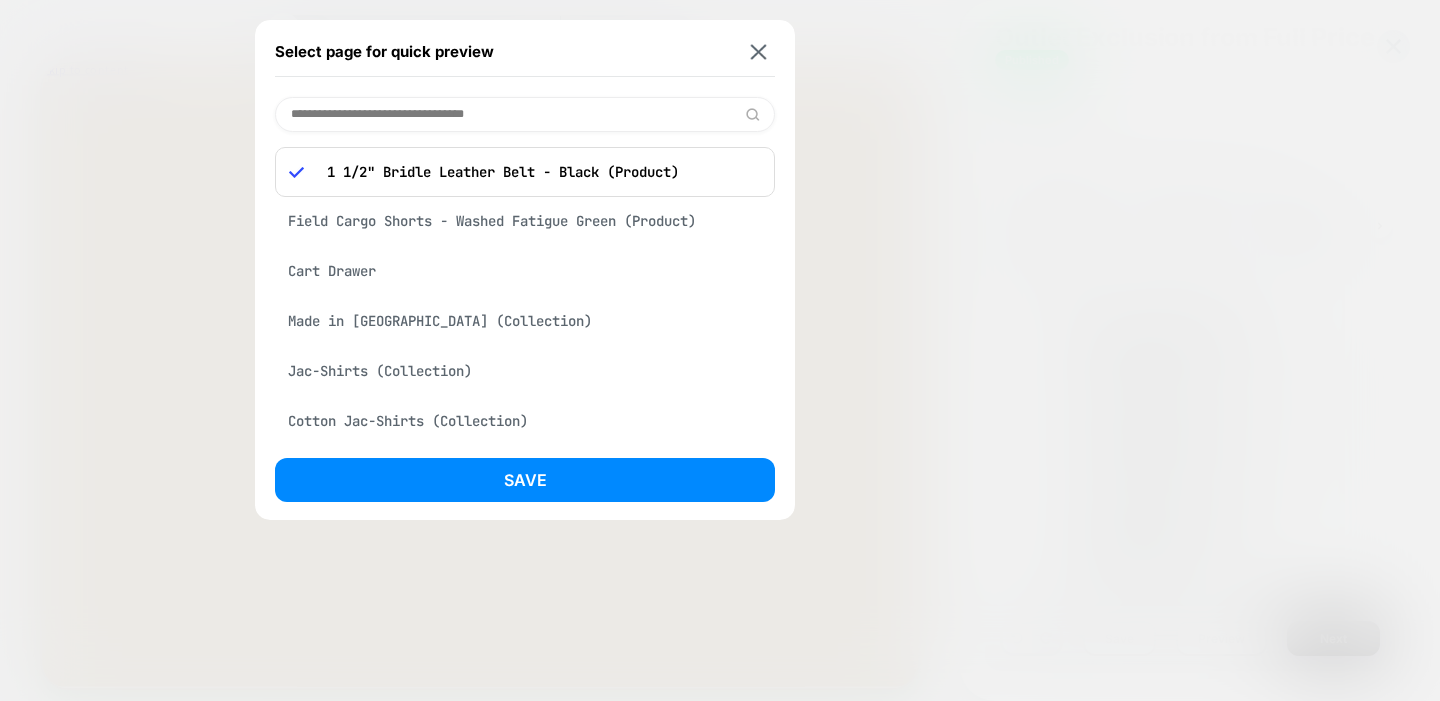 click at bounding box center (525, 114) 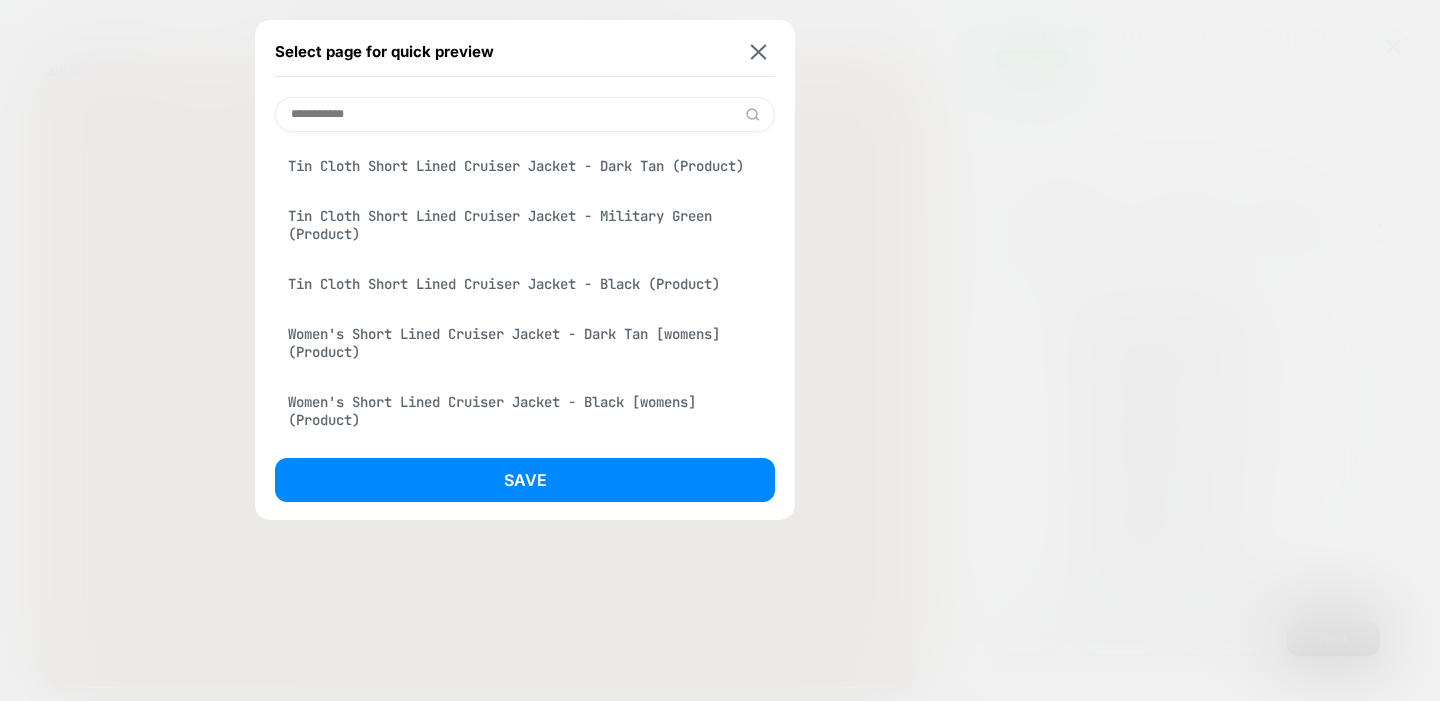 type on "**********" 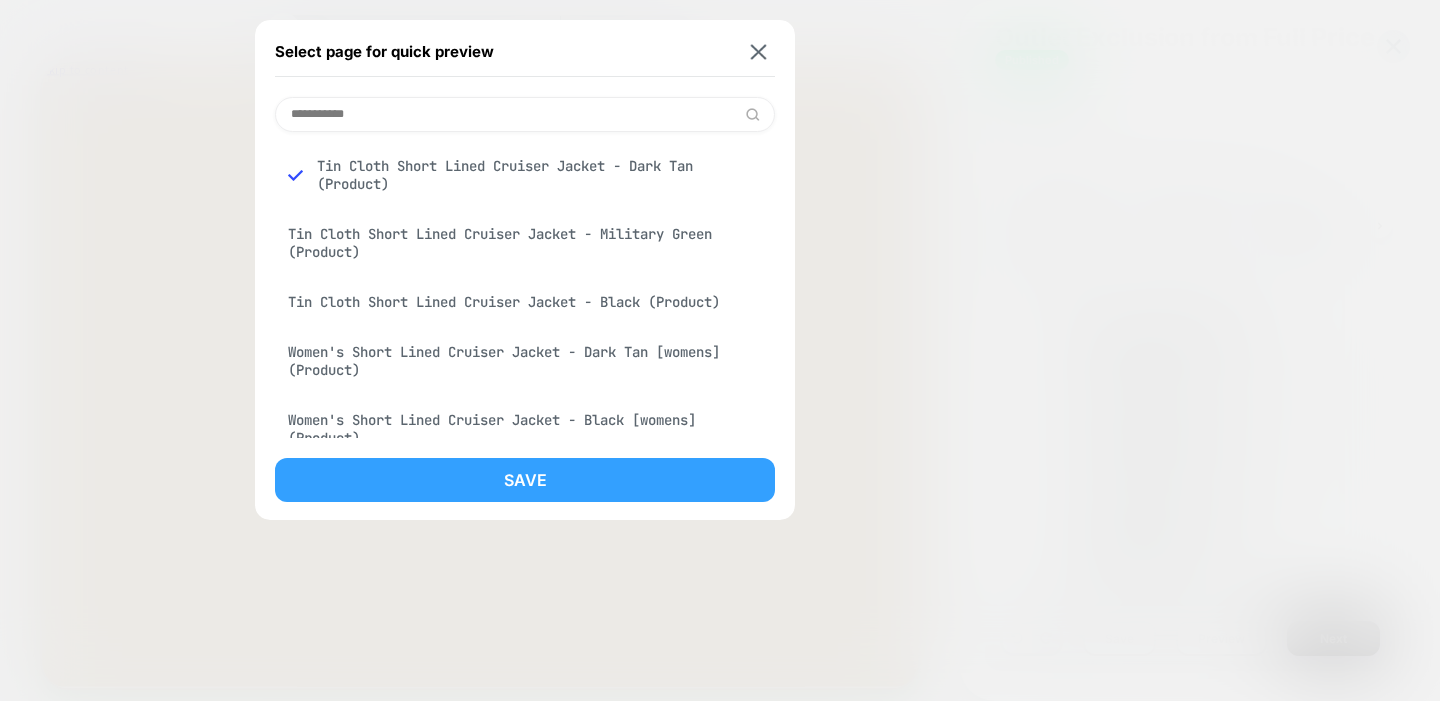 click on "Save" at bounding box center (525, 480) 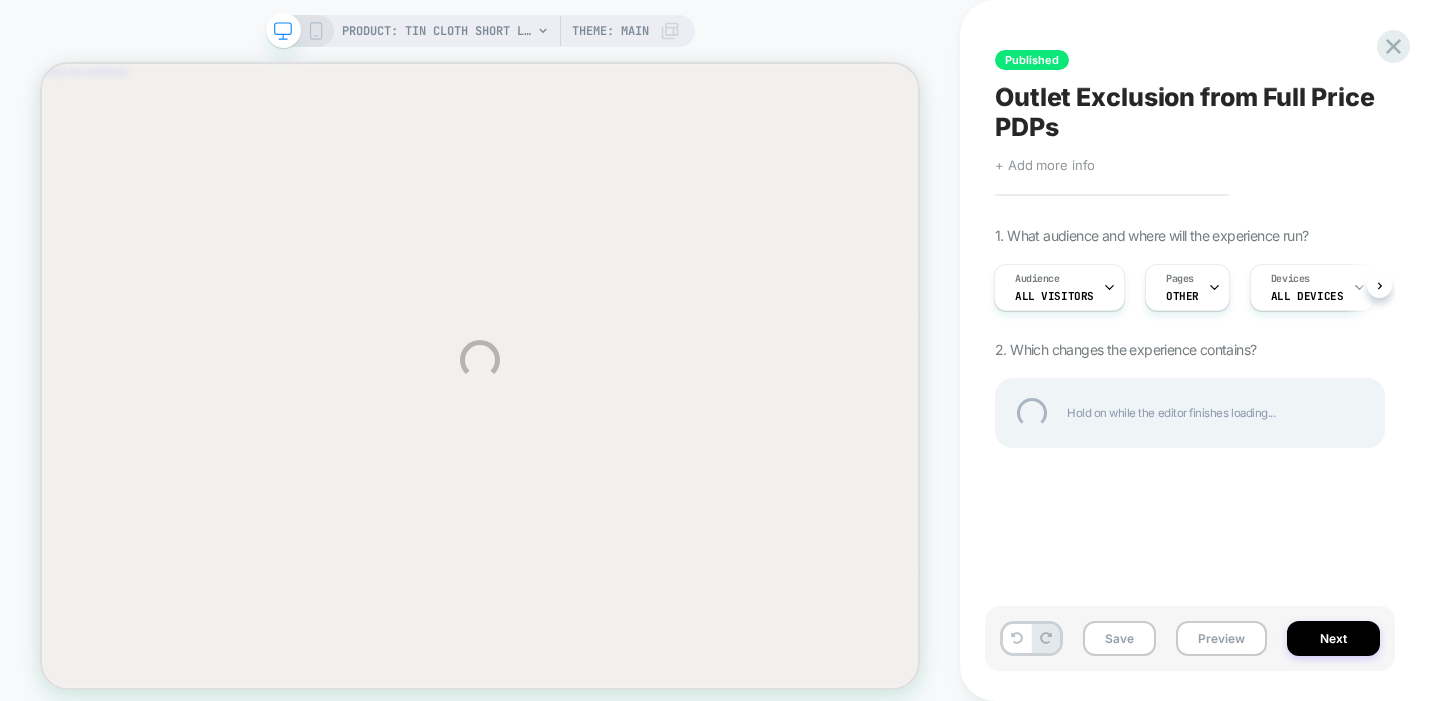 scroll, scrollTop: 0, scrollLeft: 0, axis: both 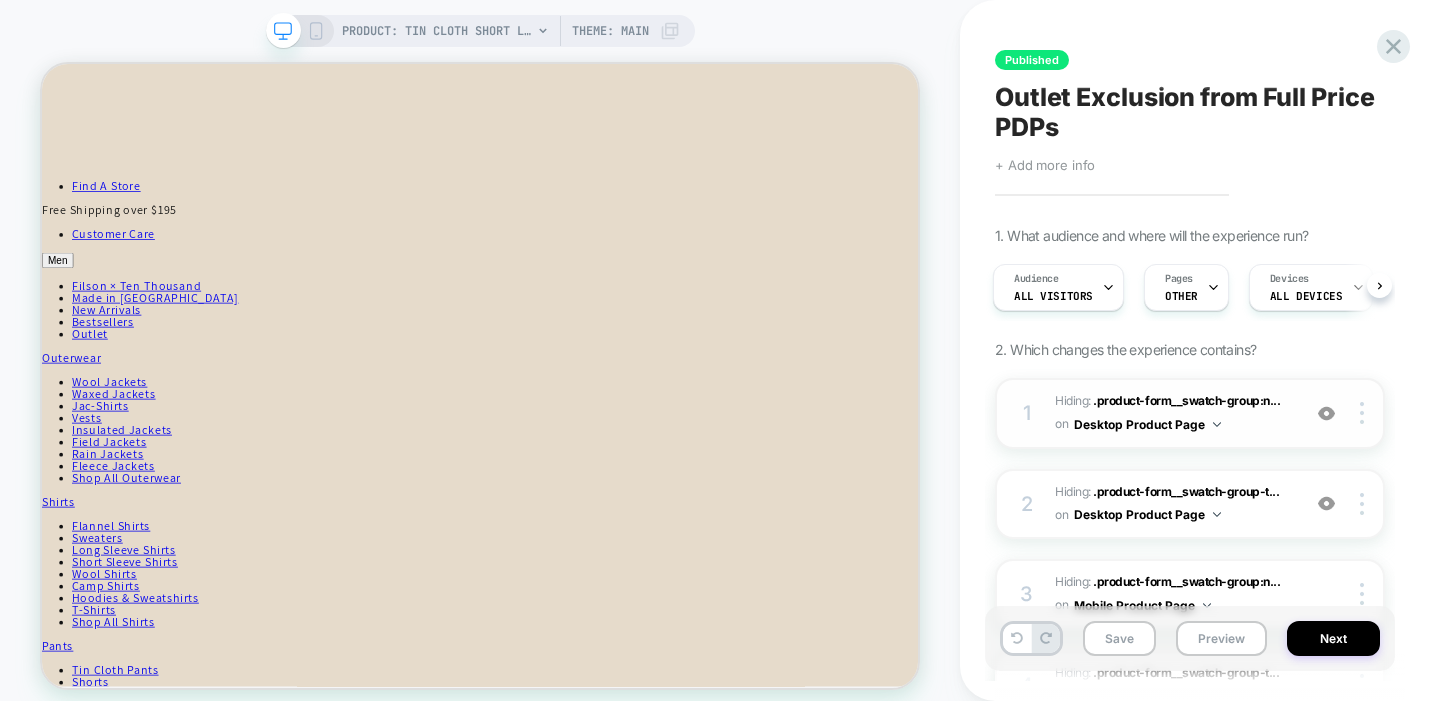 click at bounding box center [1326, 413] 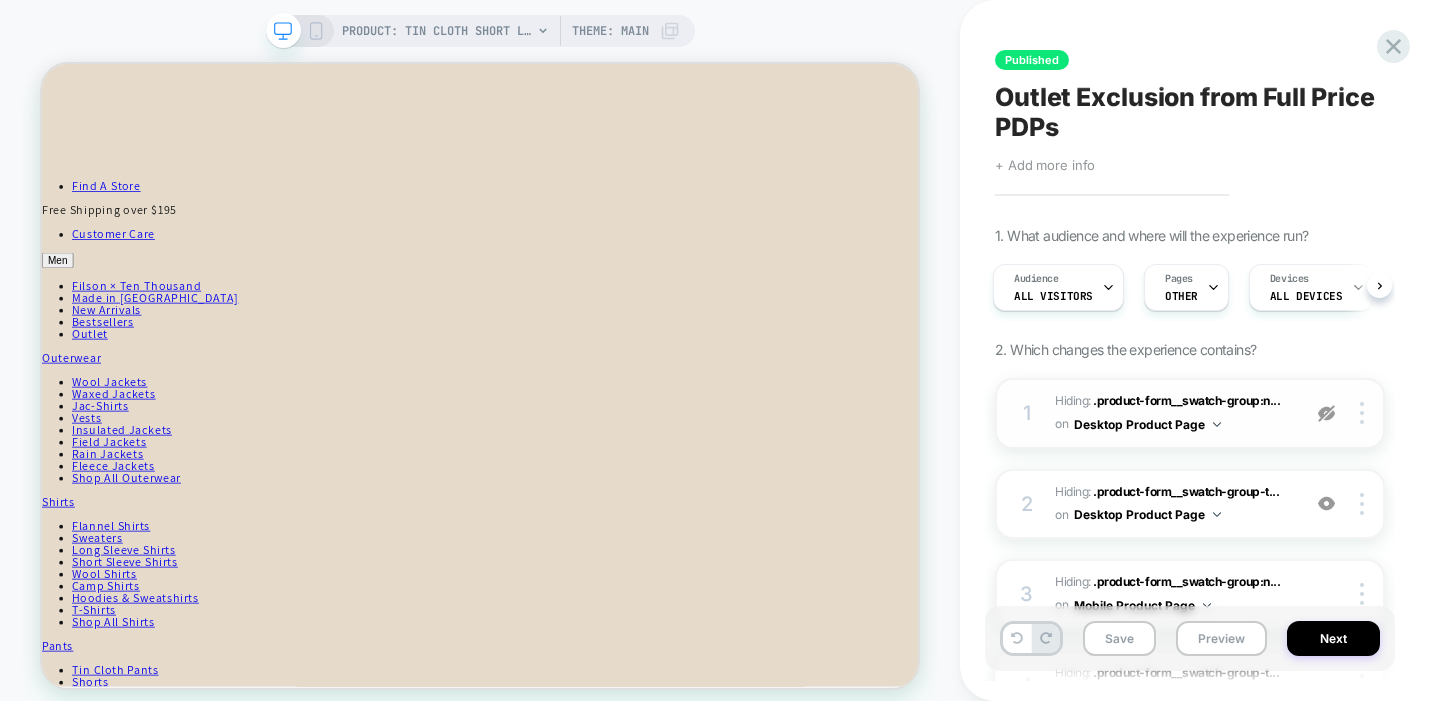 click at bounding box center (1326, 413) 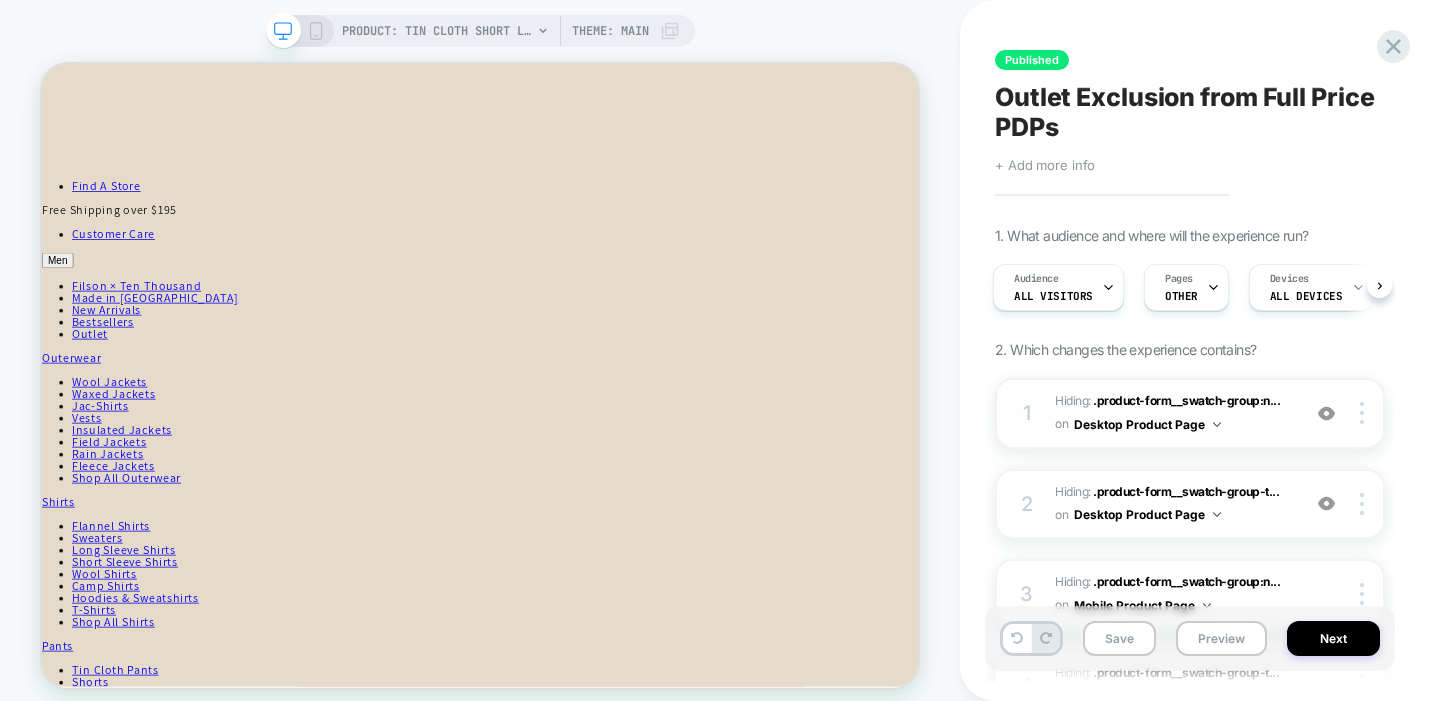 click at bounding box center (1326, 413) 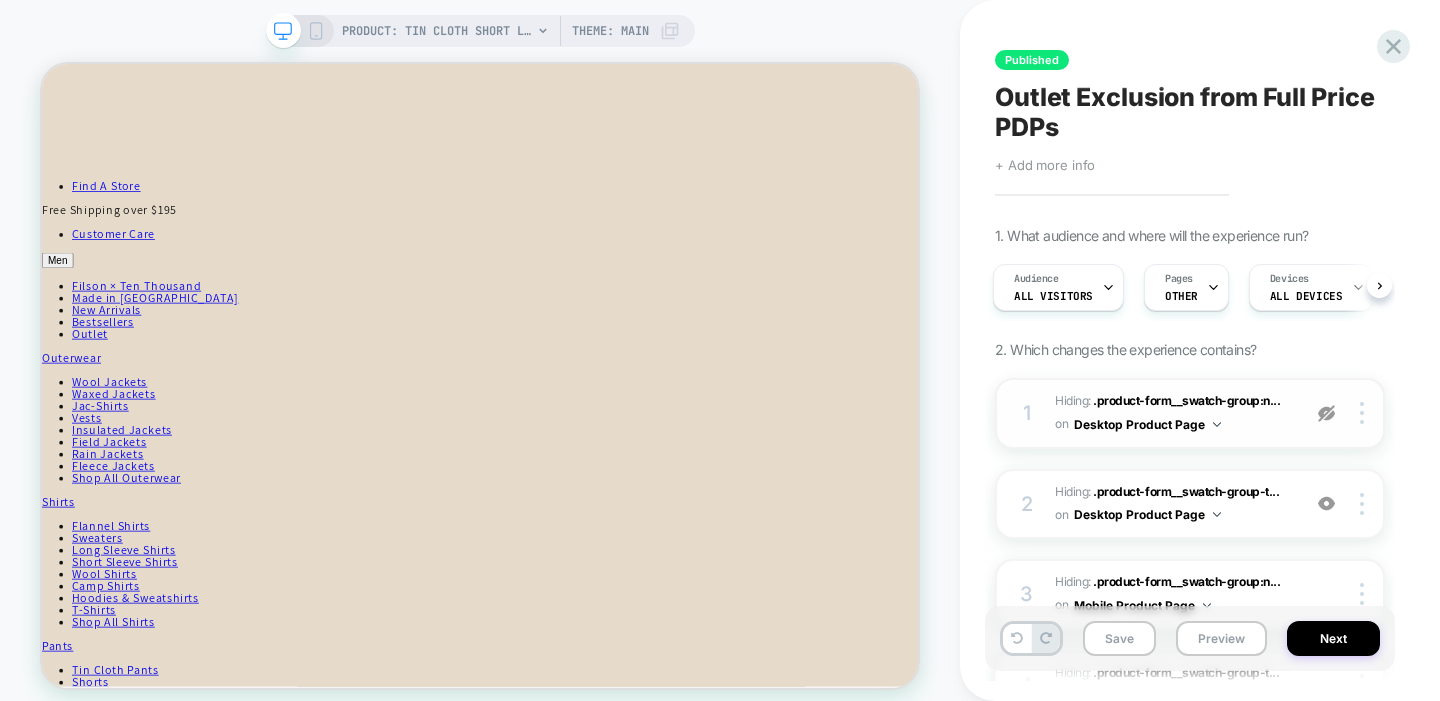 click at bounding box center [1326, 413] 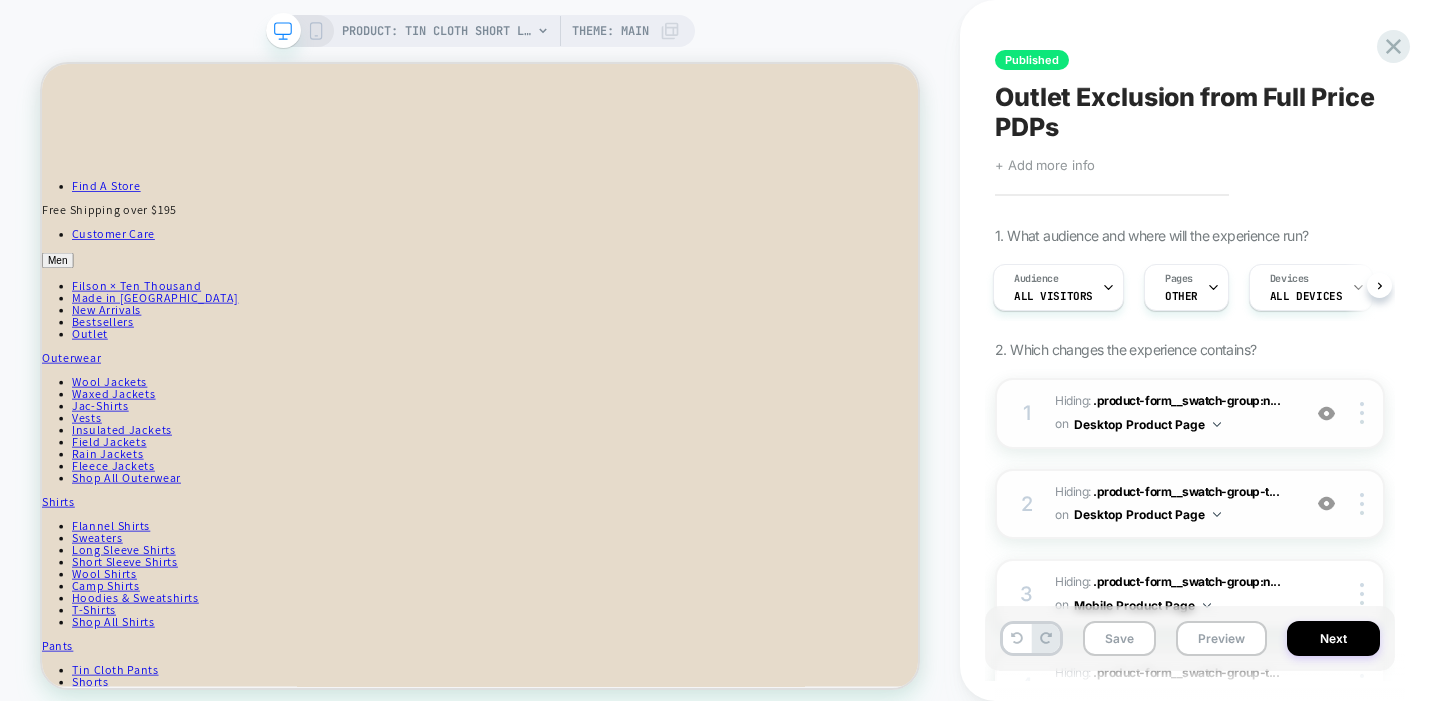 click at bounding box center [1326, 503] 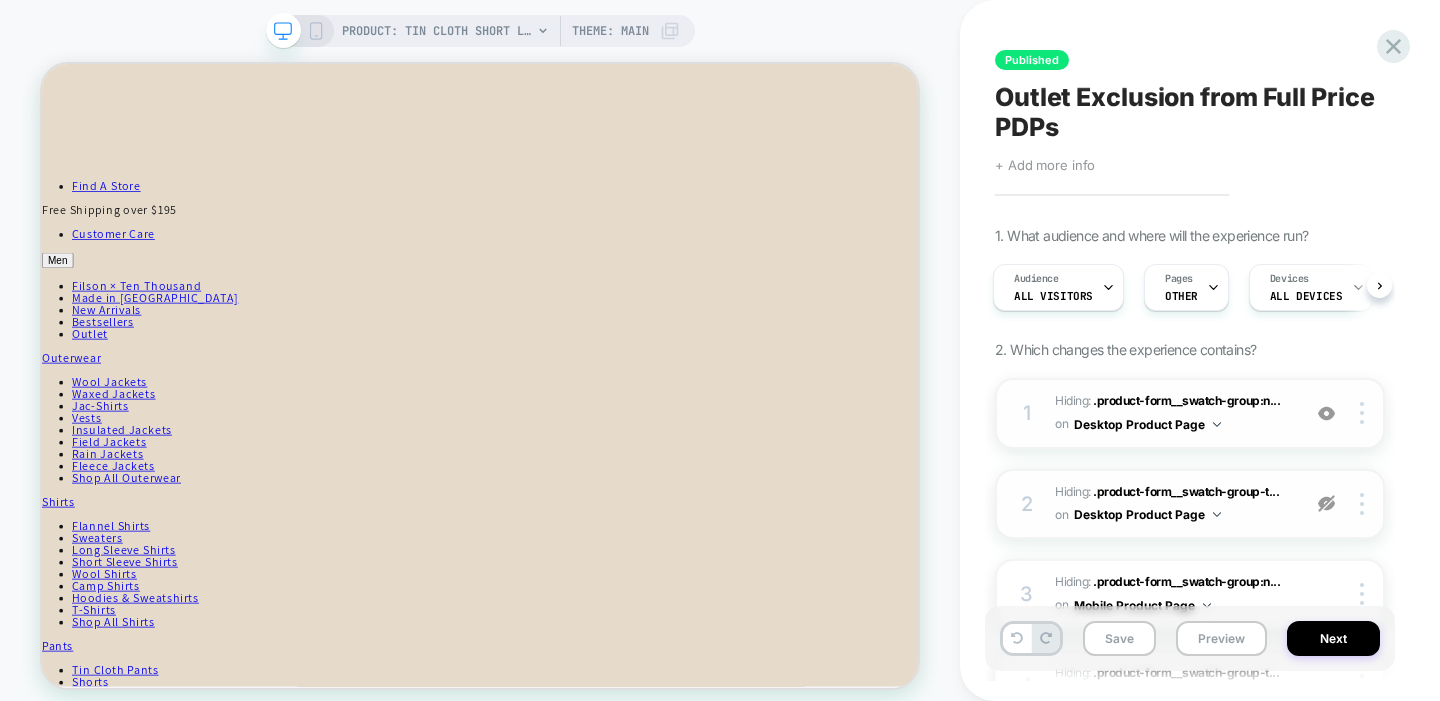 click at bounding box center [1326, 413] 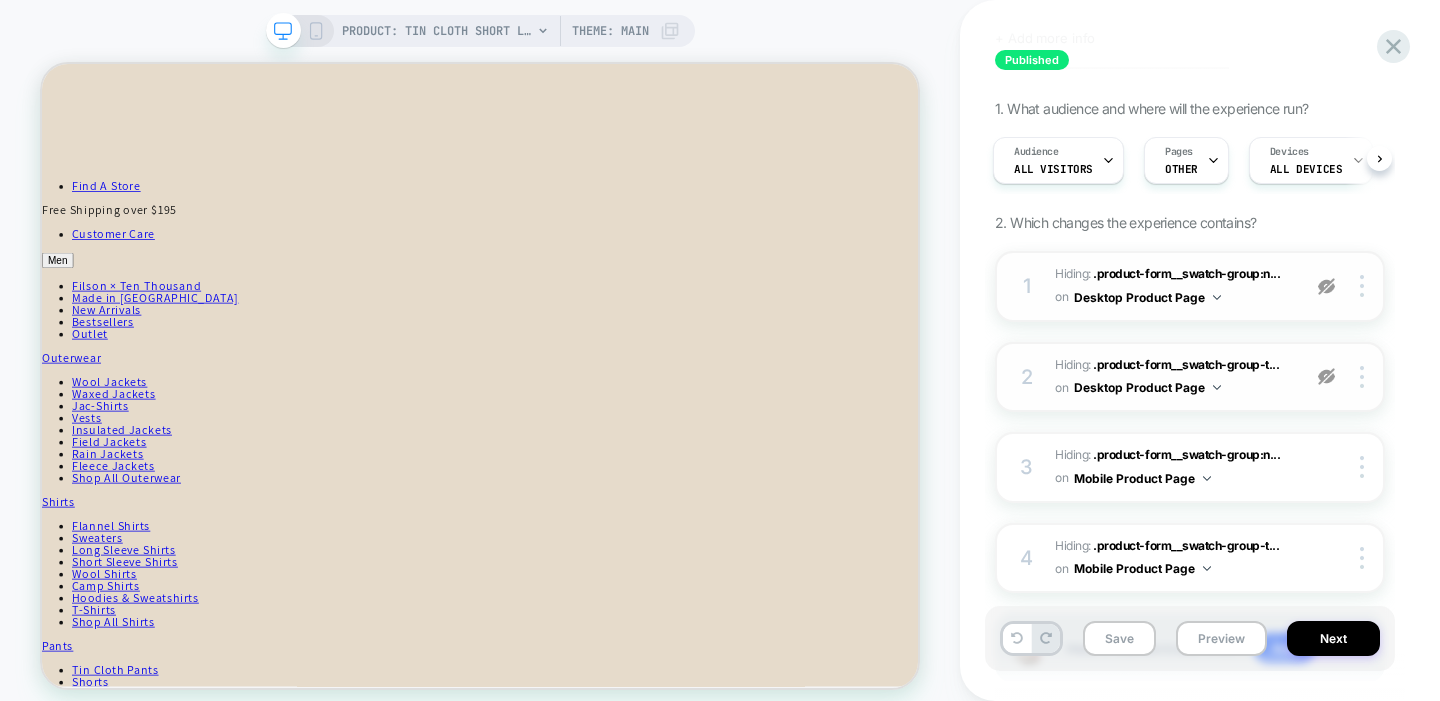 scroll, scrollTop: 125, scrollLeft: 0, axis: vertical 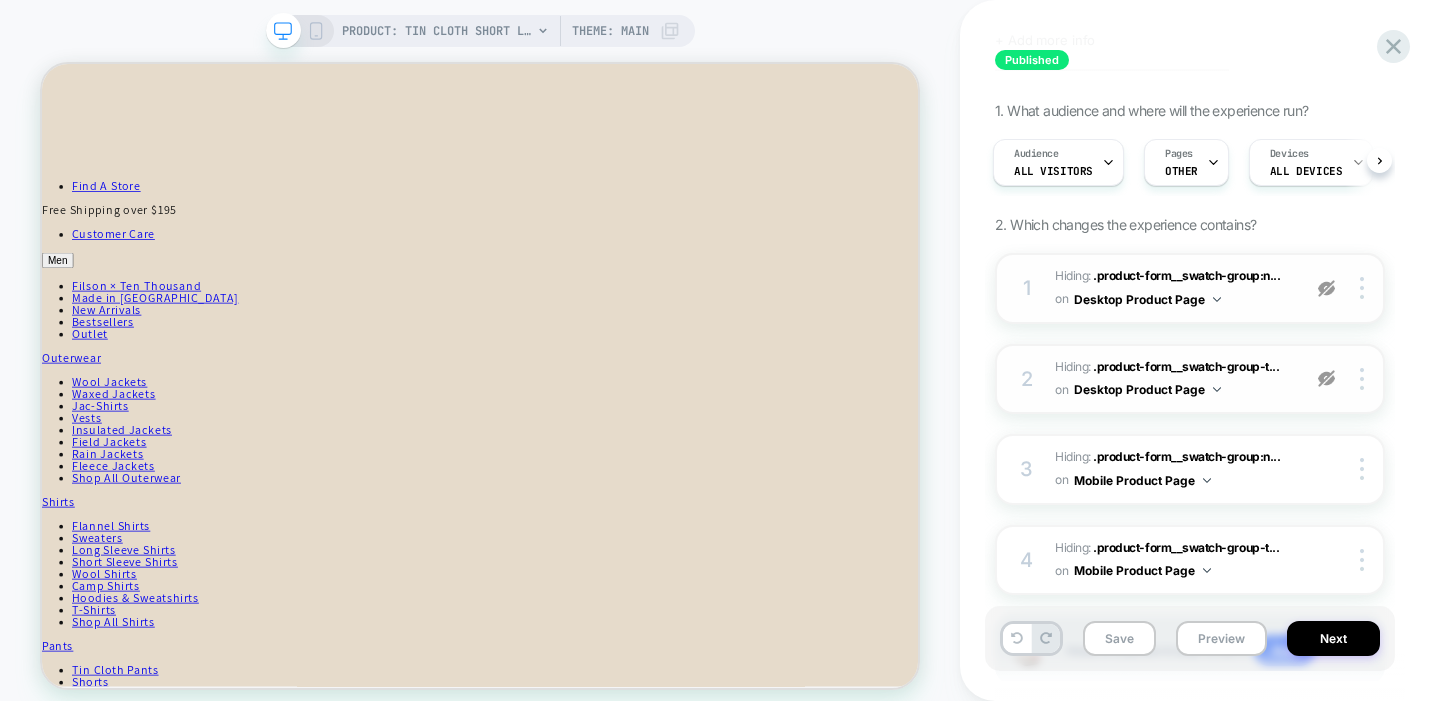 click at bounding box center [1326, 288] 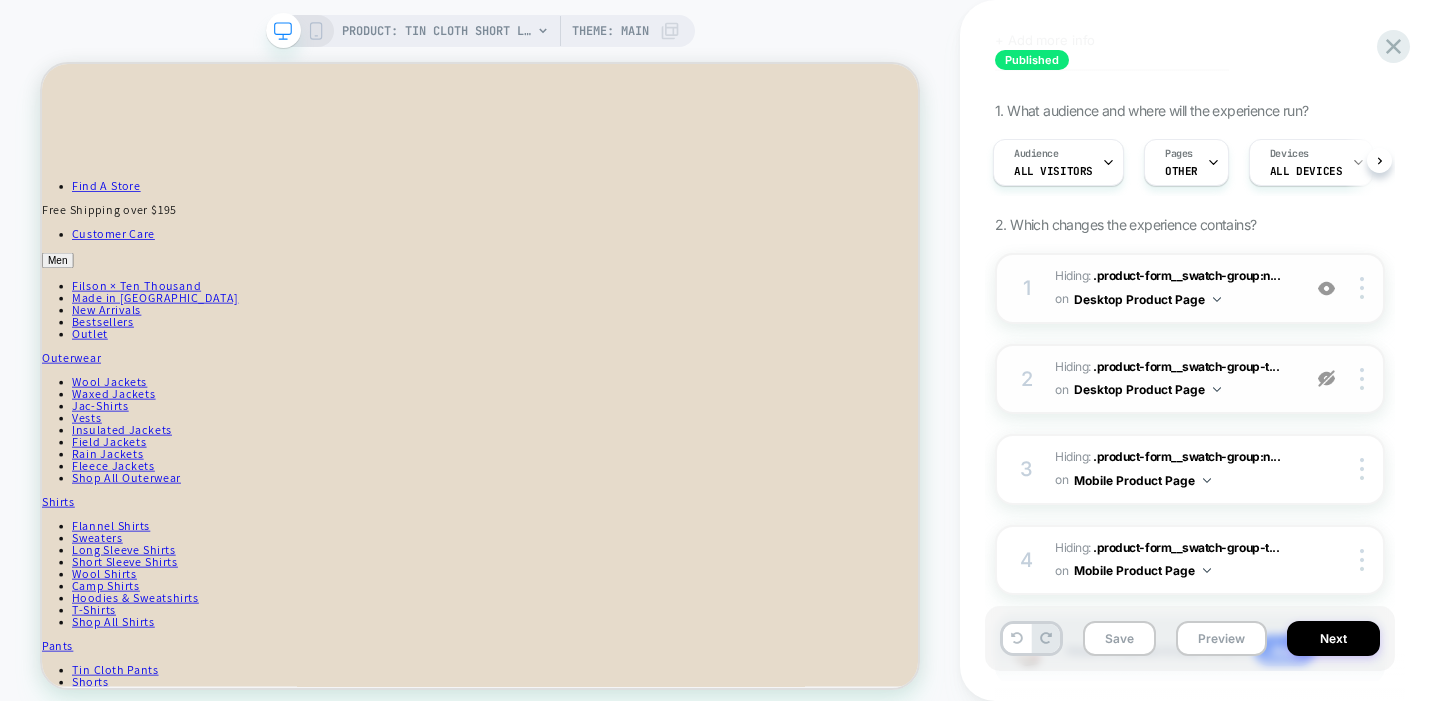 click at bounding box center [1326, 378] 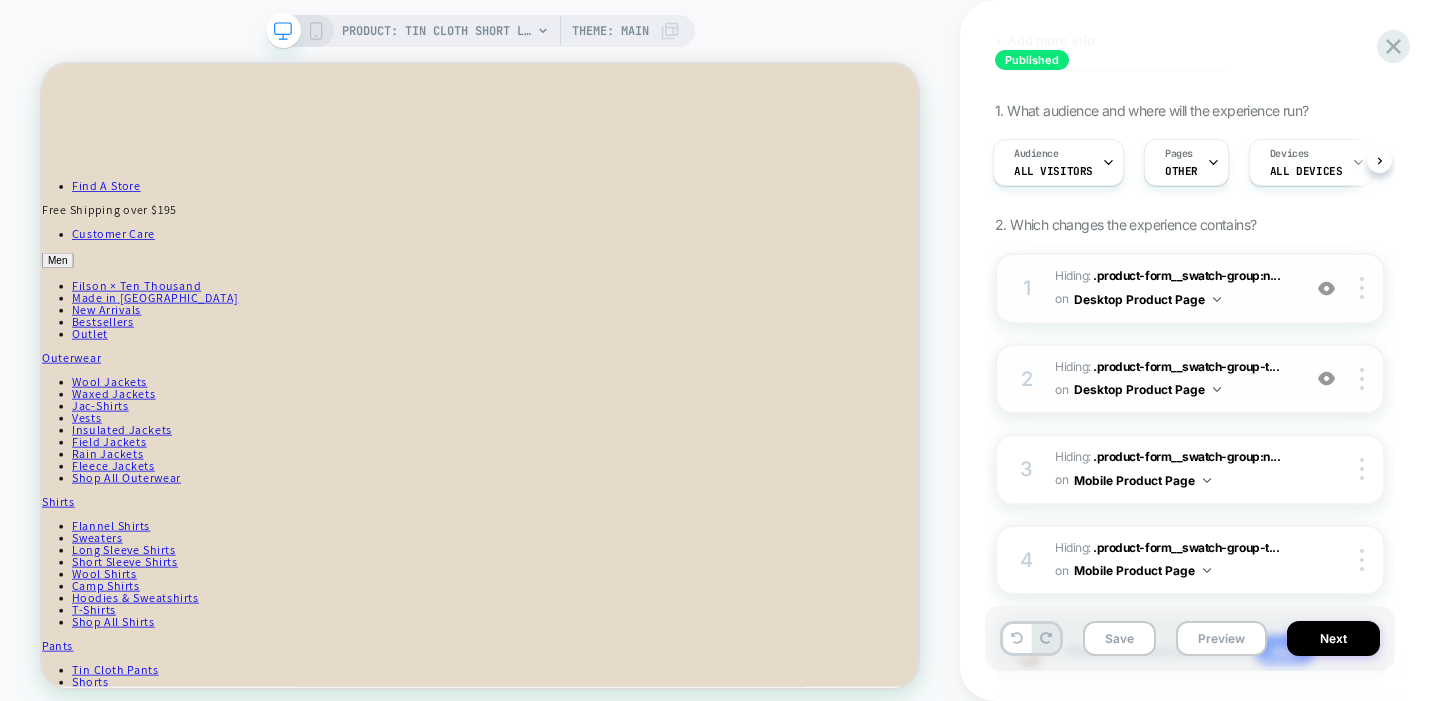 click at bounding box center (1326, 378) 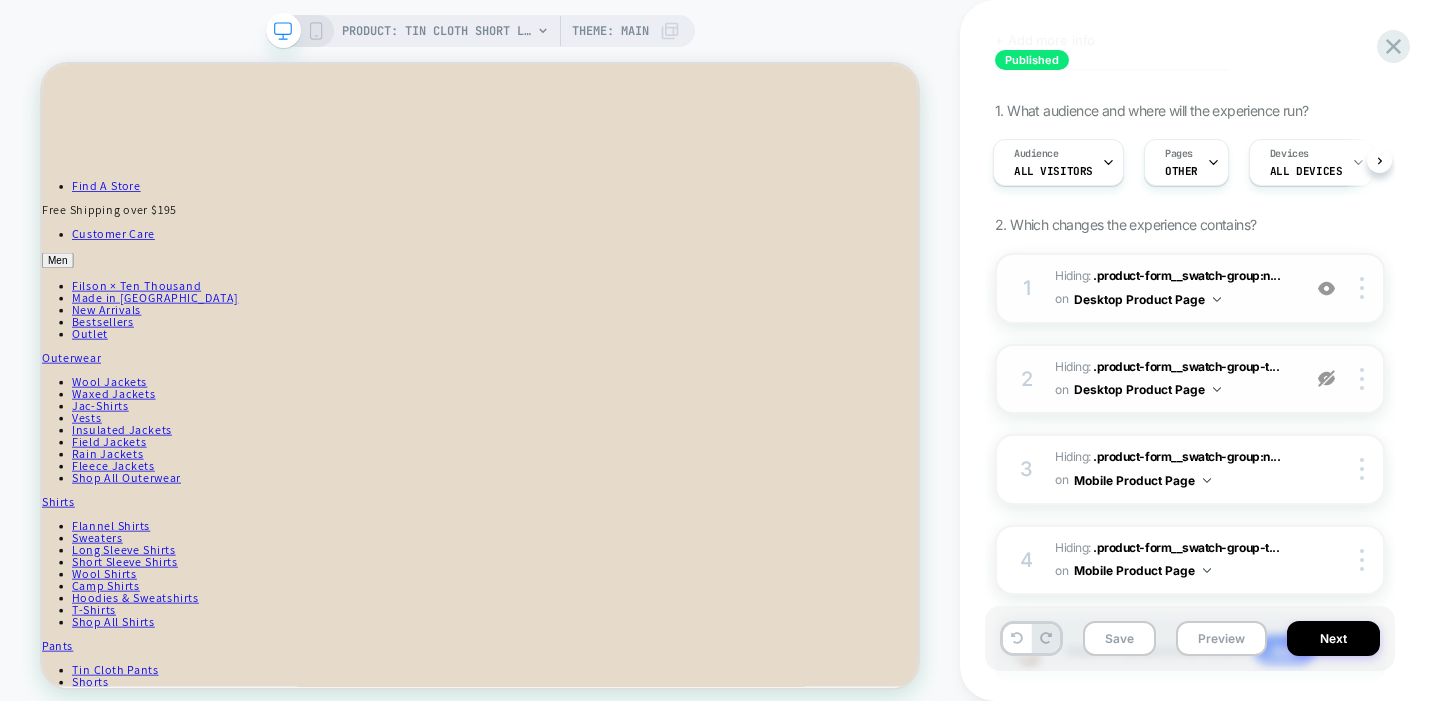 click at bounding box center [1326, 288] 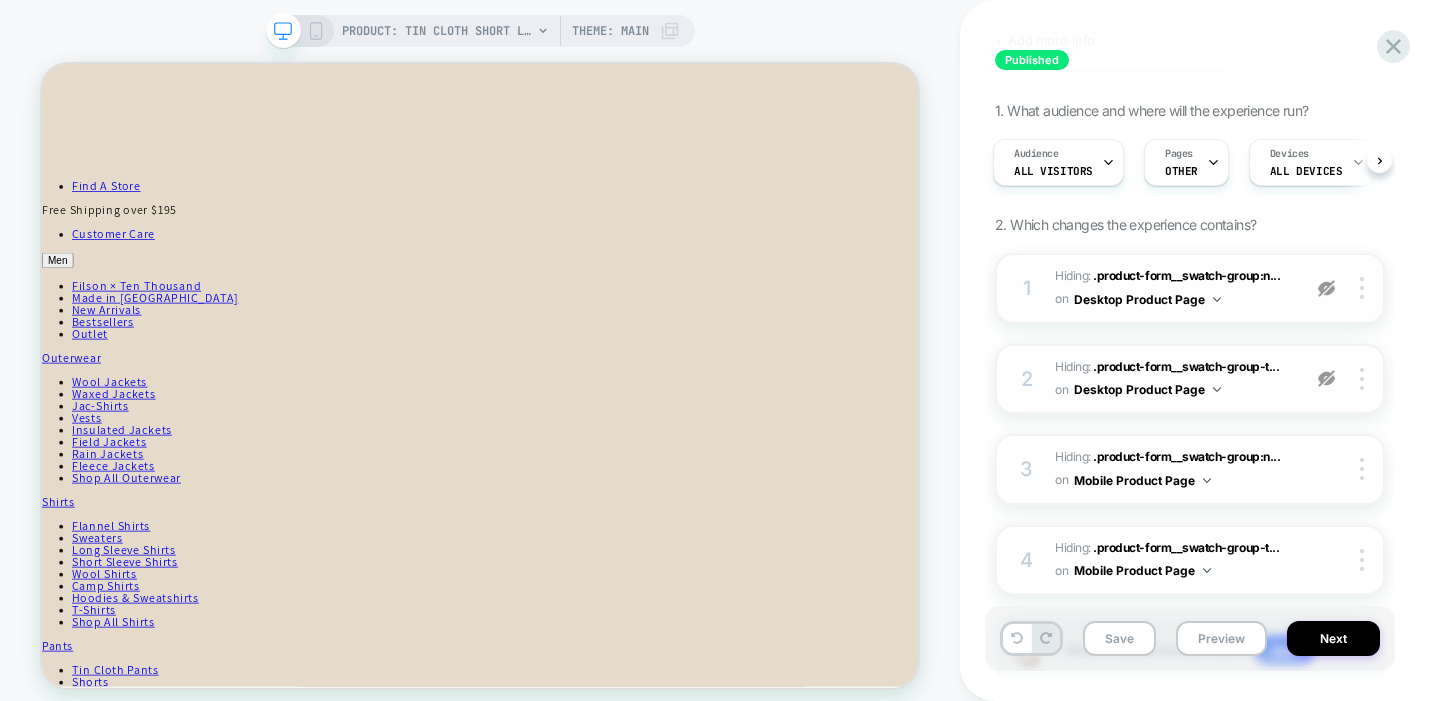 click at bounding box center [1326, 378] 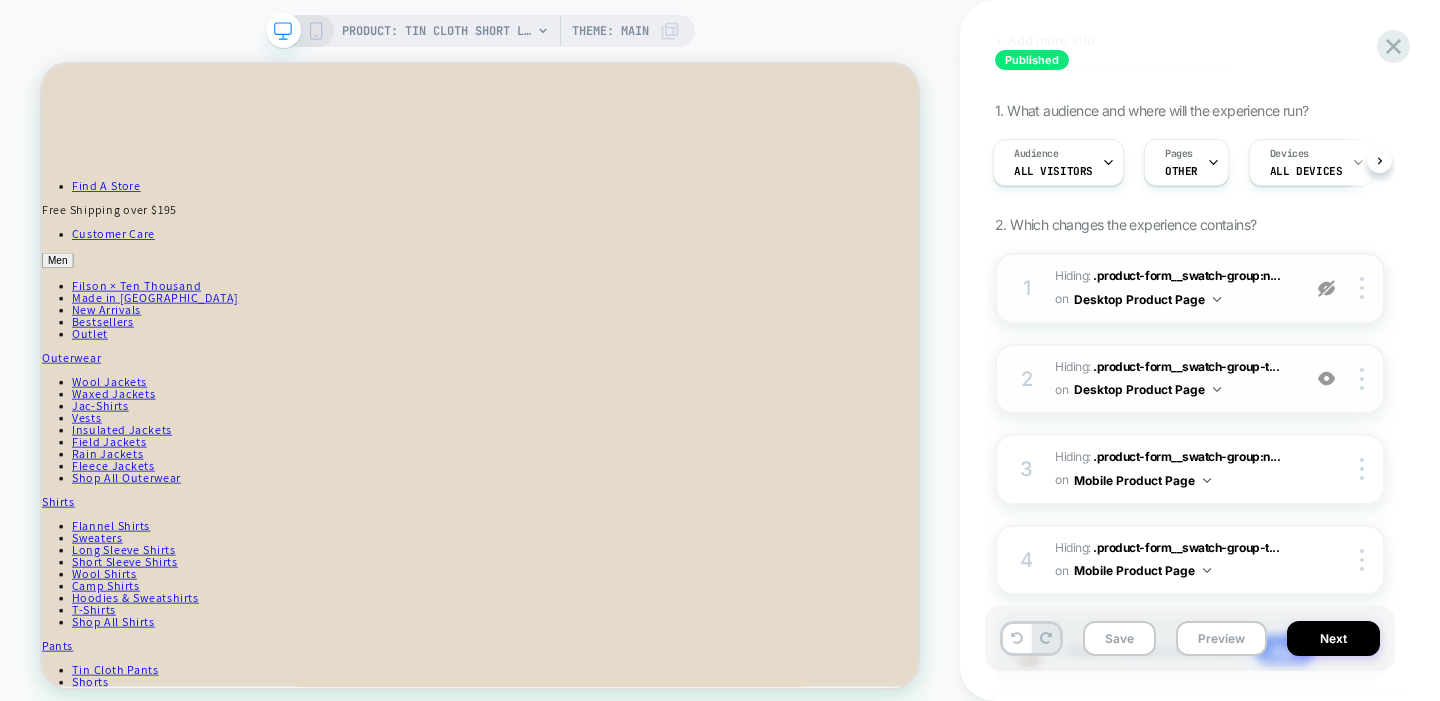 click at bounding box center (1326, 288) 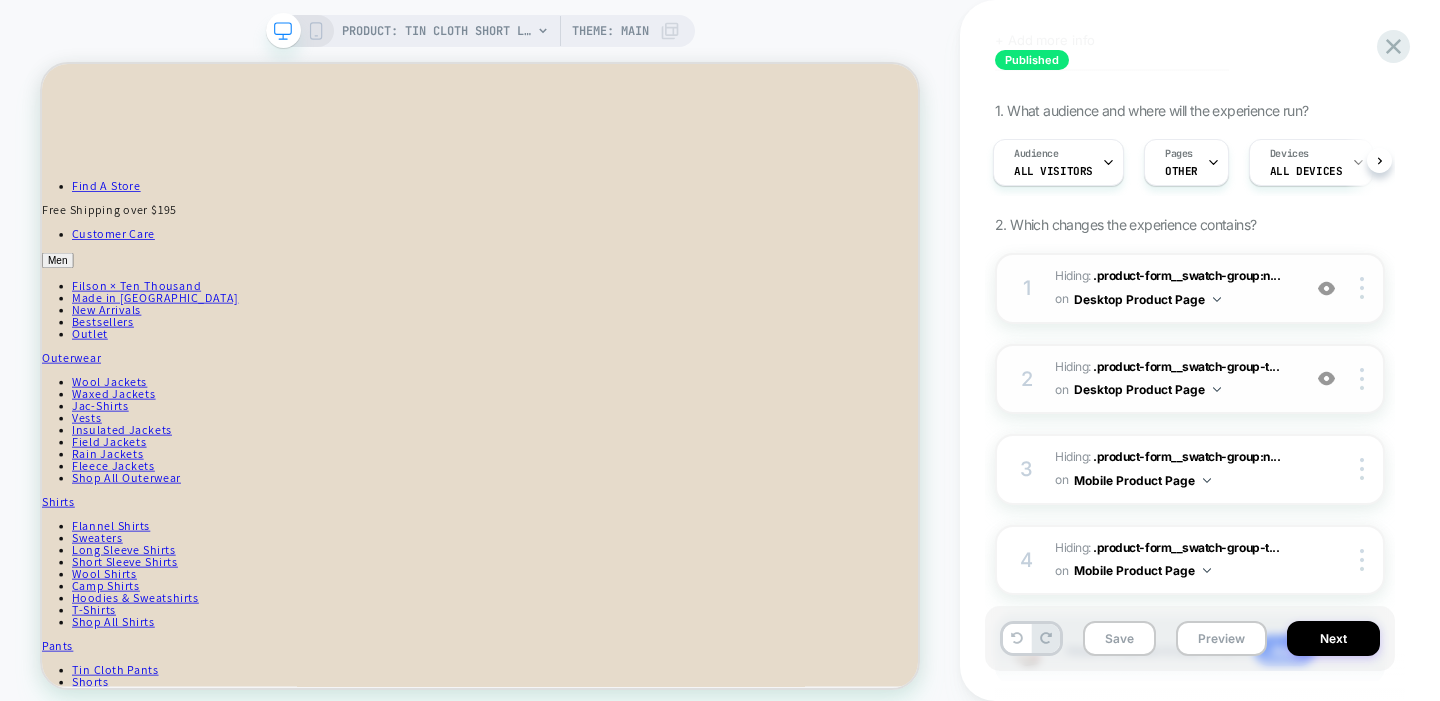 click at bounding box center (1326, 288) 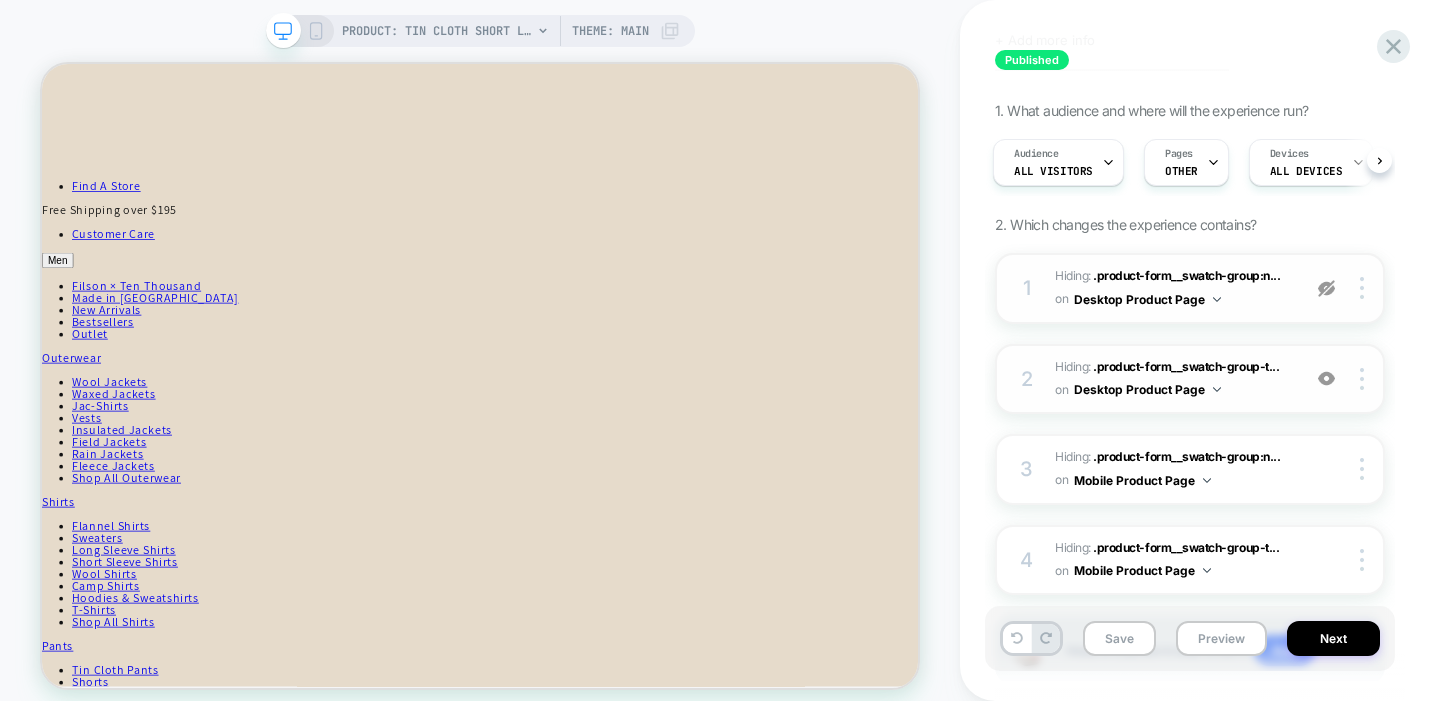 click at bounding box center [1327, 288] 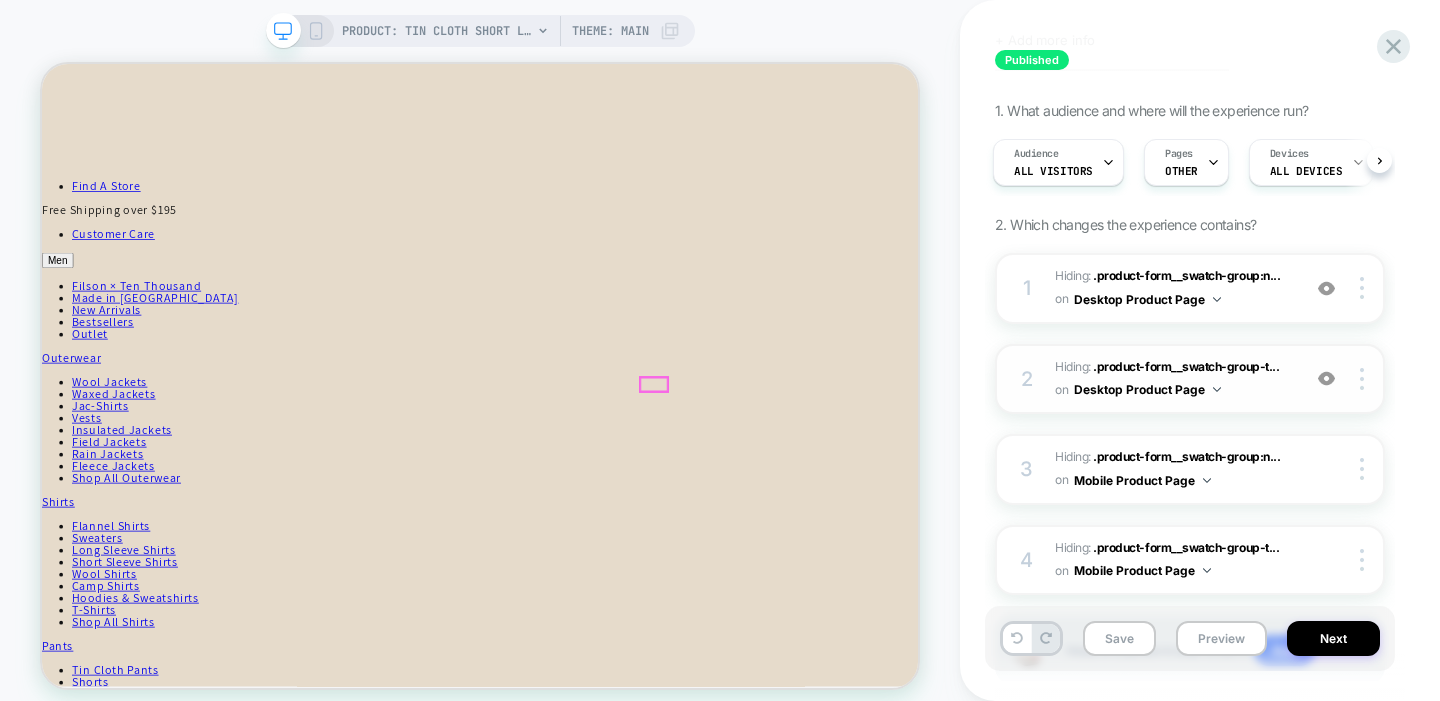 scroll, scrollTop: 0, scrollLeft: 0, axis: both 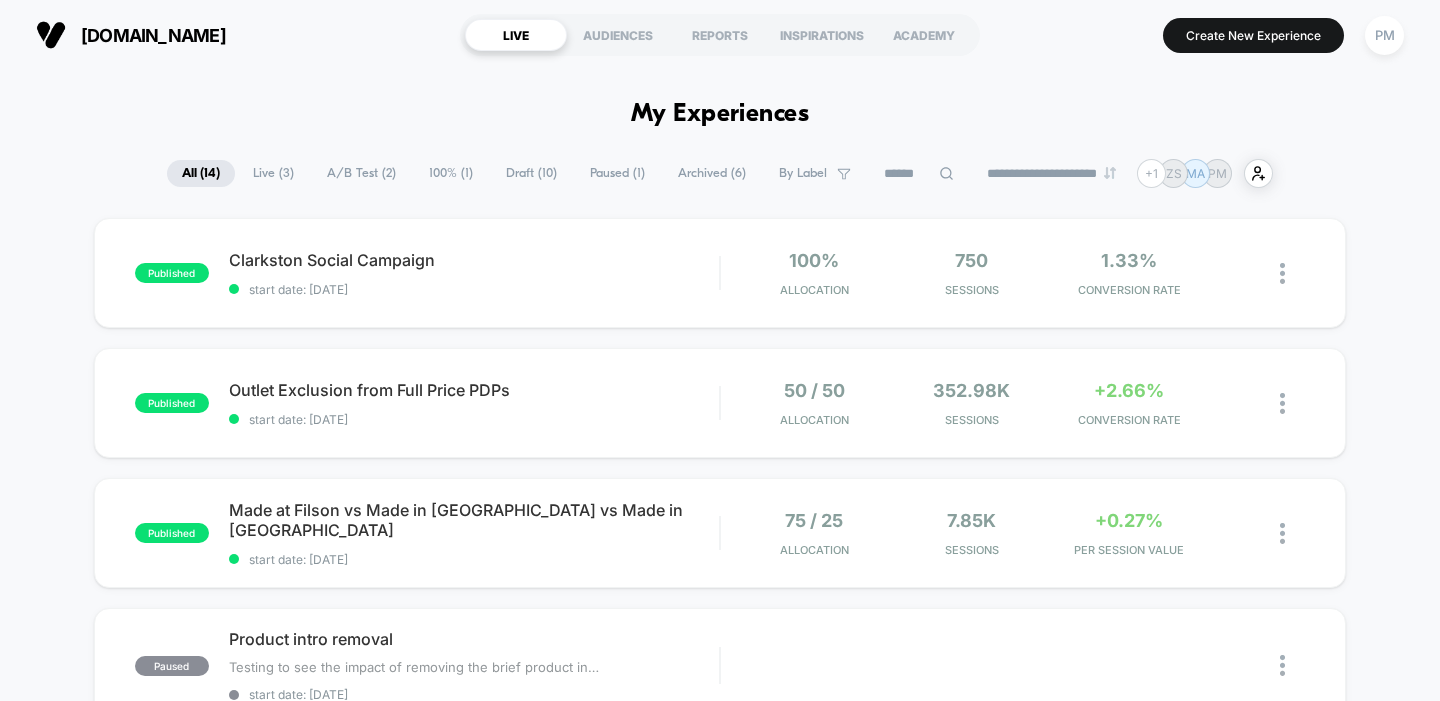 click on "A/B Test ( 2 )" at bounding box center [361, 173] 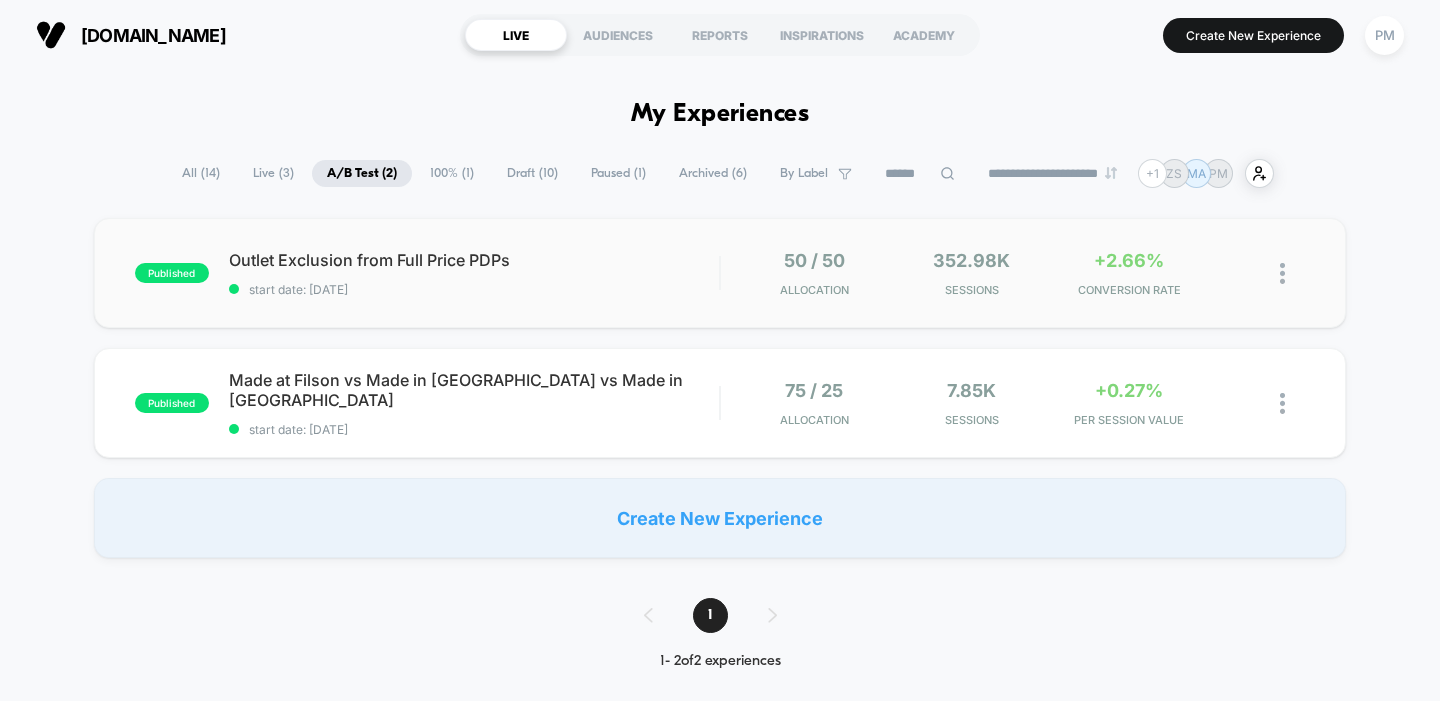 click on "published Outlet Exclusion from Full Price PDPs start date: 7/2/2025 50 / 50 Allocation 352.98k Sessions +2.66% CONVERSION RATE" at bounding box center (720, 273) 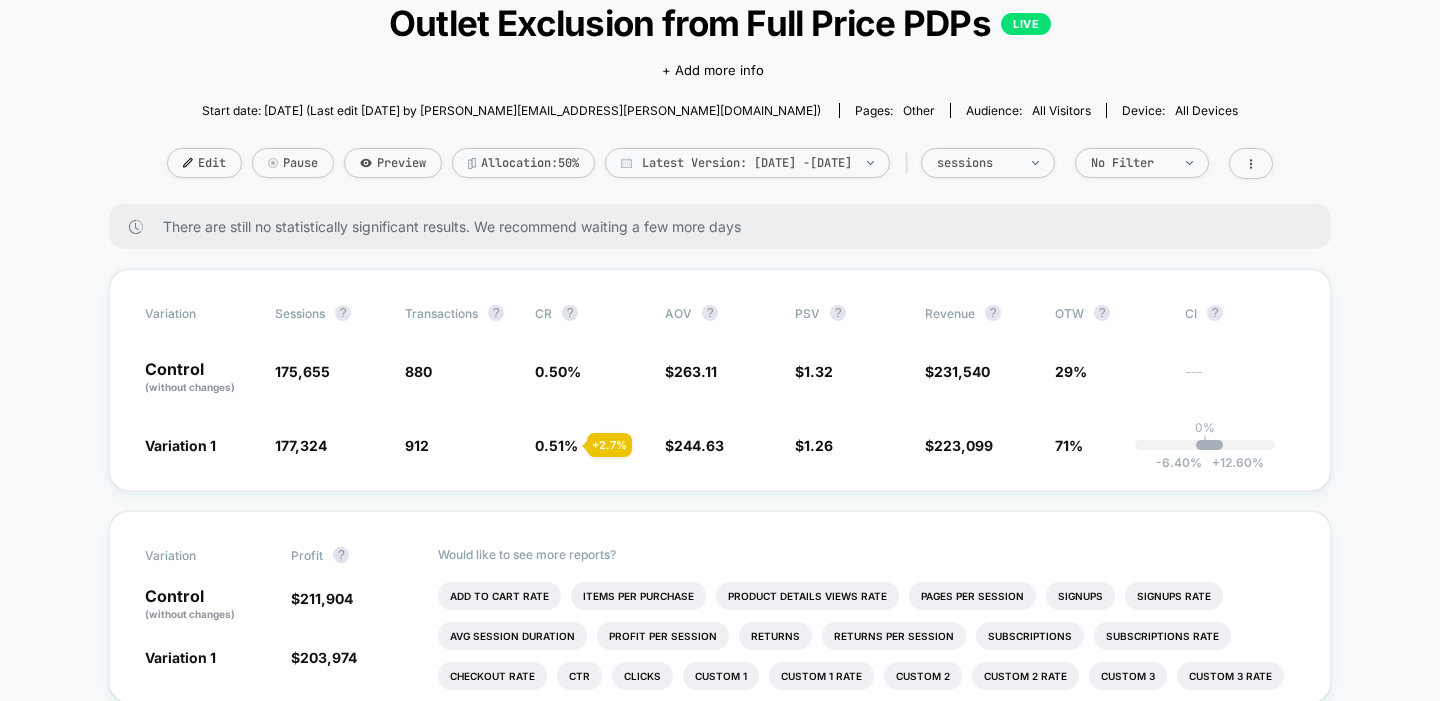 scroll, scrollTop: 133, scrollLeft: 0, axis: vertical 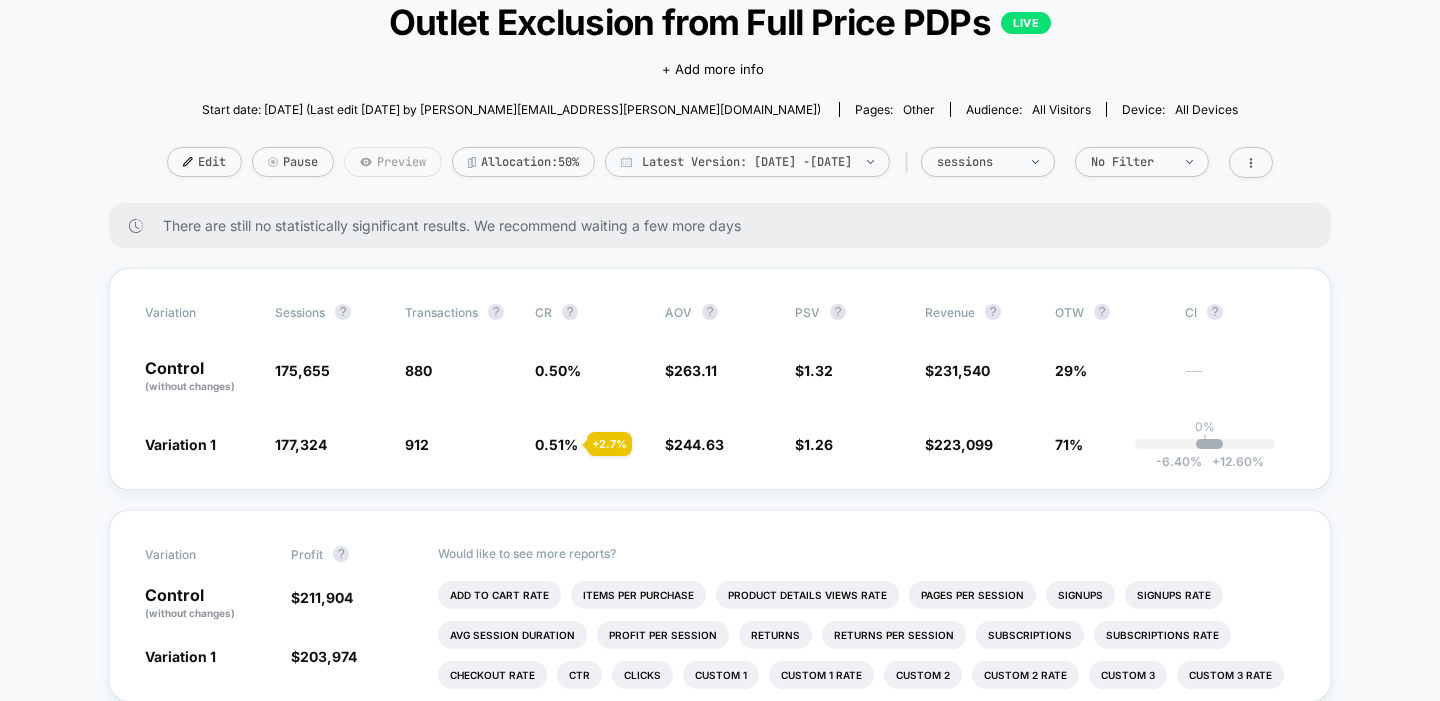 click on "Preview" at bounding box center (393, 162) 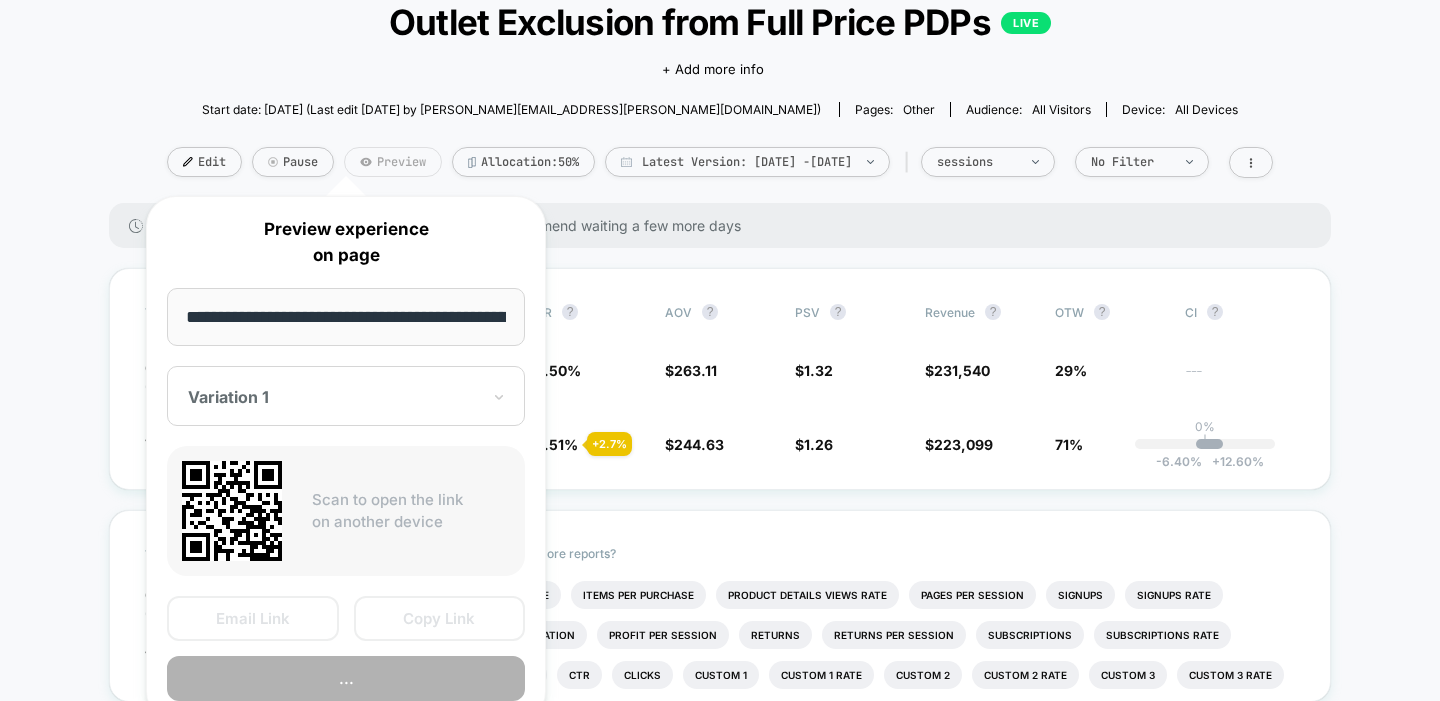 scroll, scrollTop: 0, scrollLeft: 188, axis: horizontal 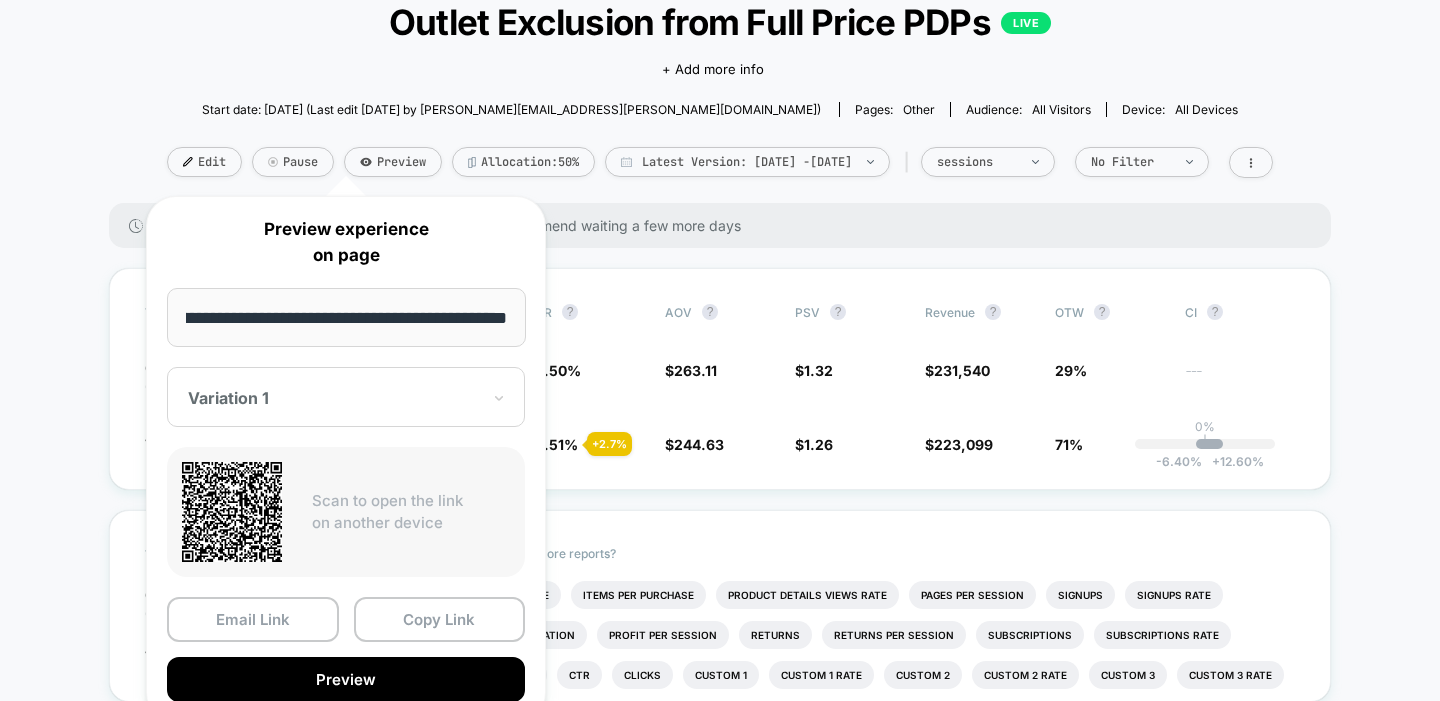 click on "**********" at bounding box center (346, 317) 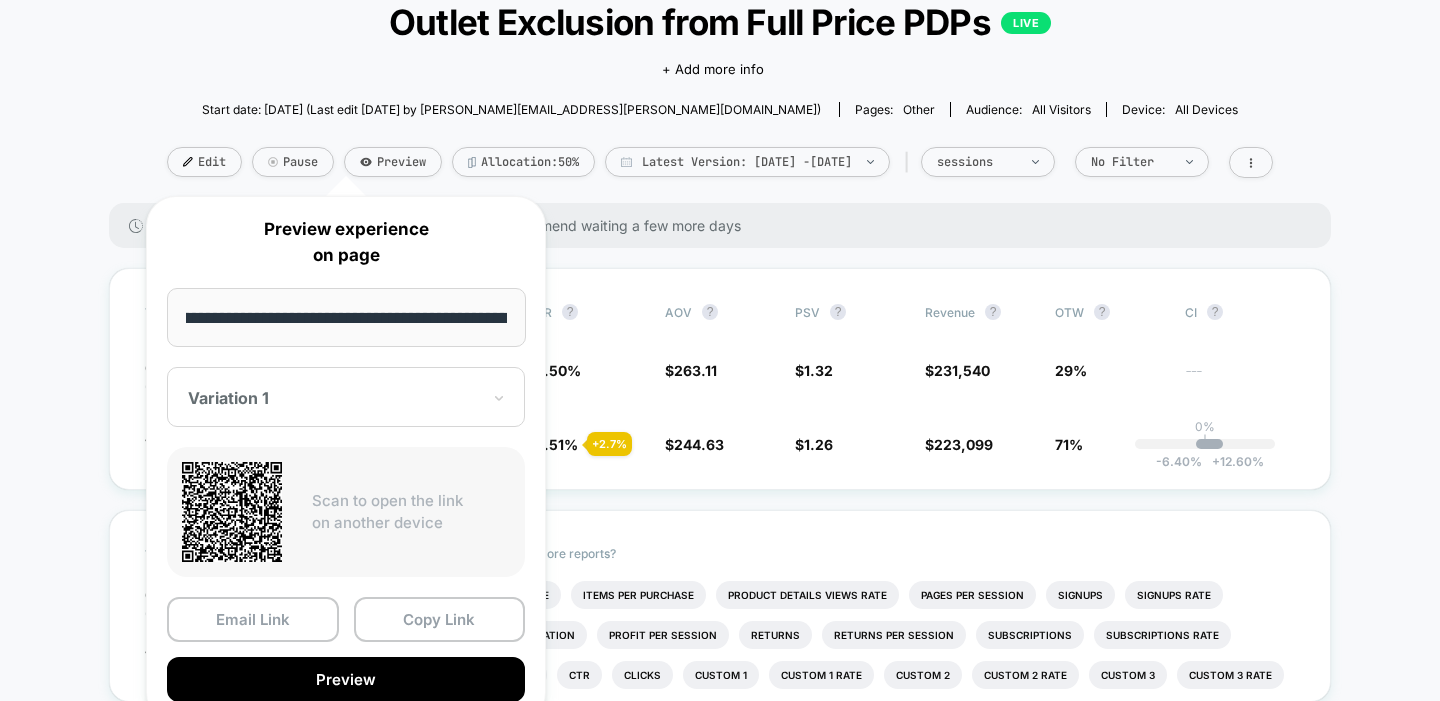scroll, scrollTop: 0, scrollLeft: 274, axis: horizontal 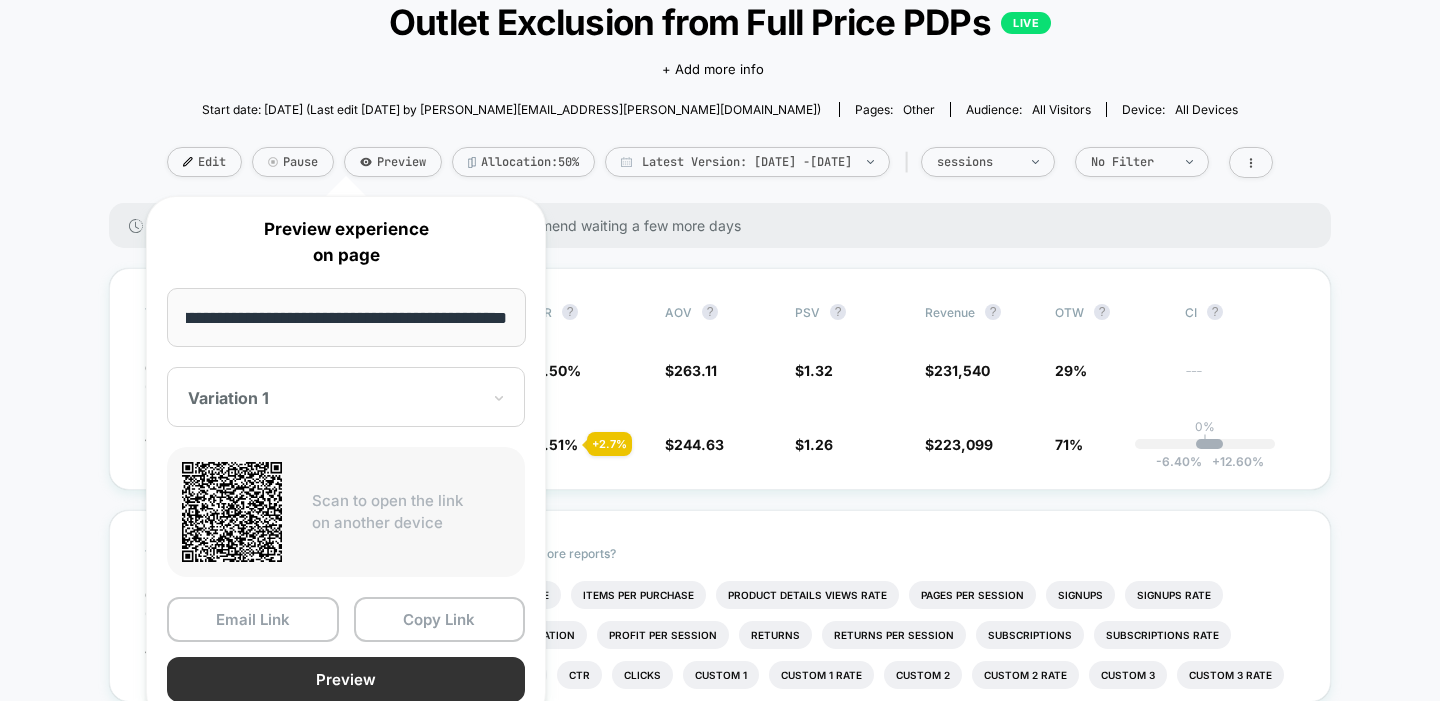 type on "**********" 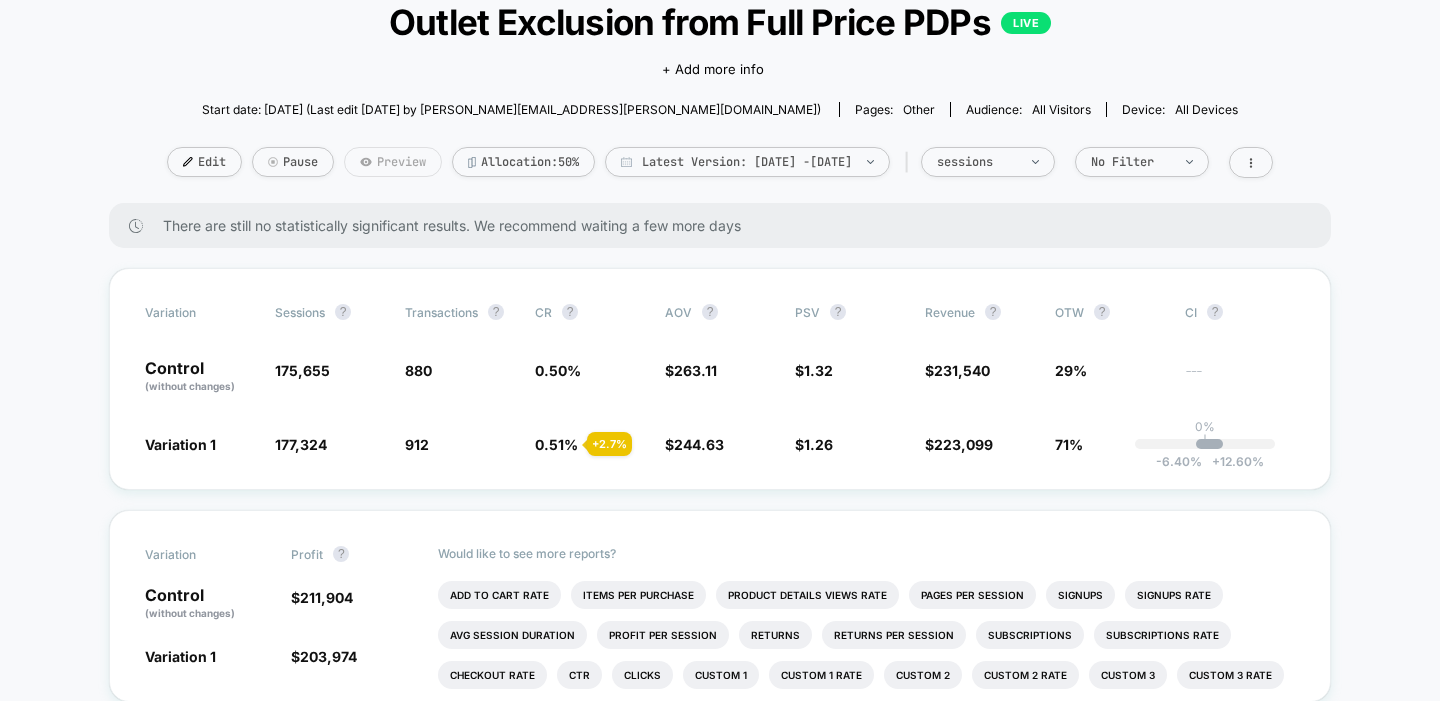 click on "Preview" at bounding box center (393, 162) 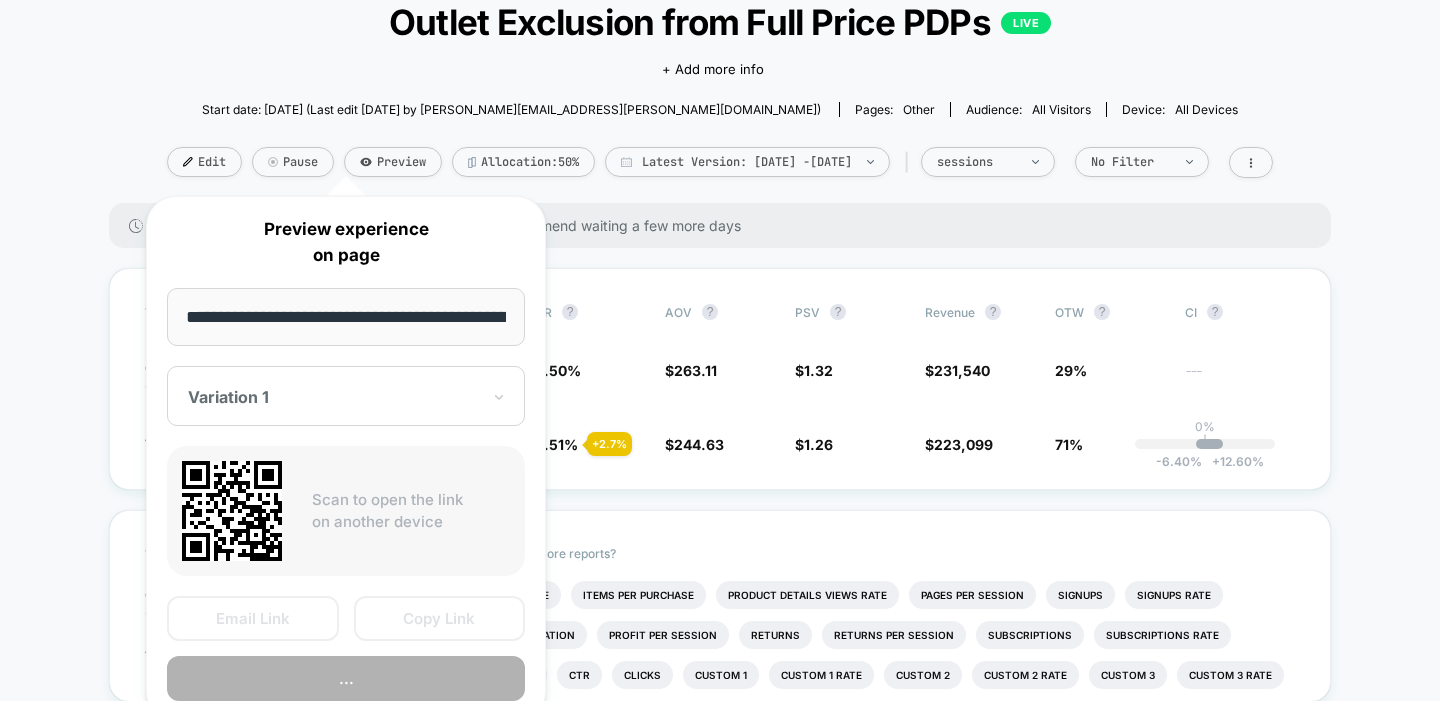 scroll, scrollTop: 0, scrollLeft: 188, axis: horizontal 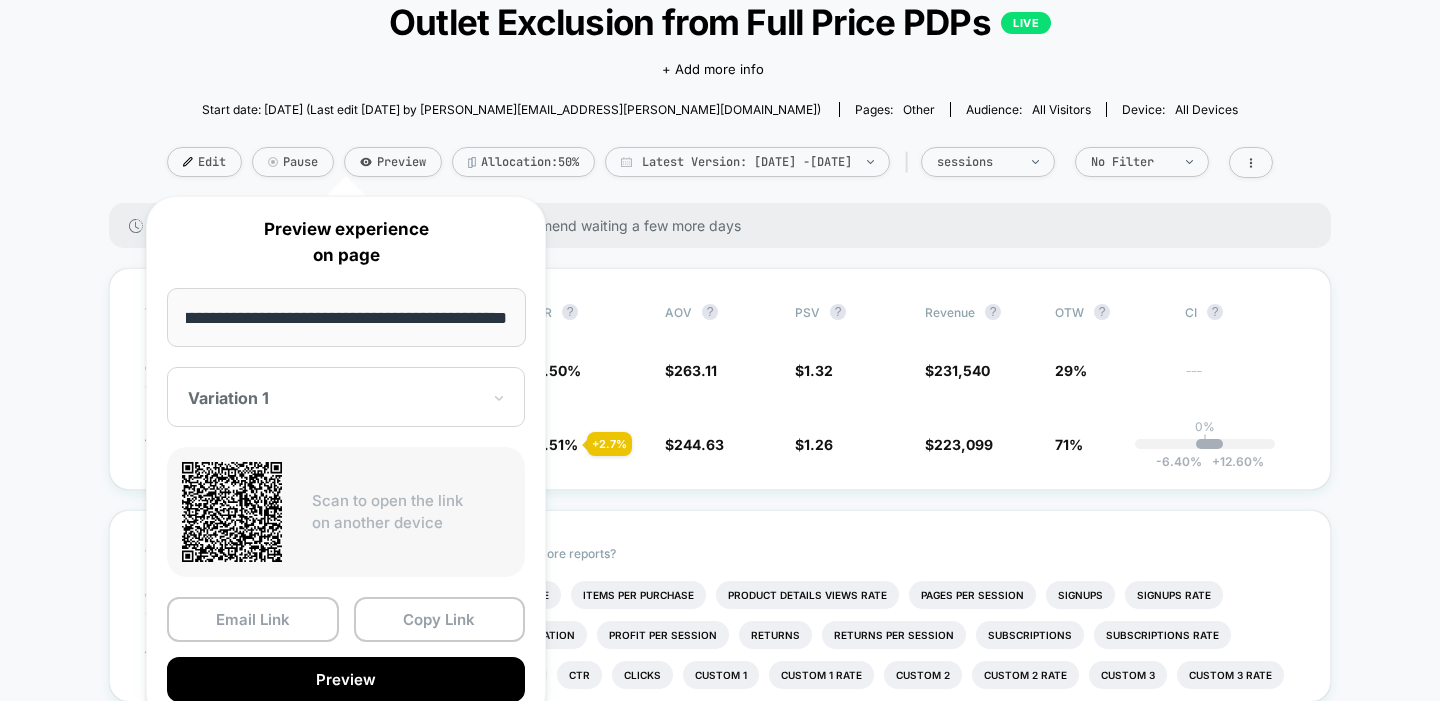 click on "**********" at bounding box center (346, 317) 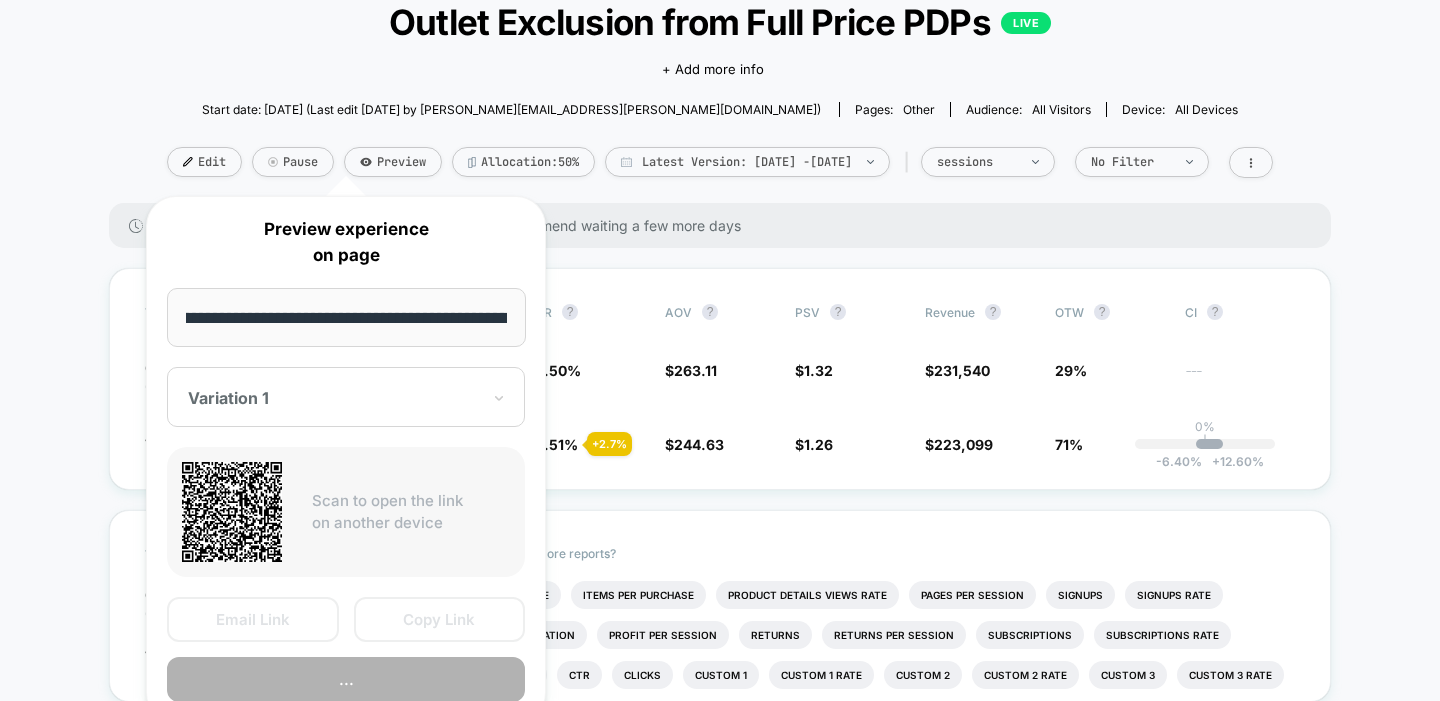 scroll, scrollTop: 0, scrollLeft: 317, axis: horizontal 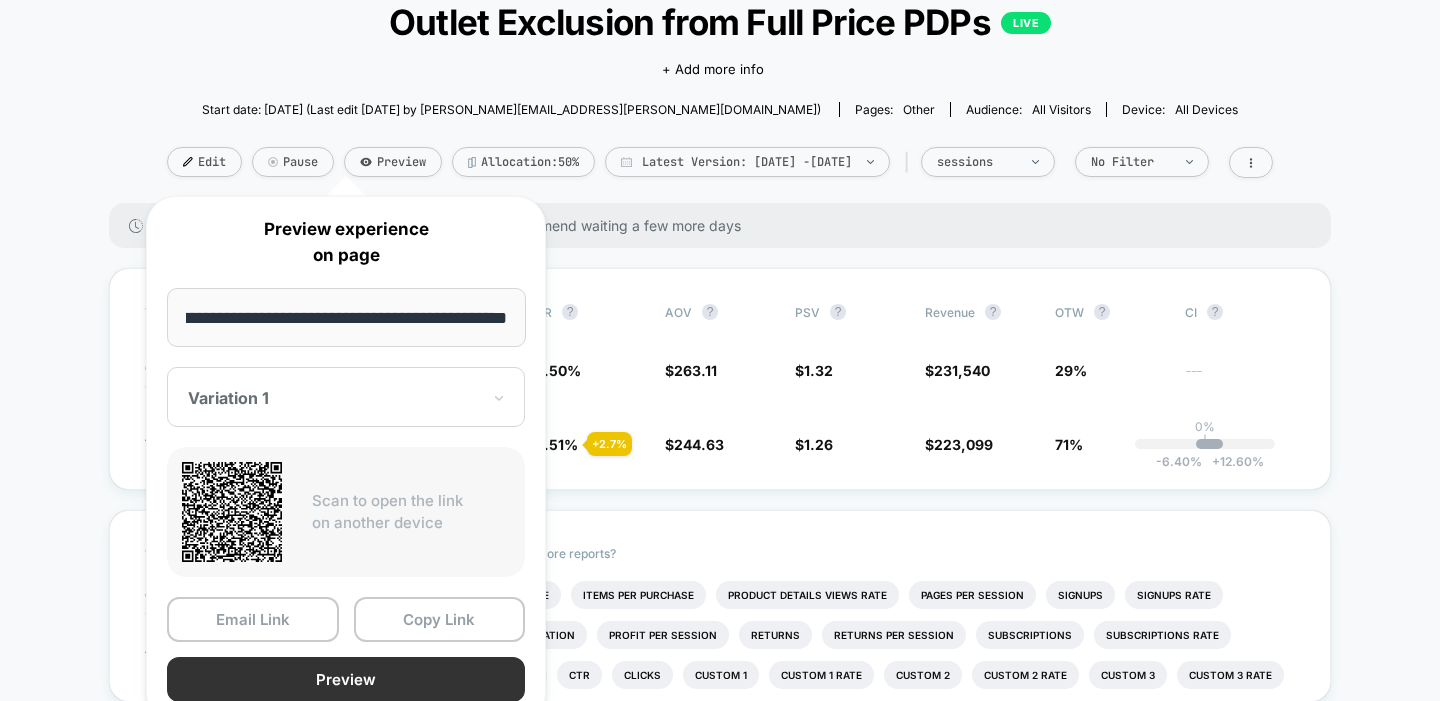 type on "**********" 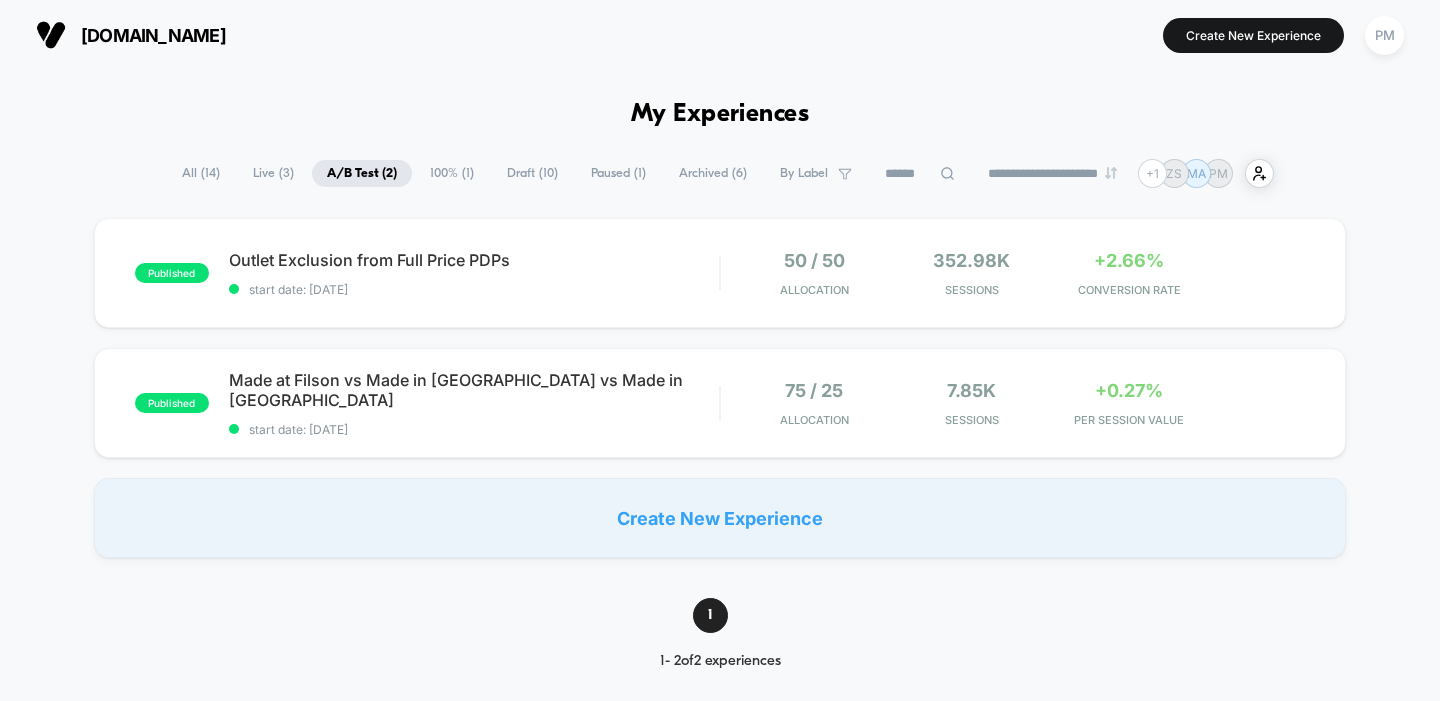 scroll, scrollTop: 0, scrollLeft: 0, axis: both 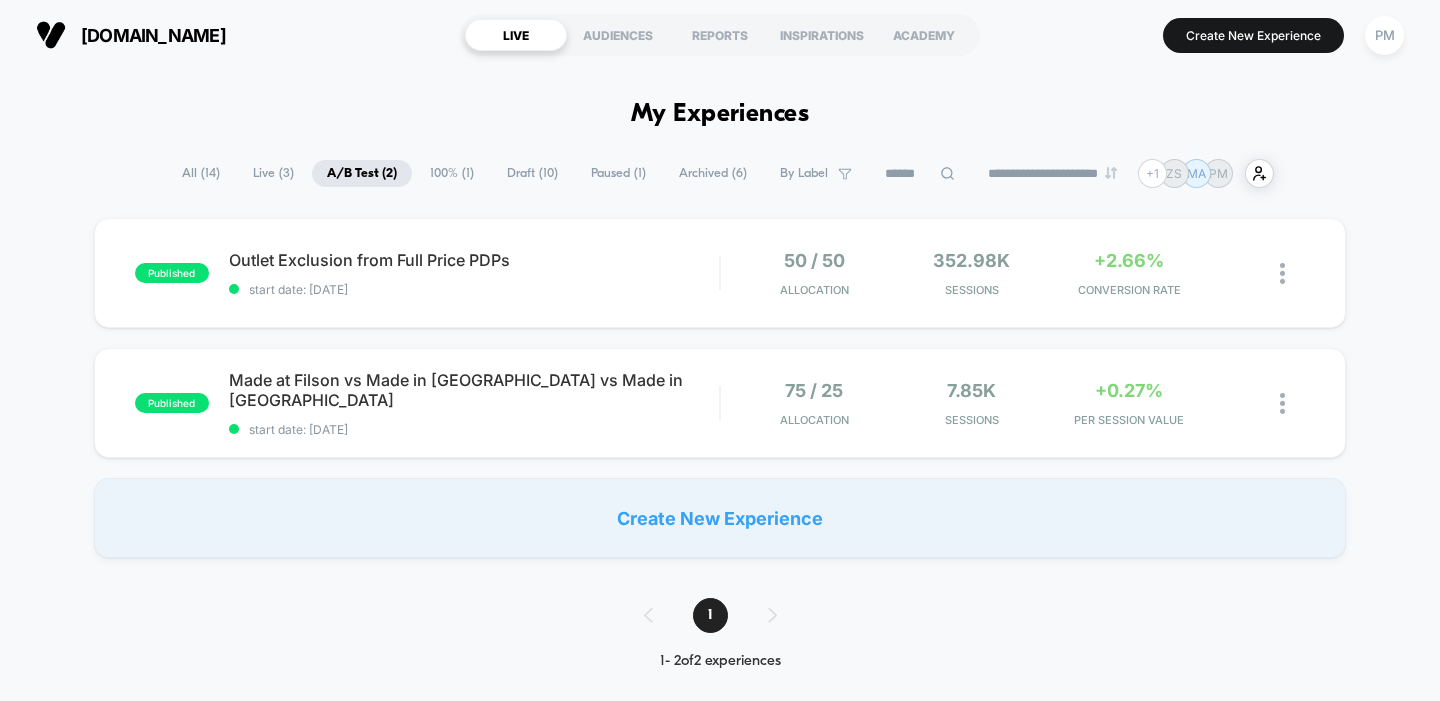 click on "Draft ( 10 )" at bounding box center (532, 173) 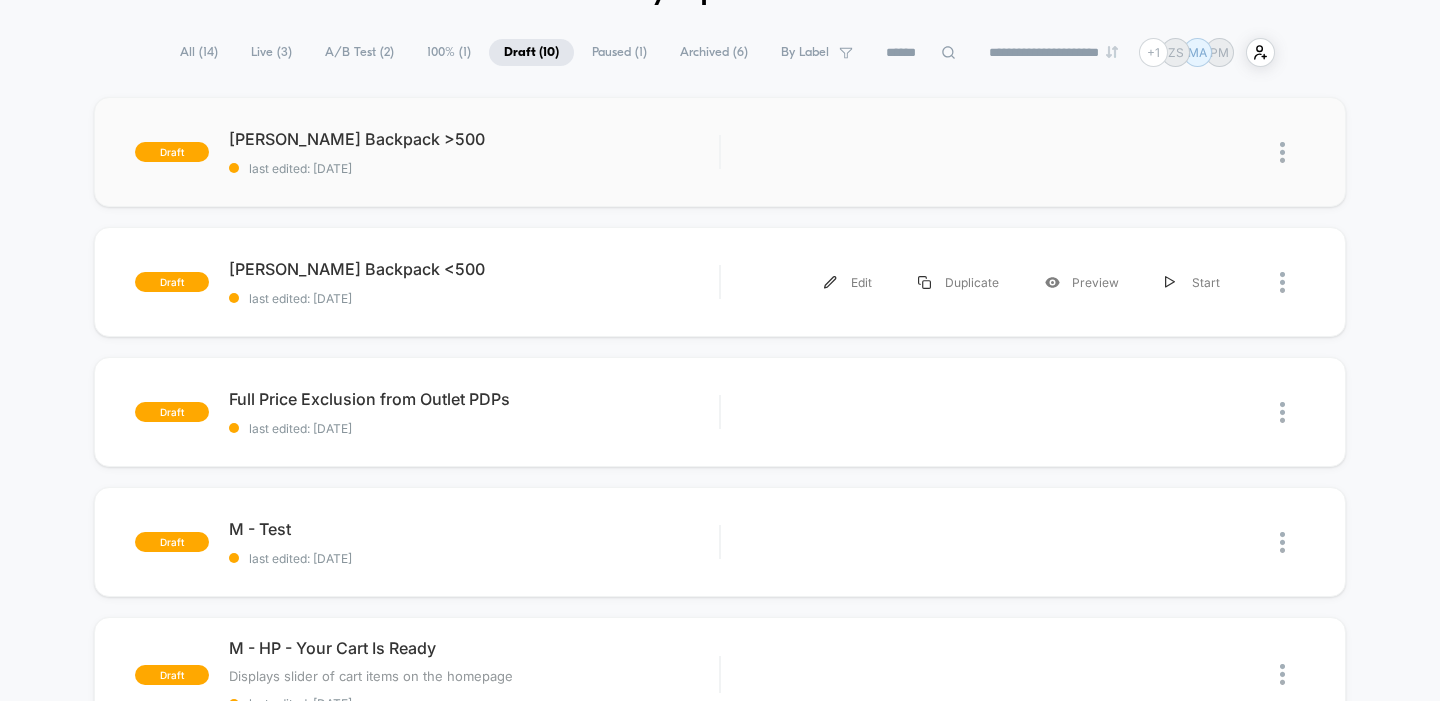 scroll, scrollTop: 152, scrollLeft: 0, axis: vertical 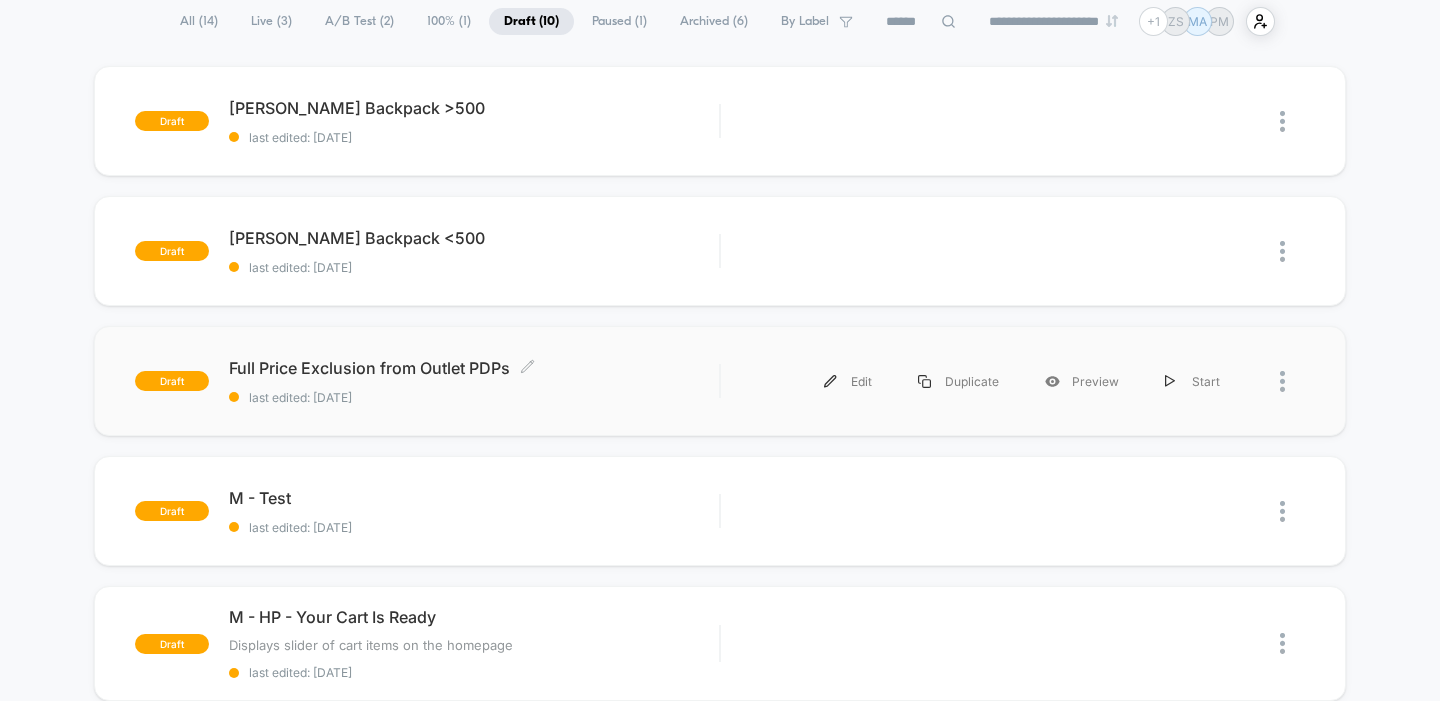 click on "Full Price Exclusion from Outlet PDPs Click to edit experience details Click to edit experience details last edited: 7/9/2025" at bounding box center [474, 381] 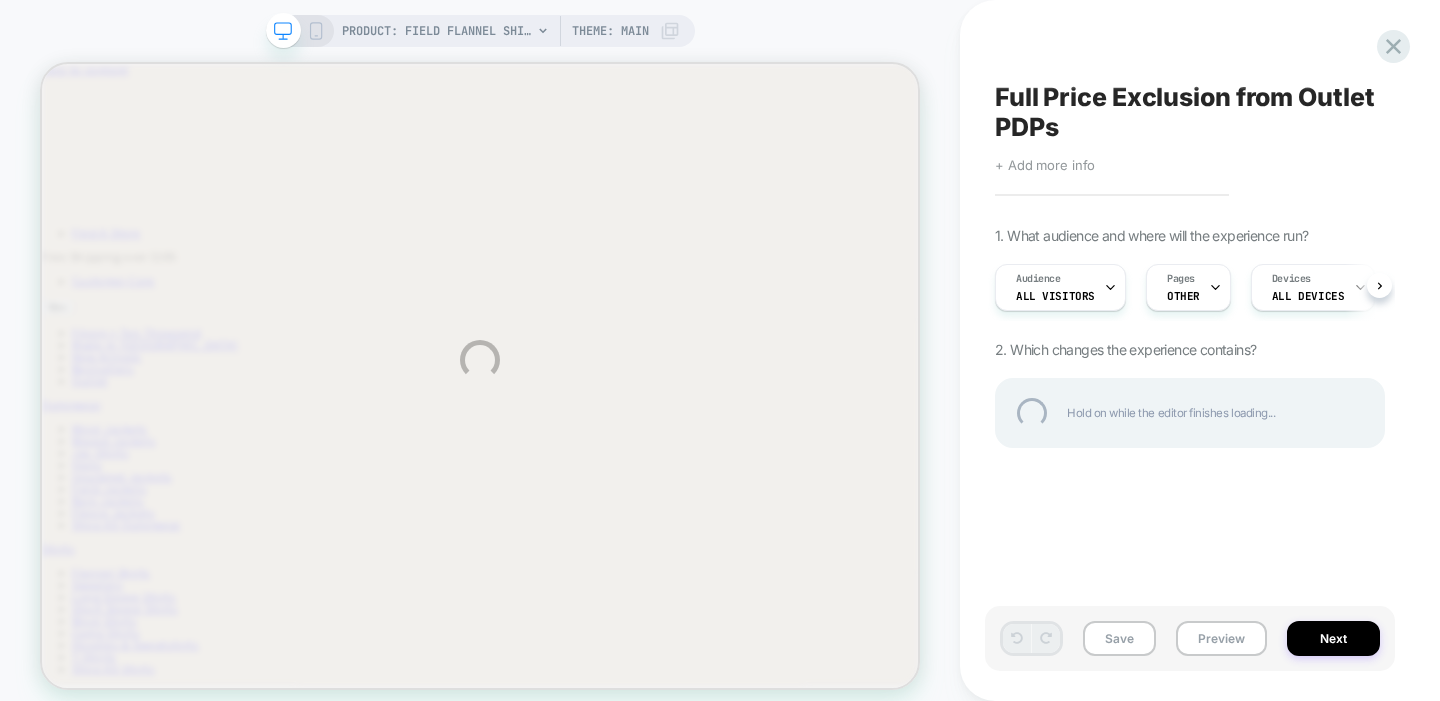 scroll, scrollTop: 0, scrollLeft: 0, axis: both 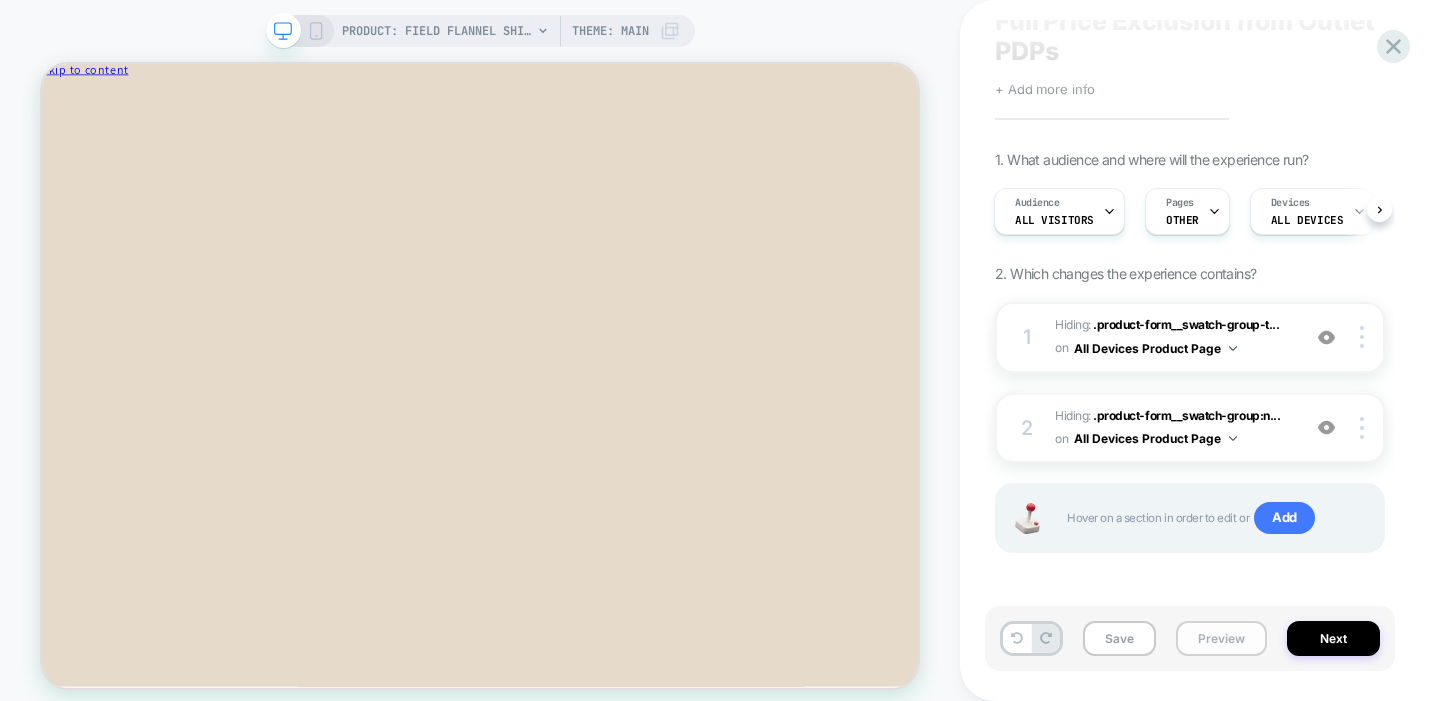 click on "Preview" at bounding box center [1221, 638] 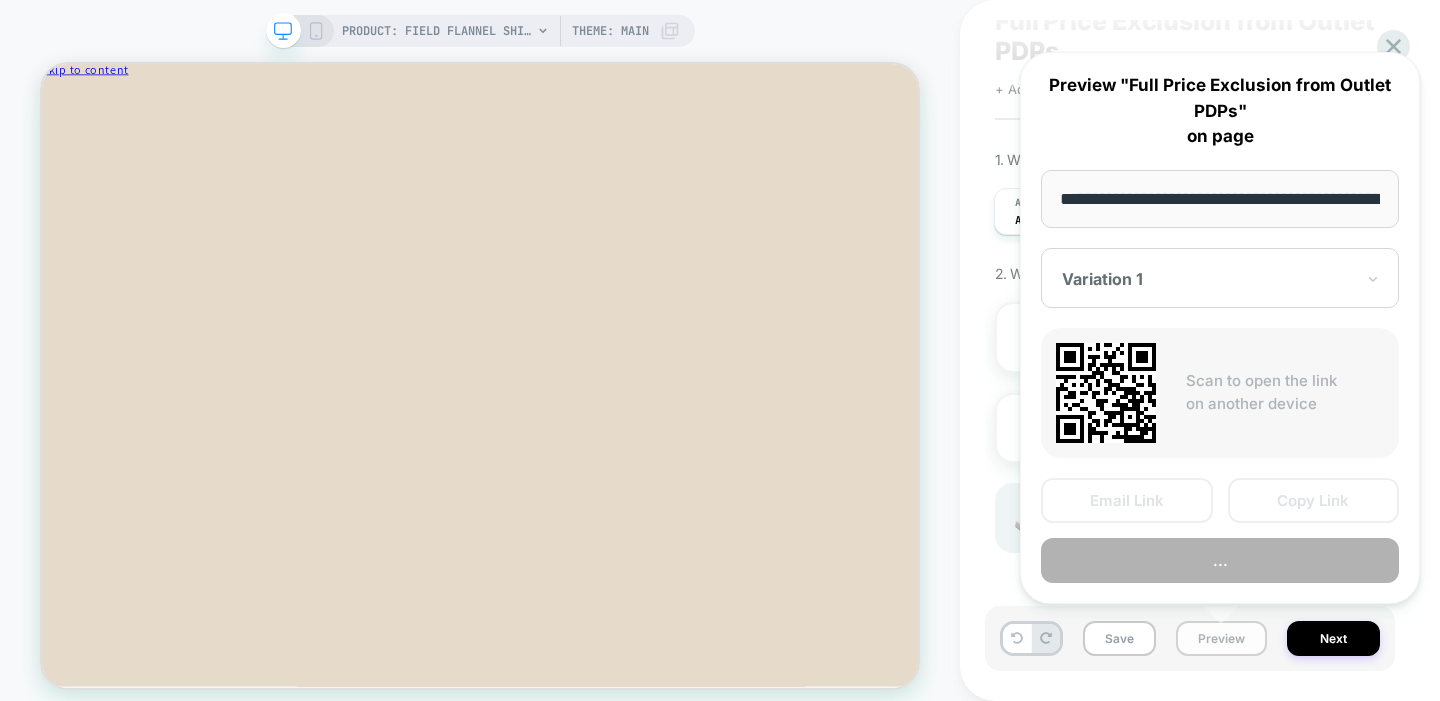 scroll, scrollTop: 0, scrollLeft: 397, axis: horizontal 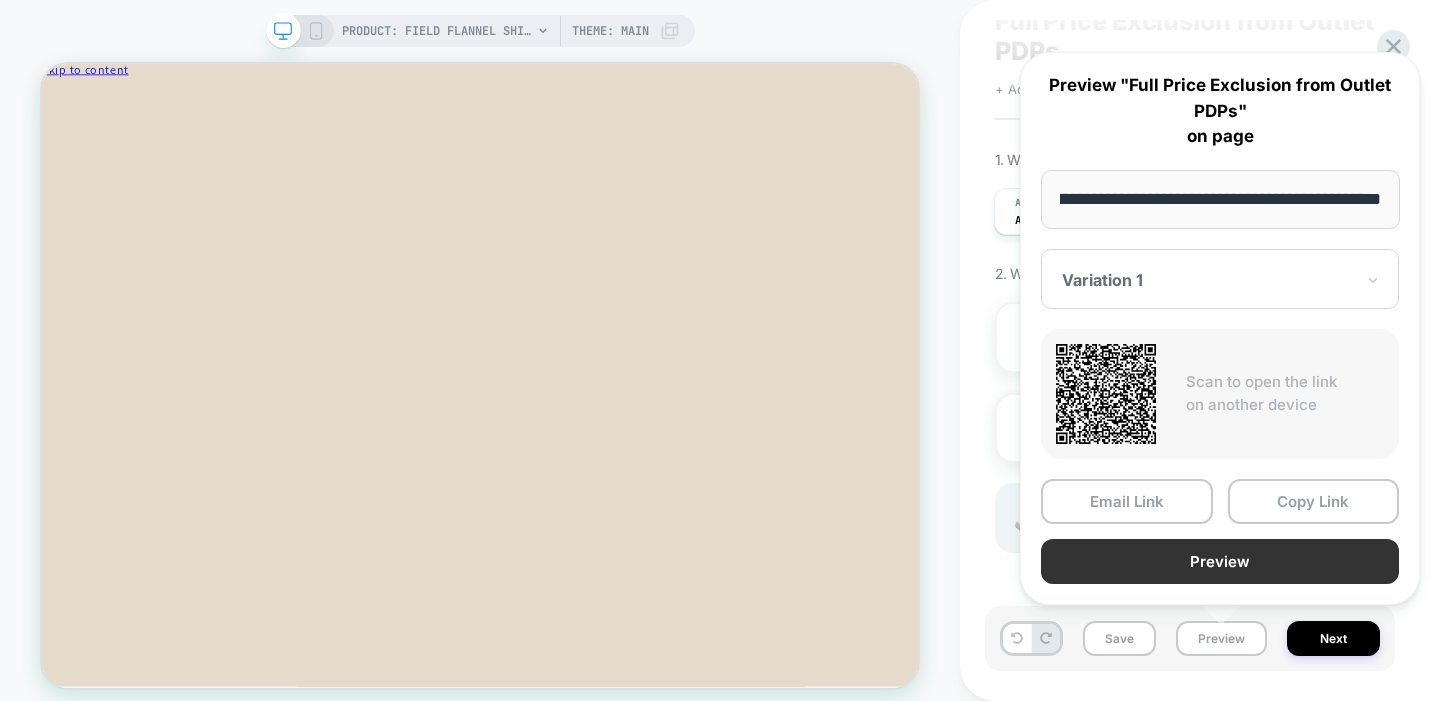 click on "Preview" at bounding box center [1220, 561] 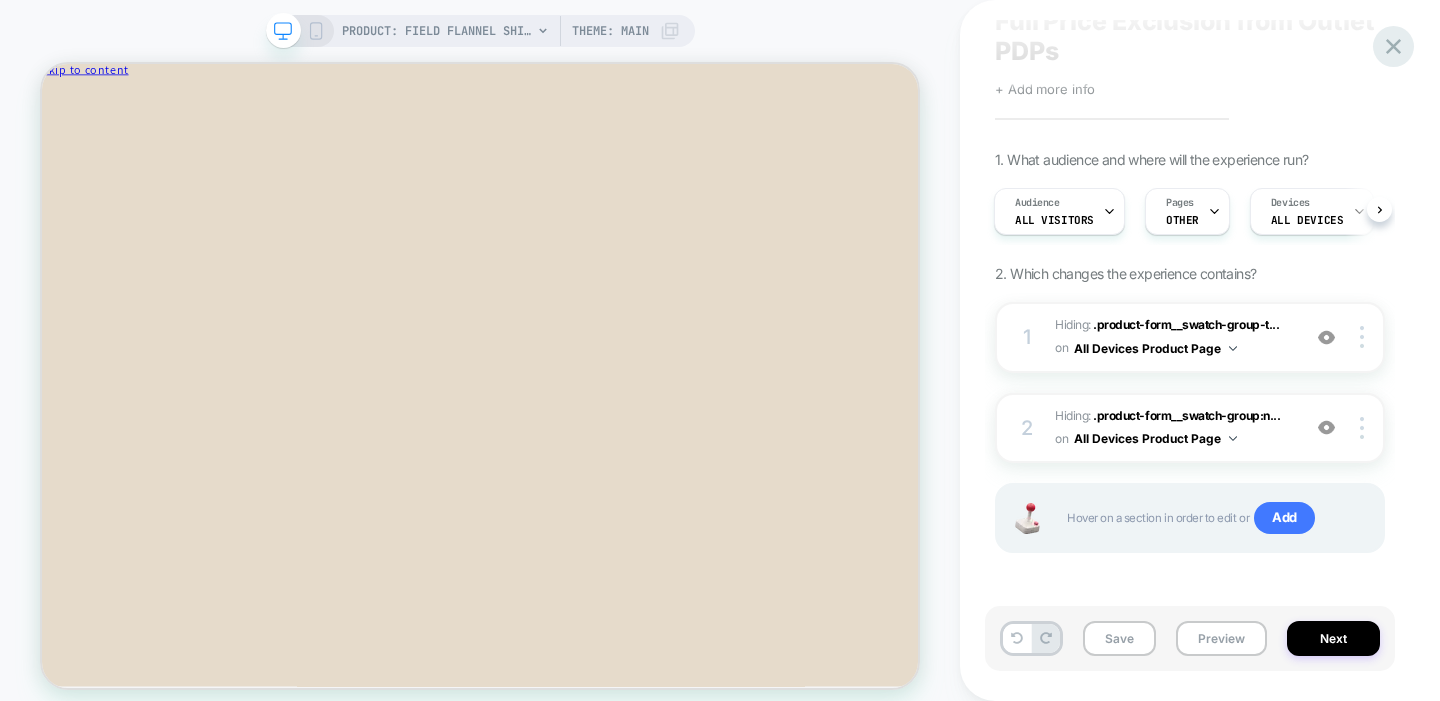 click 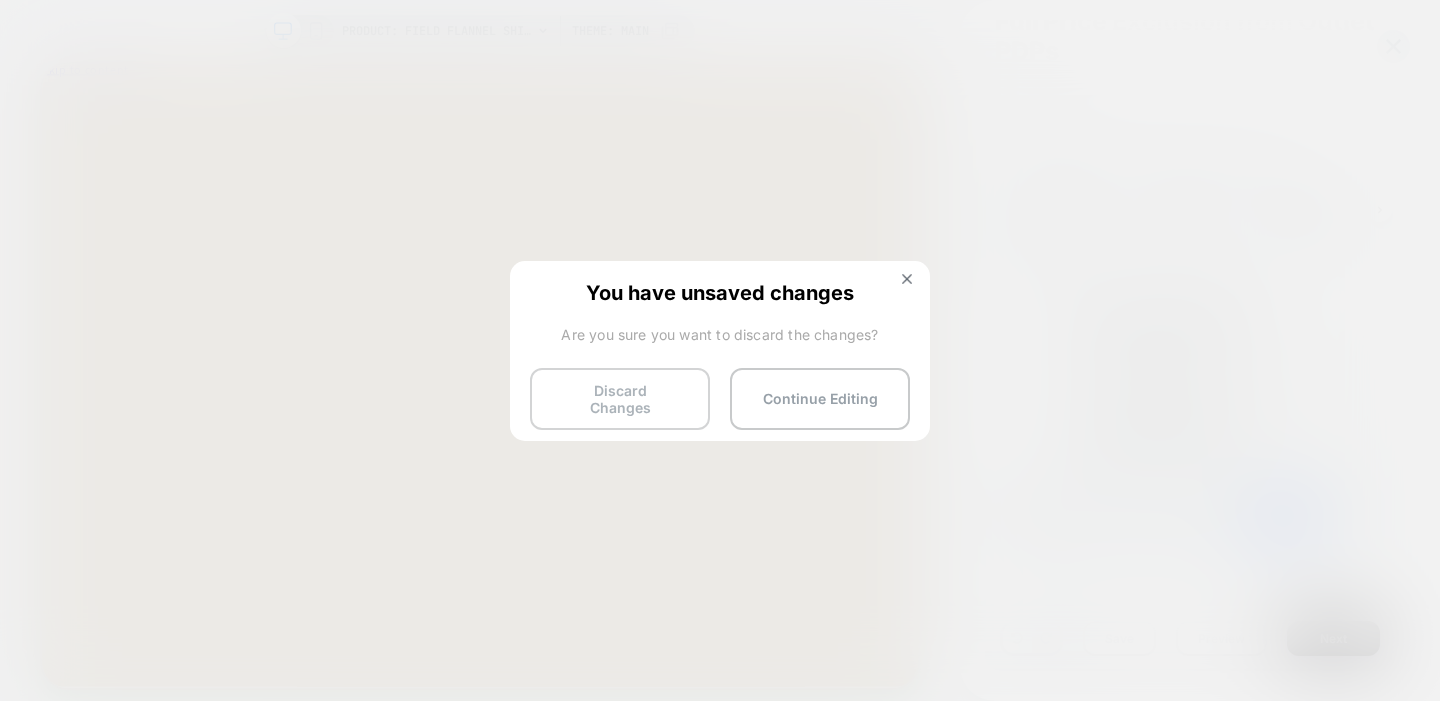 click on "Discard Changes" at bounding box center (620, 399) 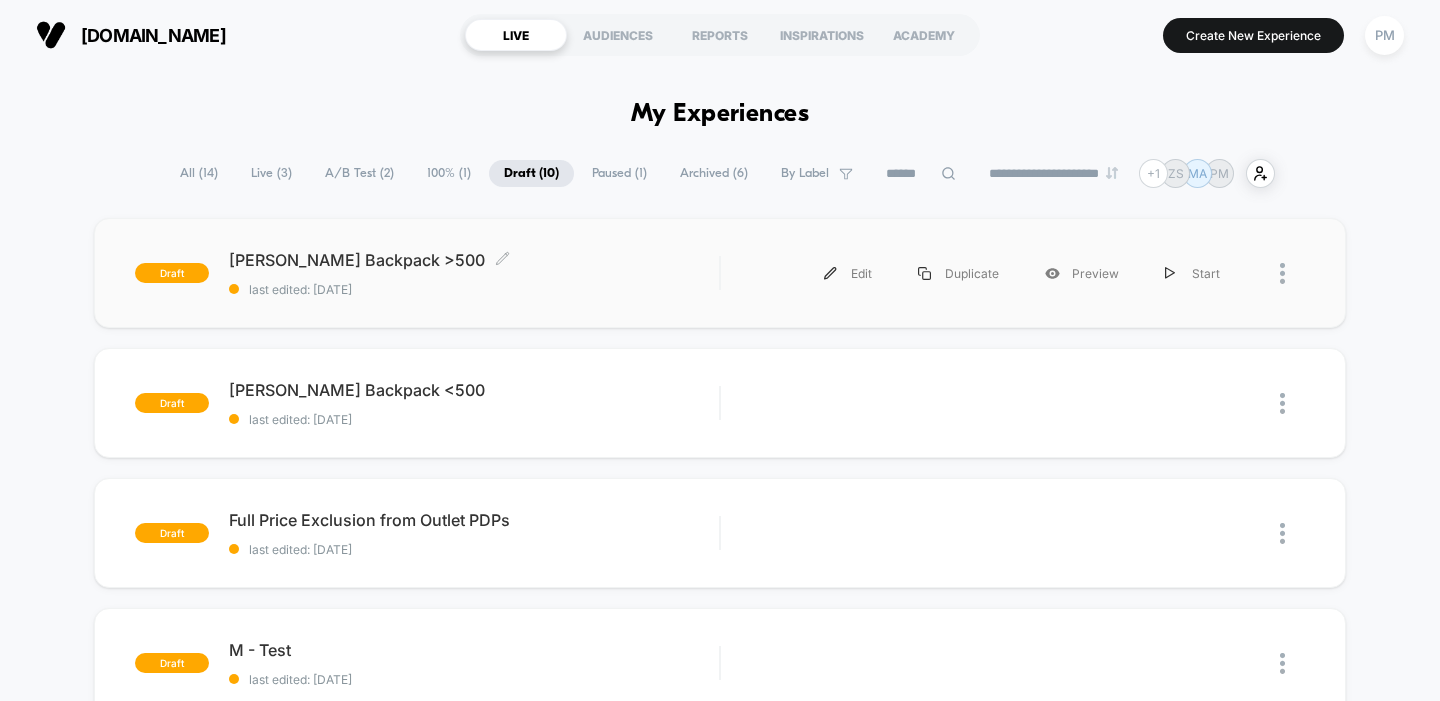 click on "Dryden Backpack >500 Click to edit experience details" at bounding box center [474, 260] 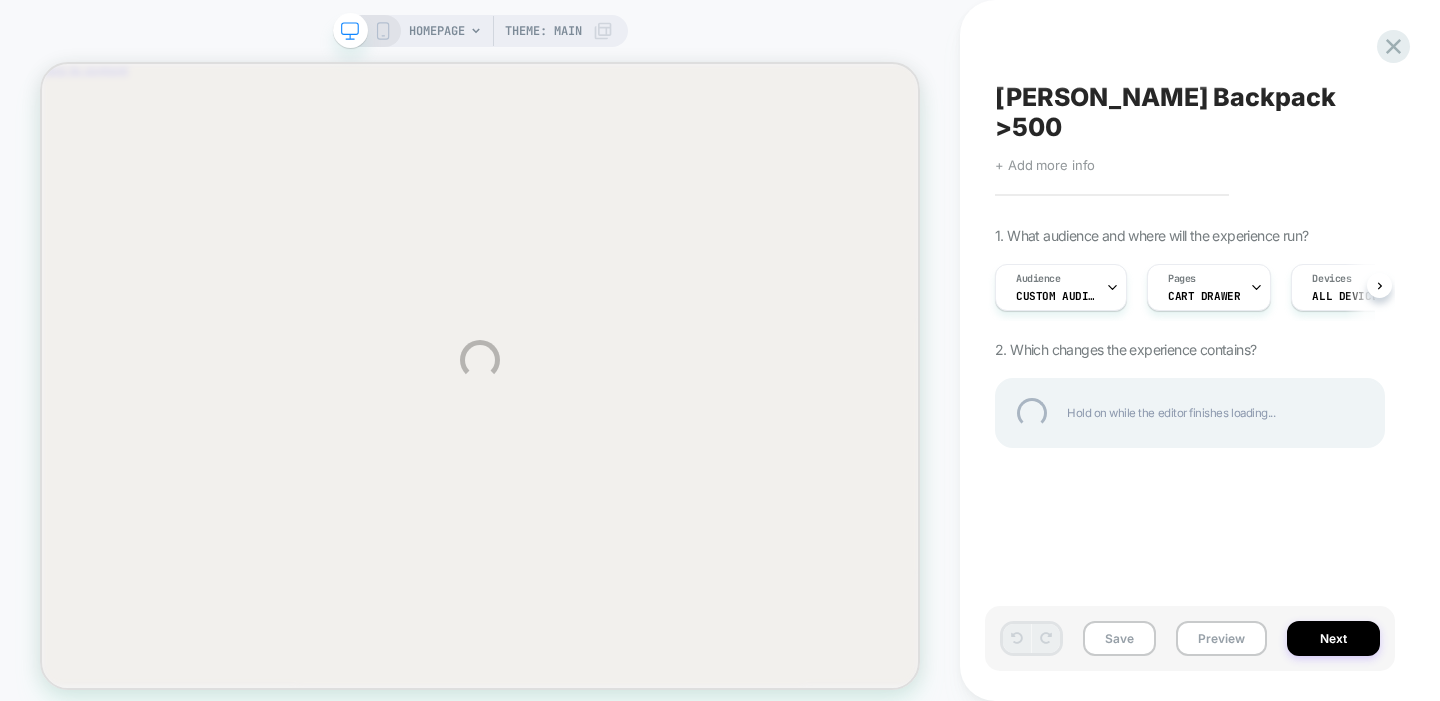 scroll, scrollTop: 0, scrollLeft: 0, axis: both 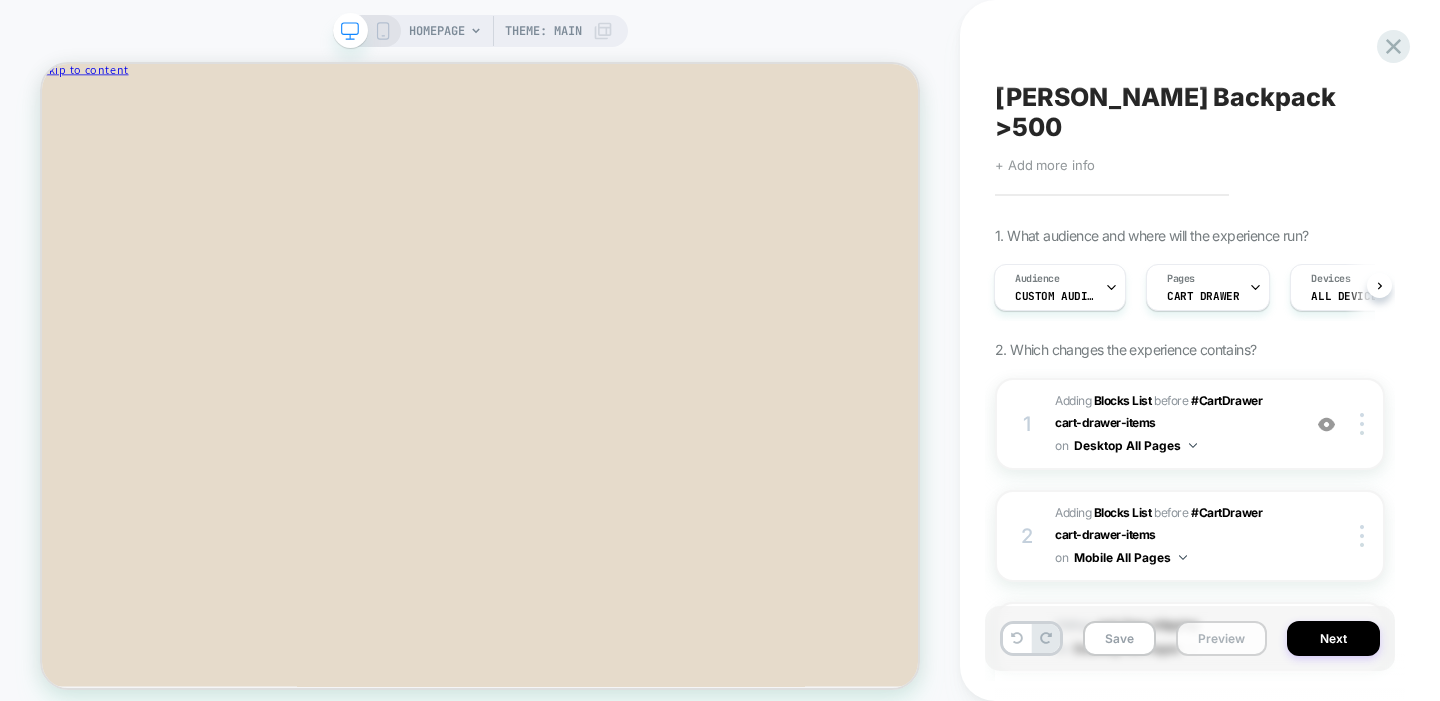 click on "Preview" at bounding box center [1221, 638] 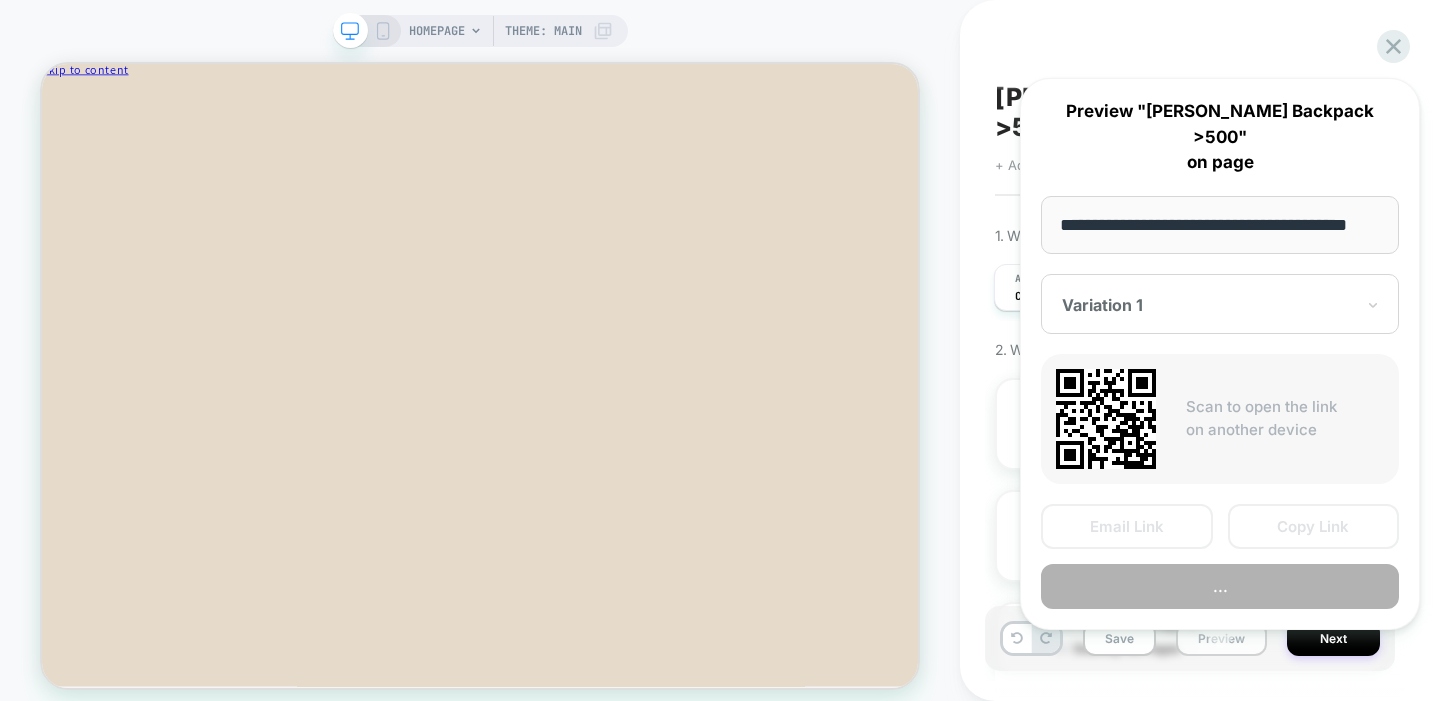 scroll, scrollTop: 0, scrollLeft: 28, axis: horizontal 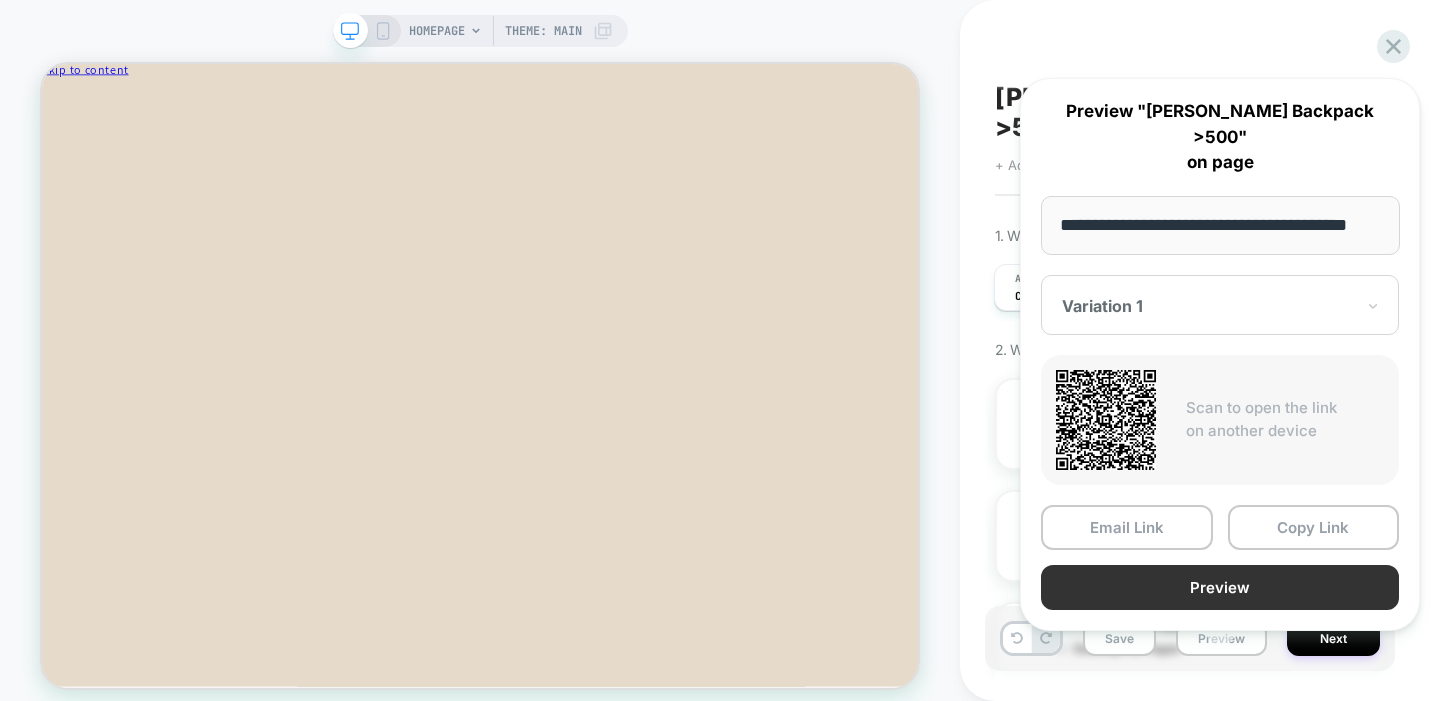 click on "Preview" at bounding box center [1220, 587] 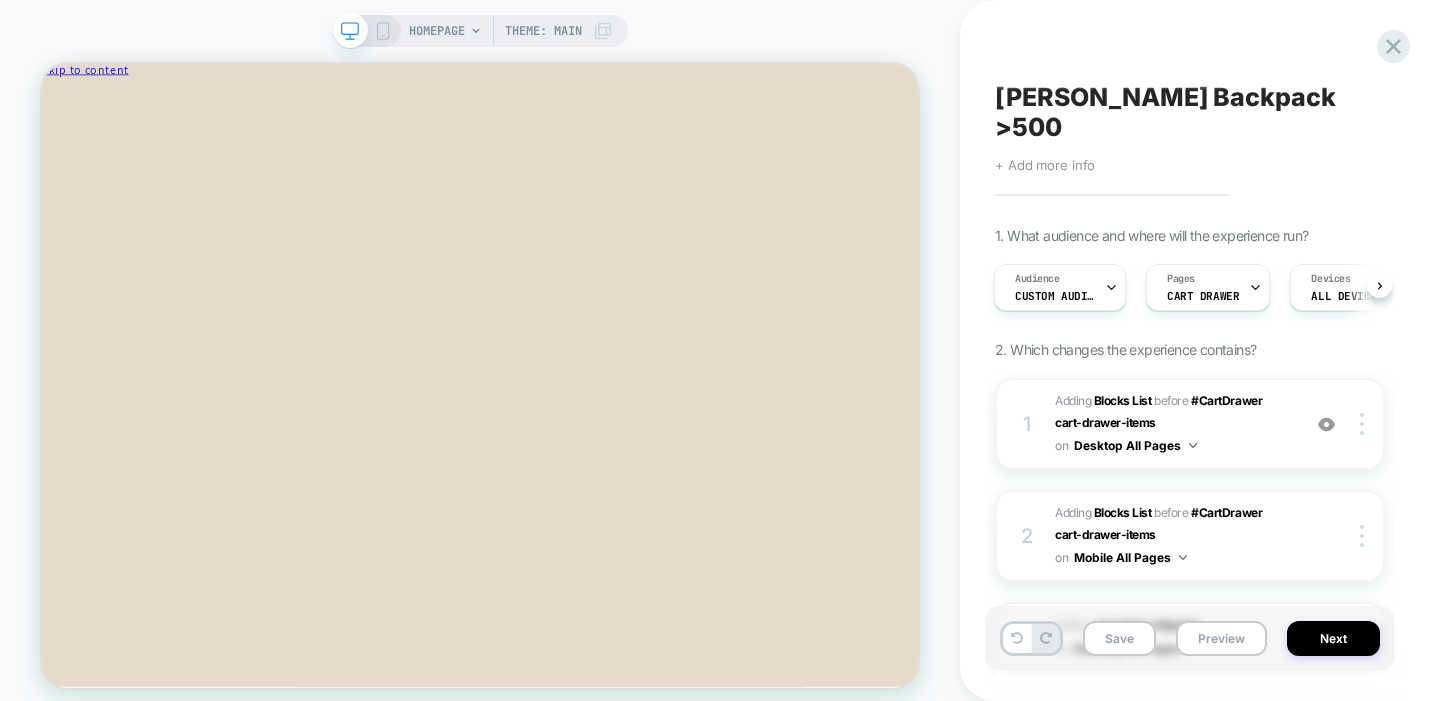 click on "Save Preview Next" at bounding box center [1190, 638] 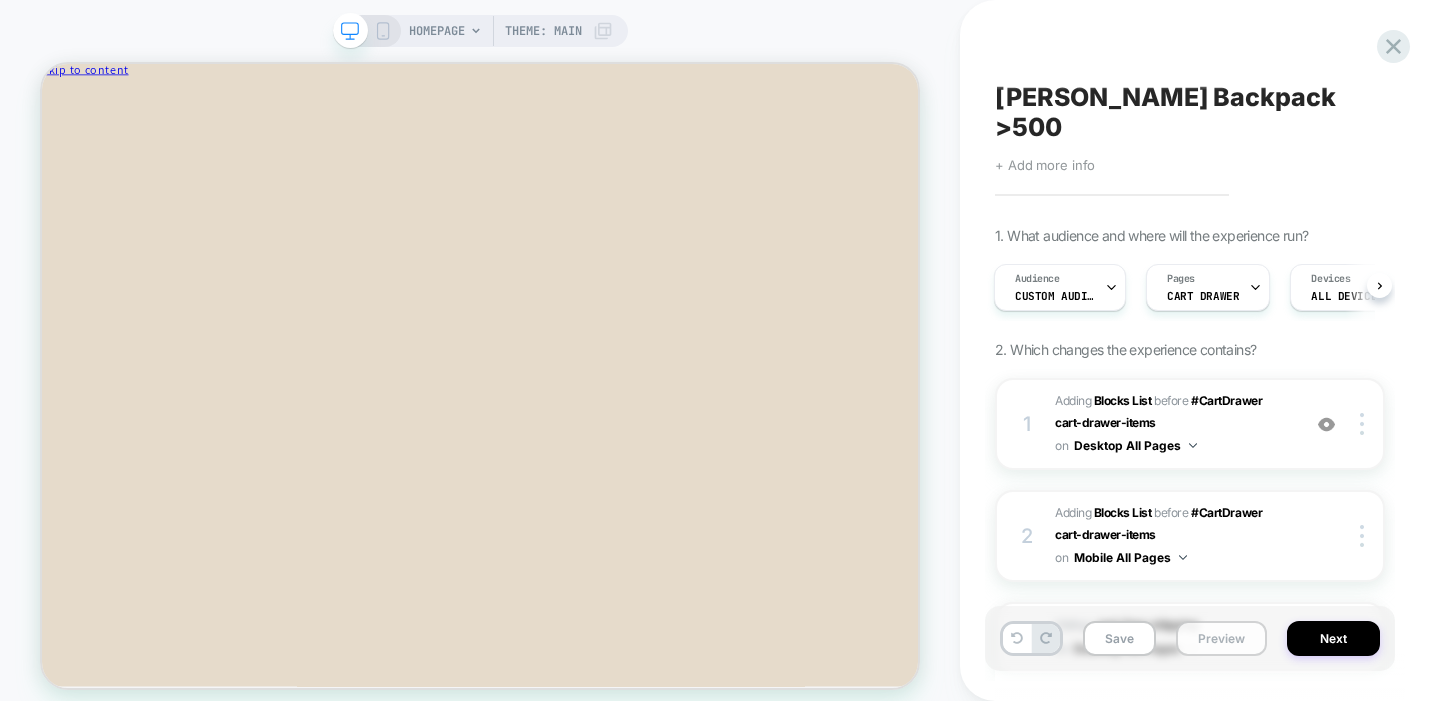 click on "Preview" at bounding box center (1221, 638) 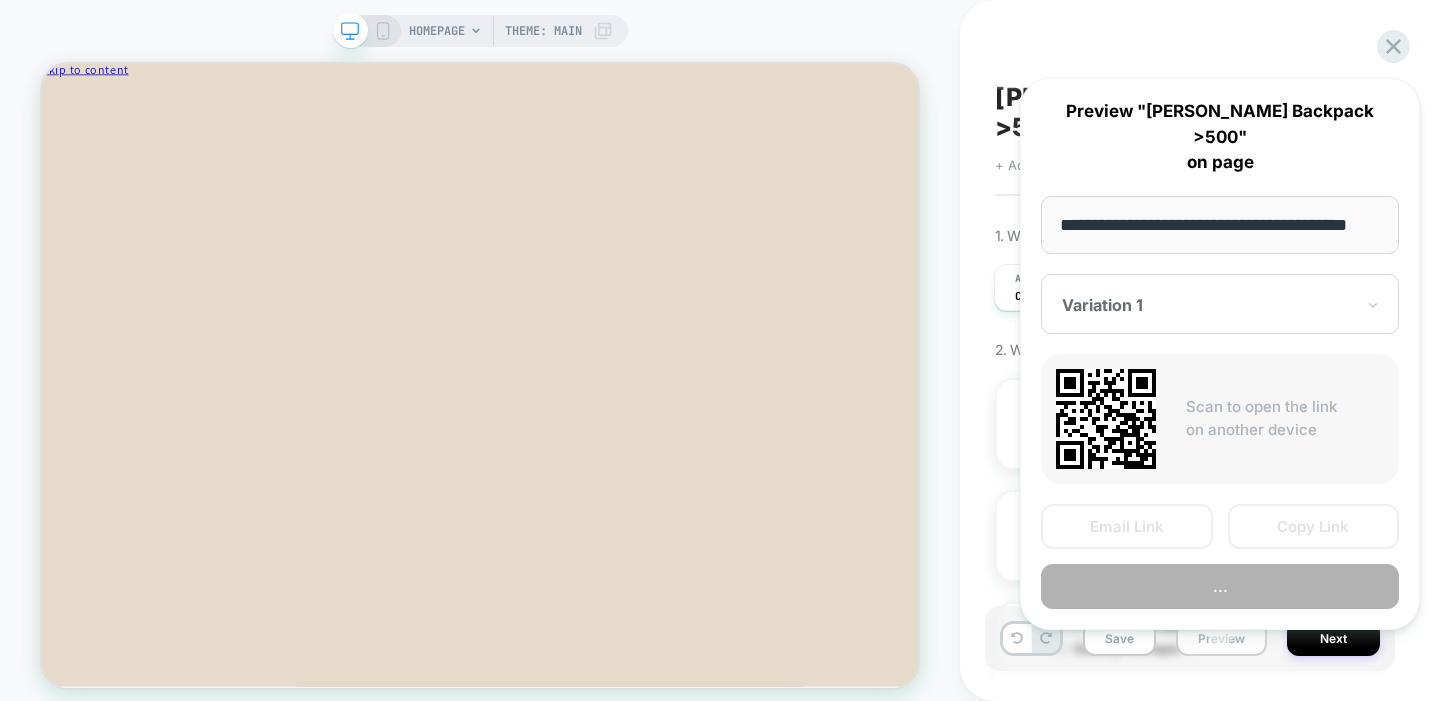 scroll, scrollTop: 0, scrollLeft: 28, axis: horizontal 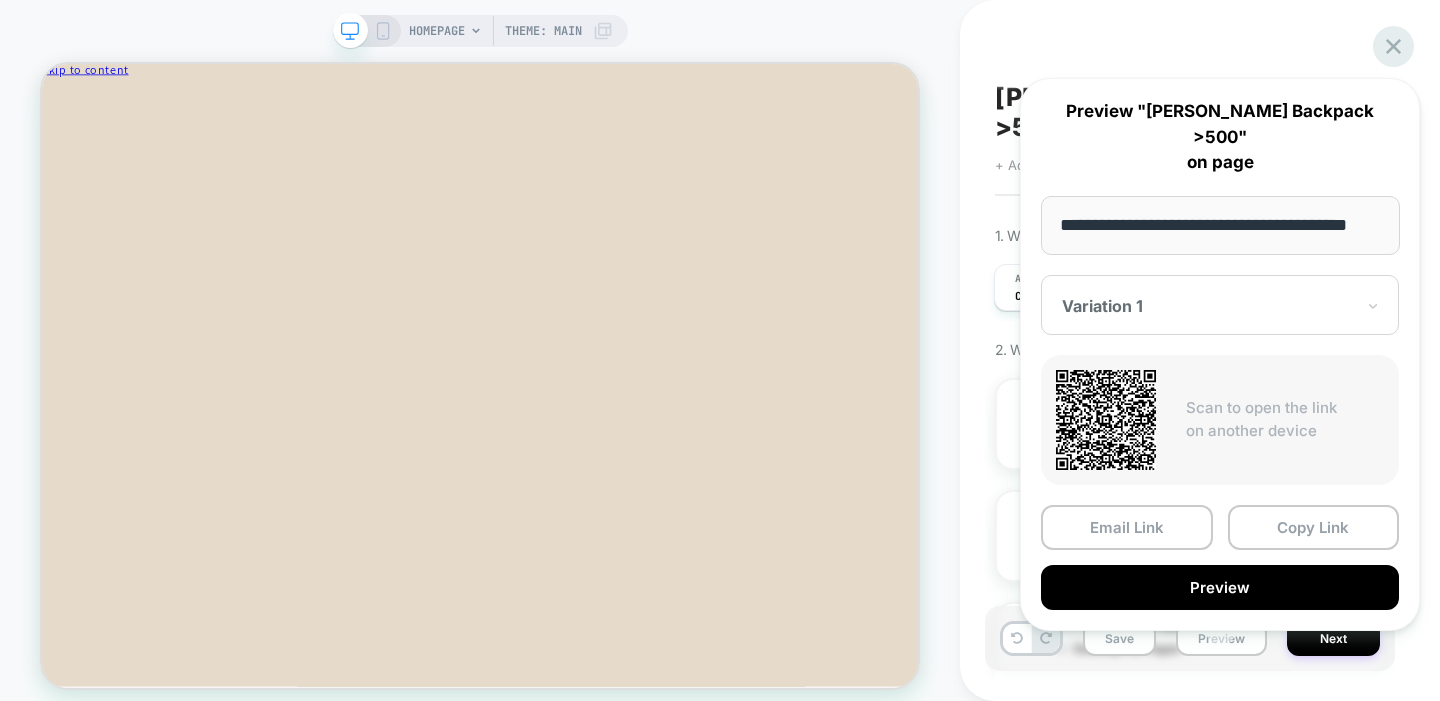 click 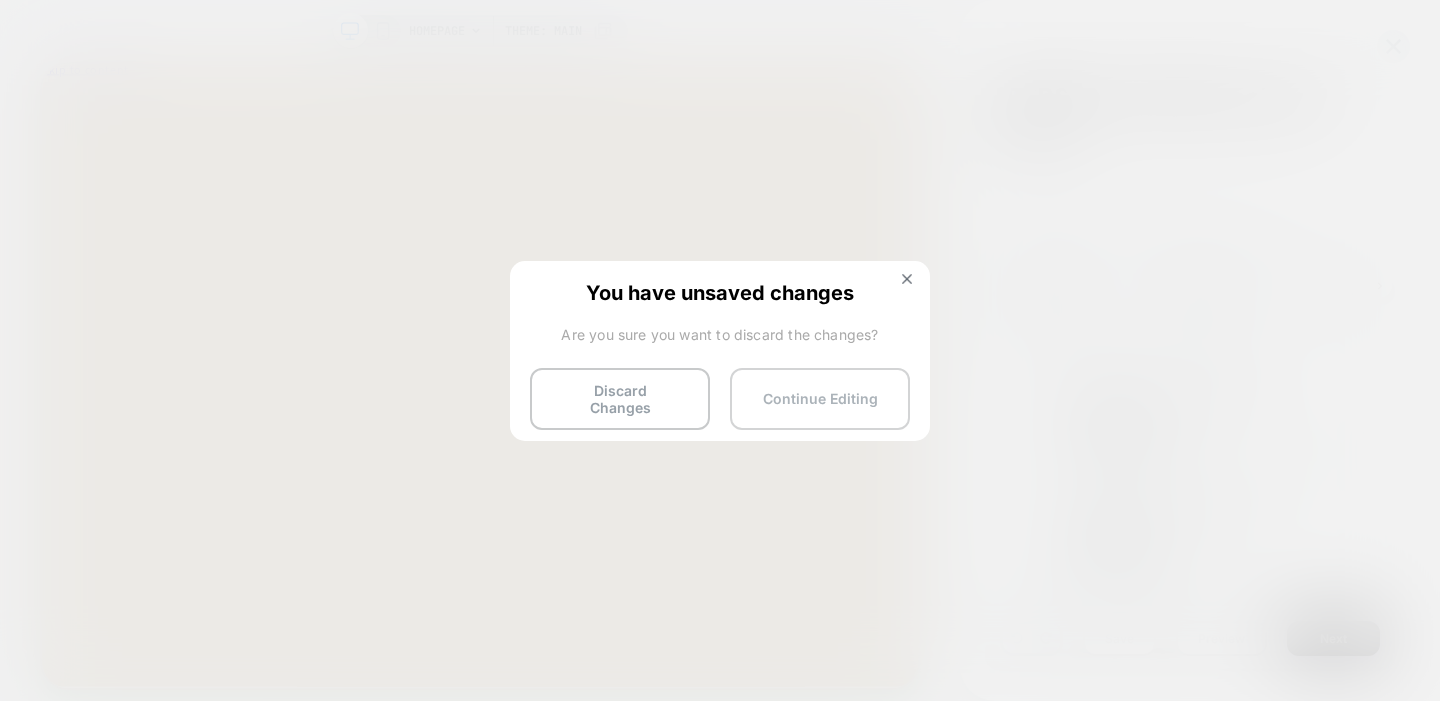 click on "Continue Editing" at bounding box center (820, 399) 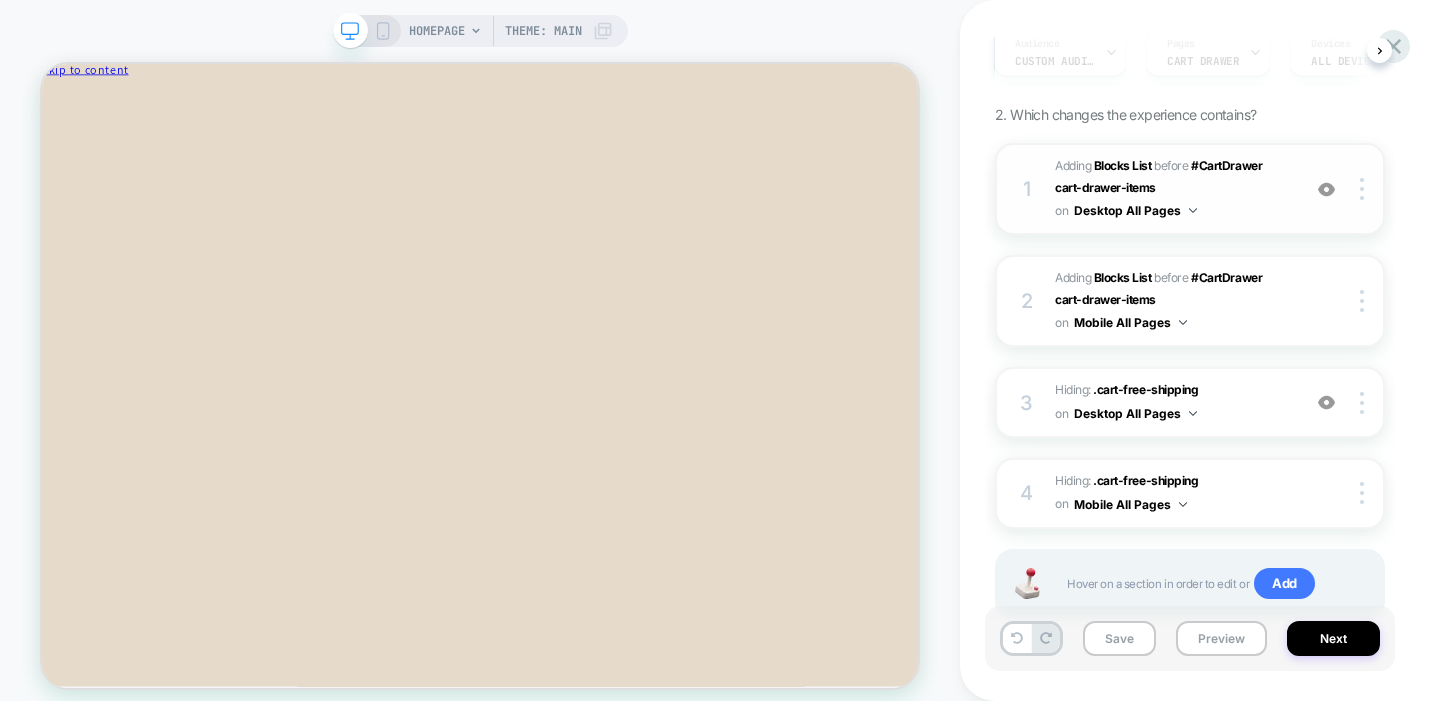 scroll, scrollTop: 270, scrollLeft: 0, axis: vertical 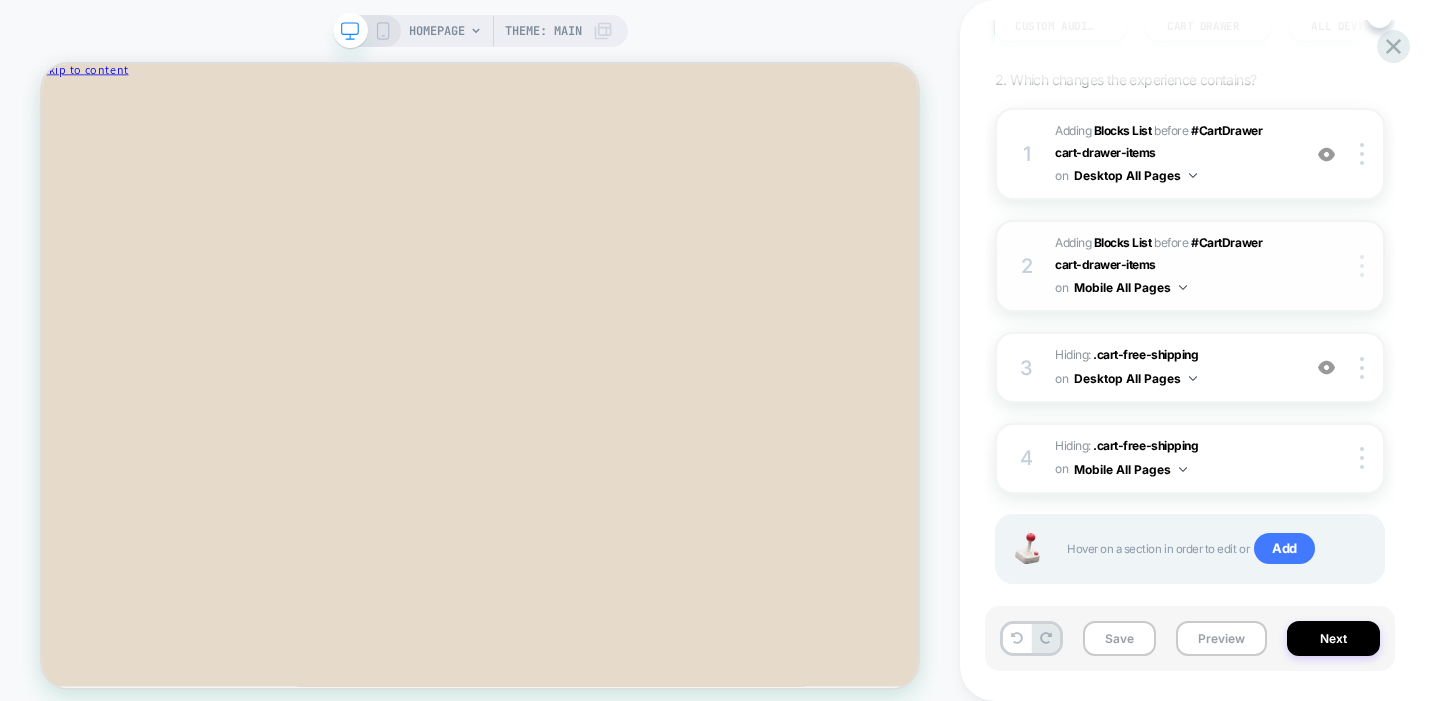 click at bounding box center [1362, 266] 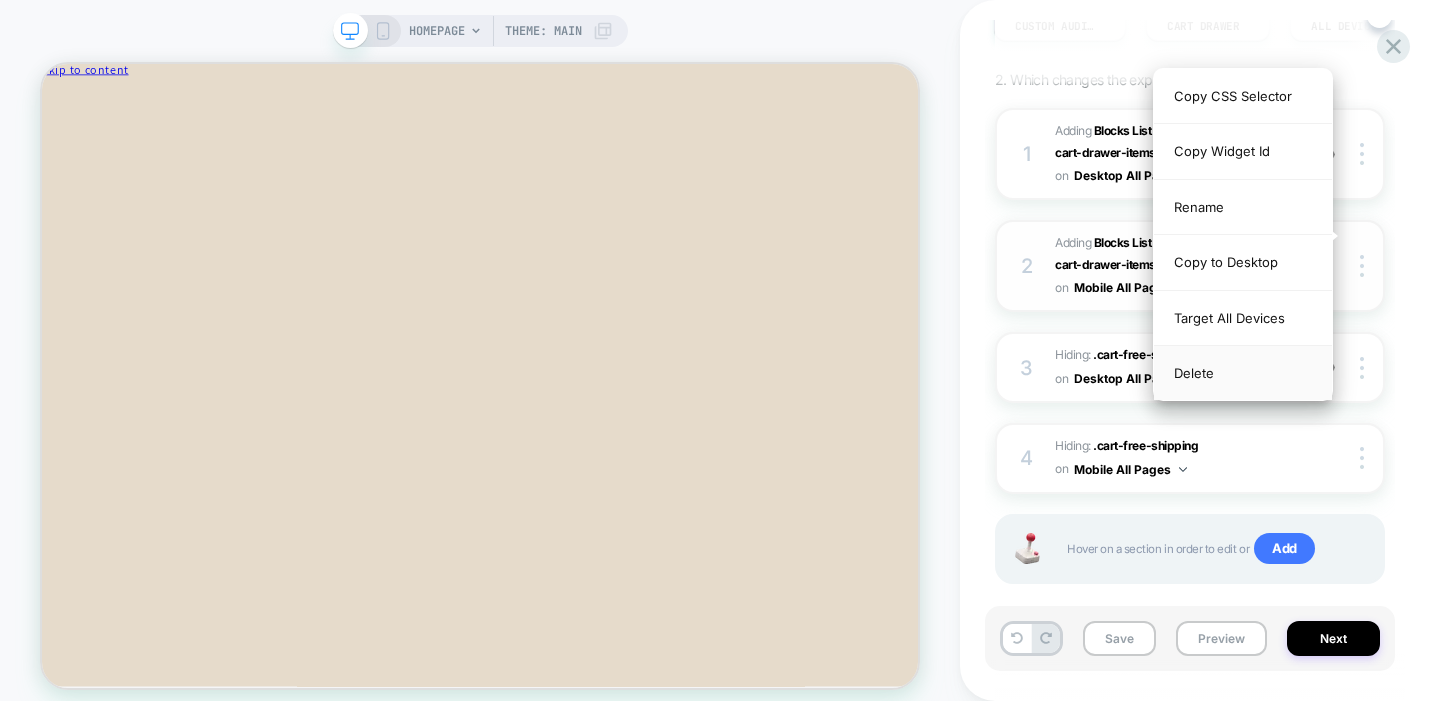 click on "Delete" at bounding box center (1243, 373) 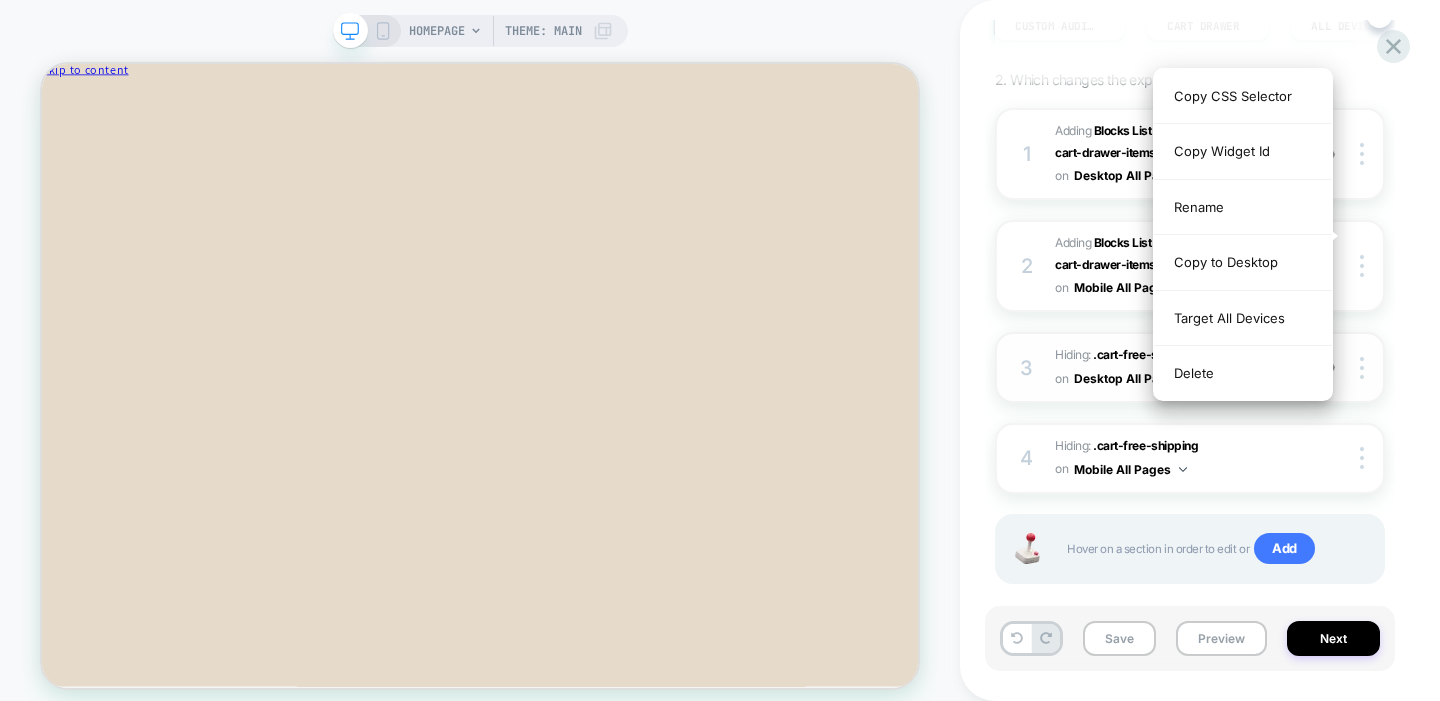 scroll, scrollTop: 158, scrollLeft: 0, axis: vertical 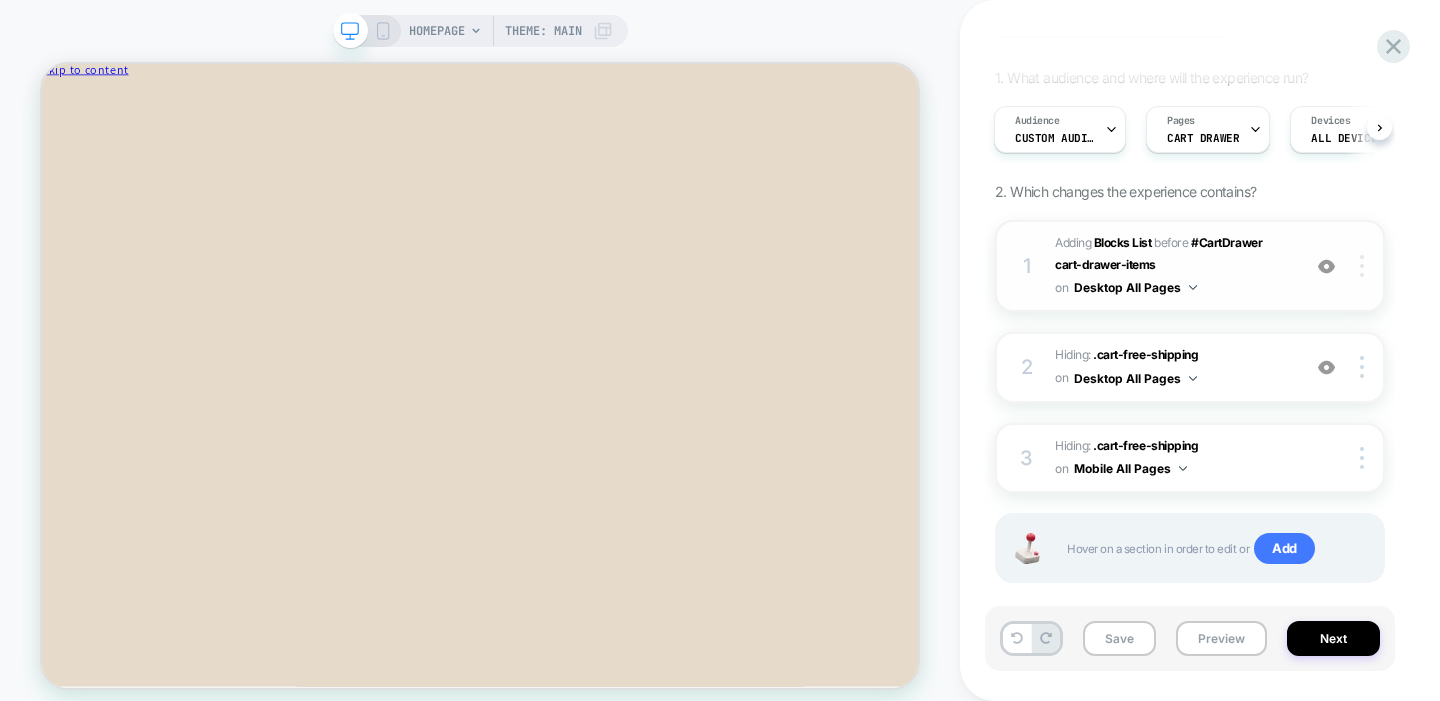 click at bounding box center [1362, 266] 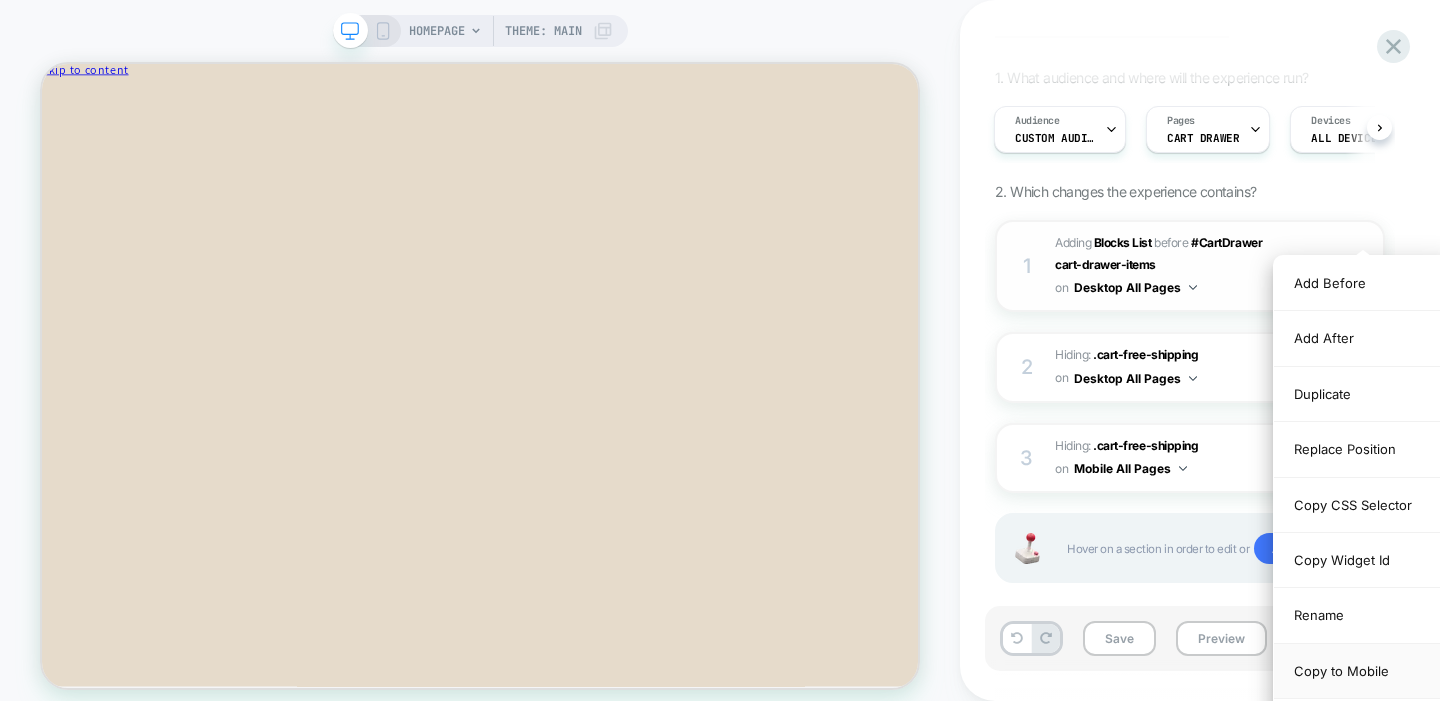 click on "Copy to   Mobile" at bounding box center (1363, 671) 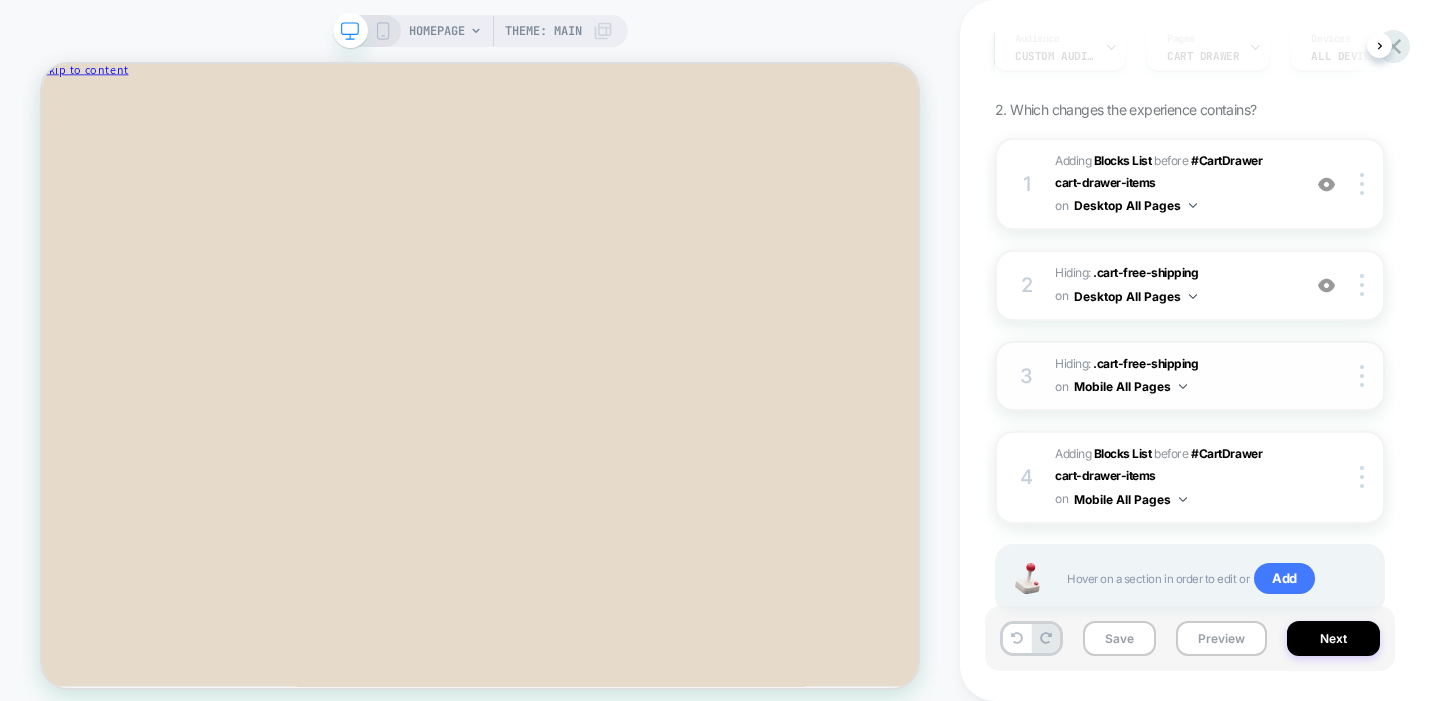 scroll, scrollTop: 270, scrollLeft: 0, axis: vertical 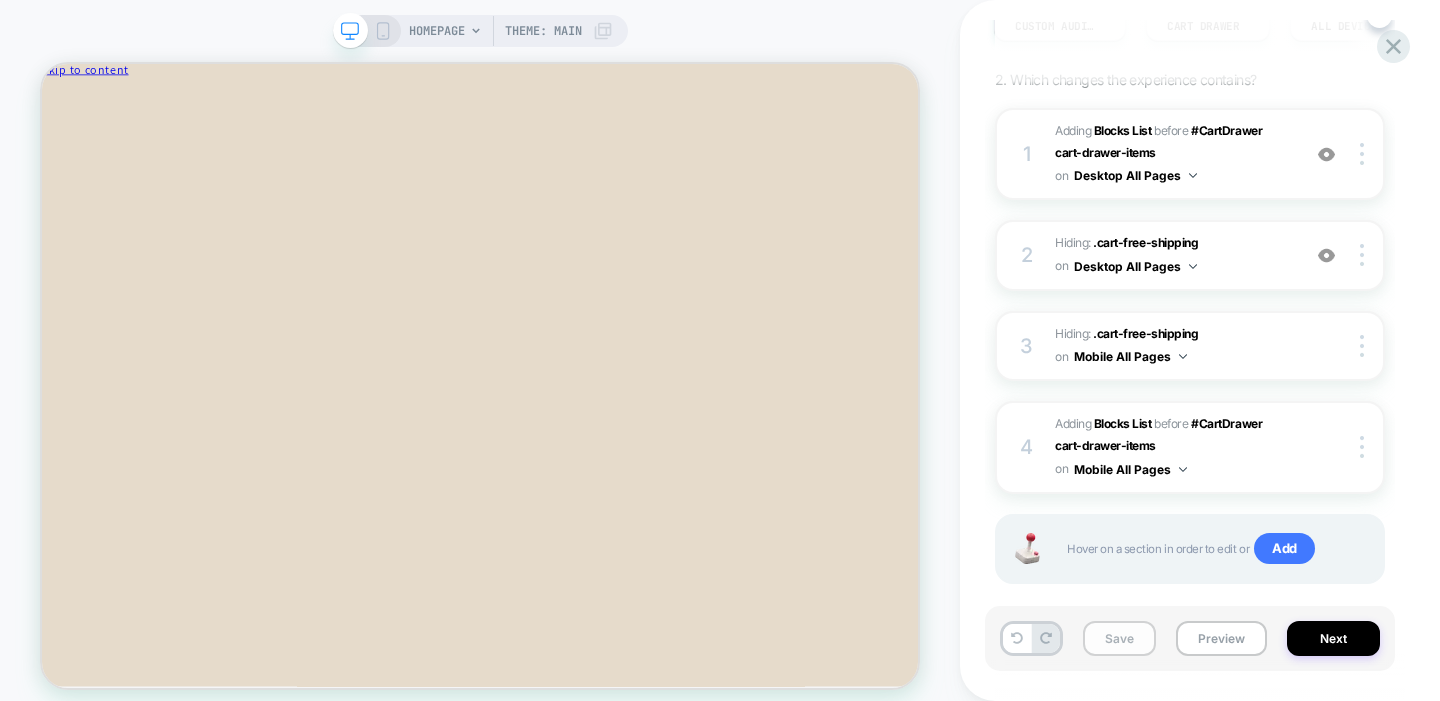 click on "Save" at bounding box center [1119, 638] 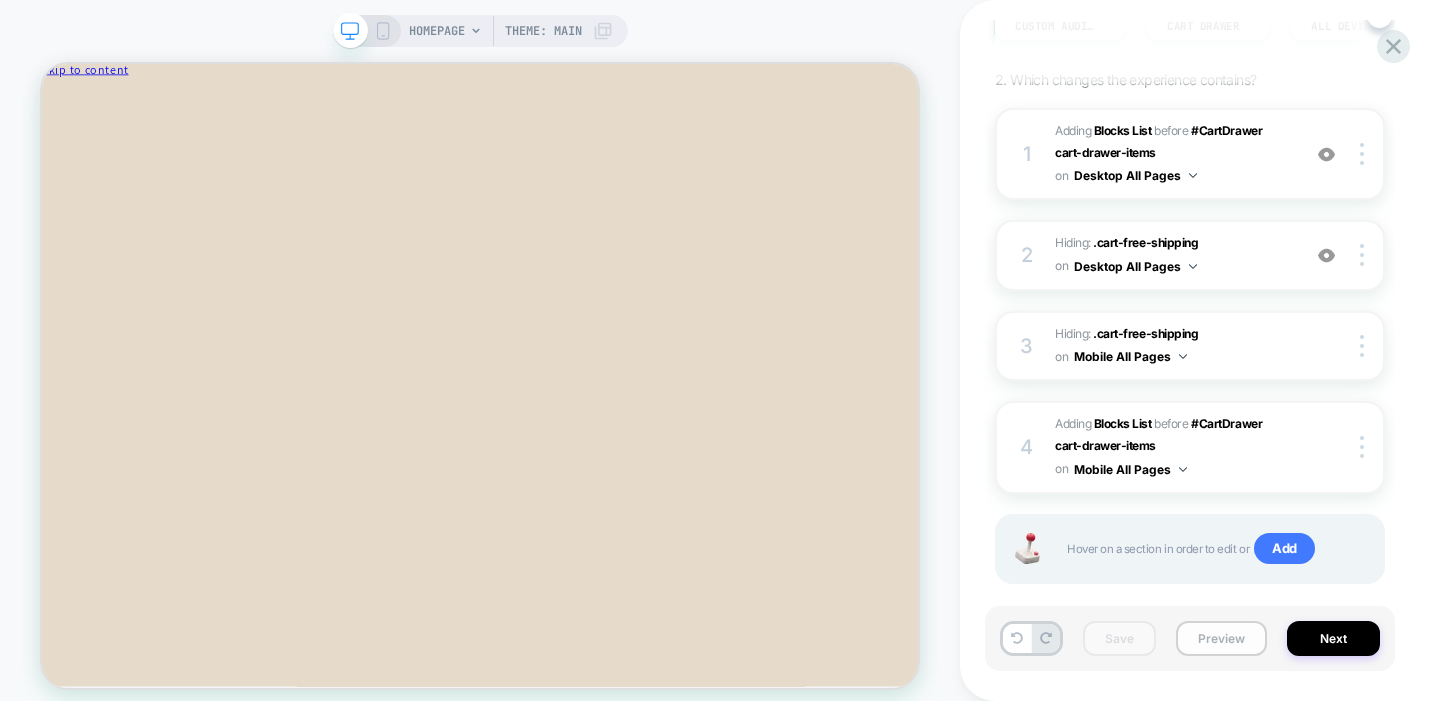 click on "Preview" at bounding box center (1221, 638) 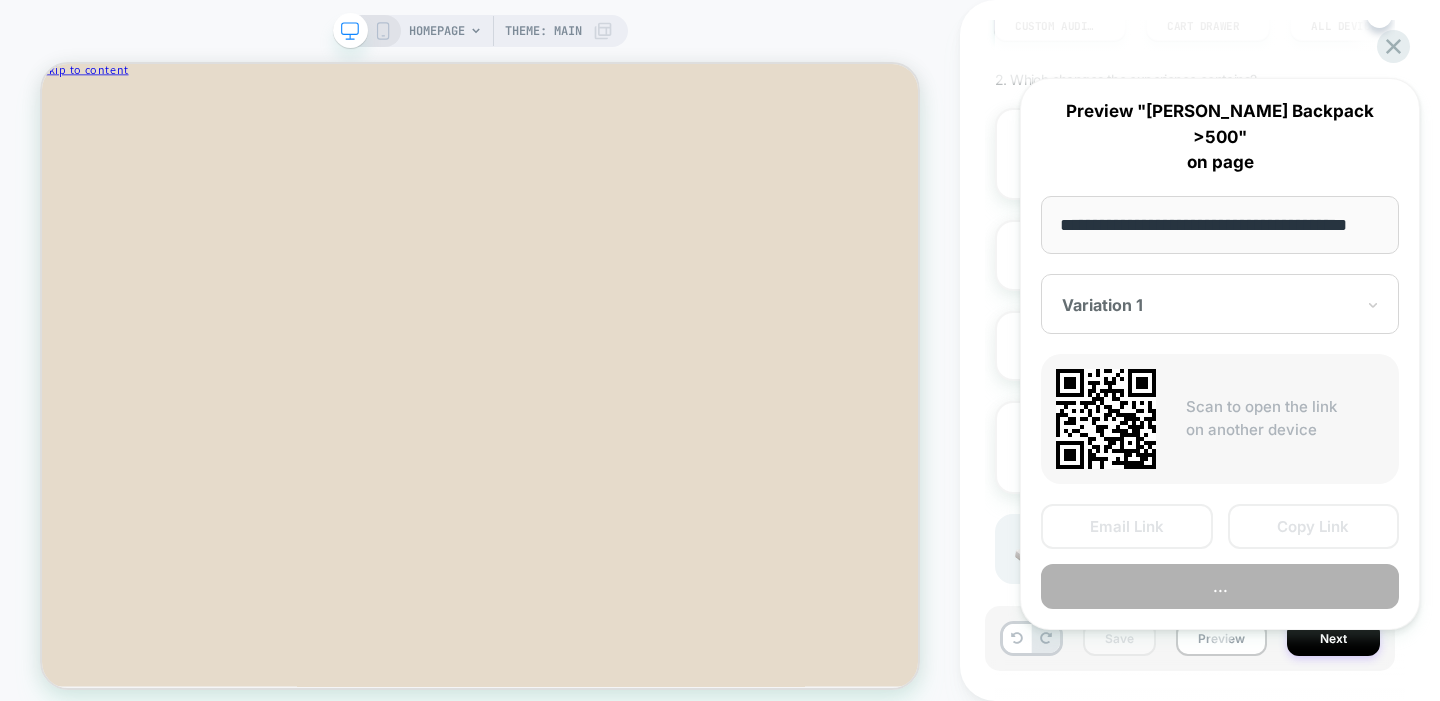 scroll, scrollTop: 0, scrollLeft: 28, axis: horizontal 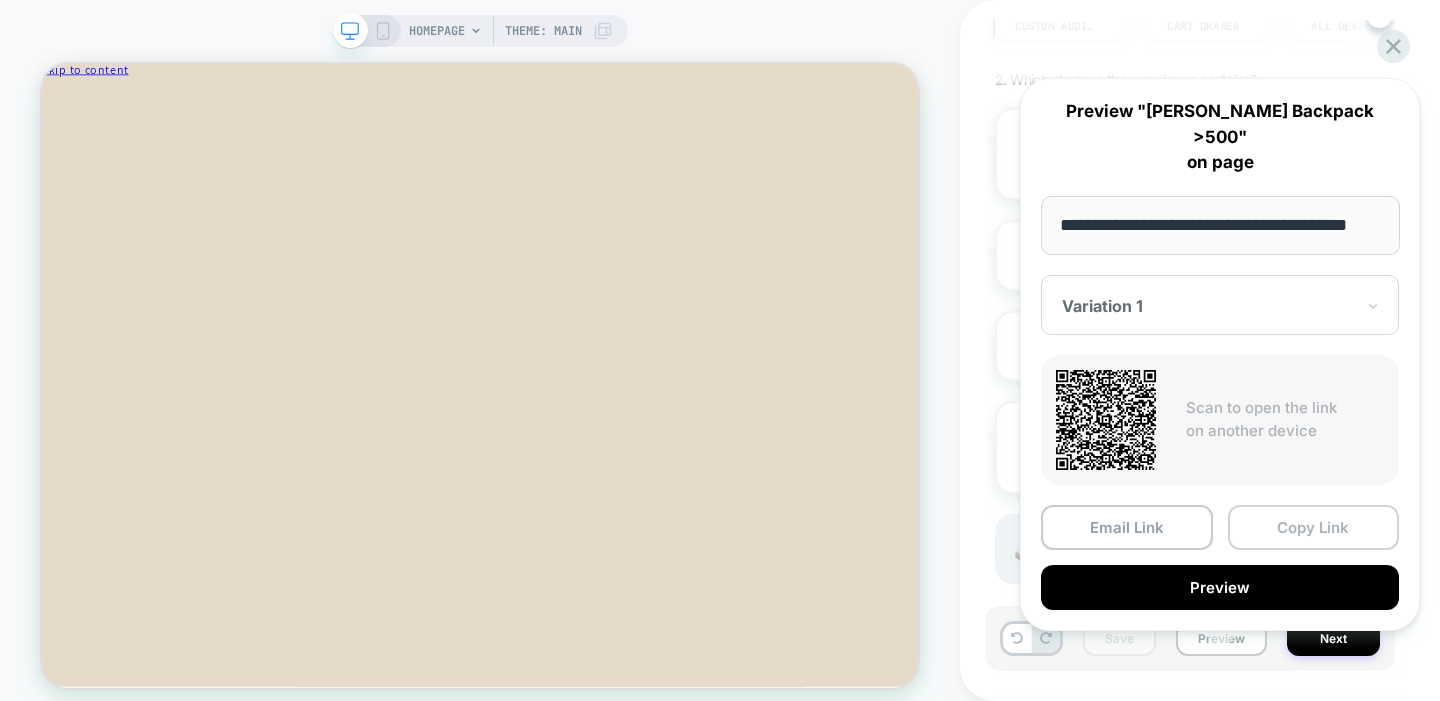 click on "Copy Link" at bounding box center (1314, 527) 